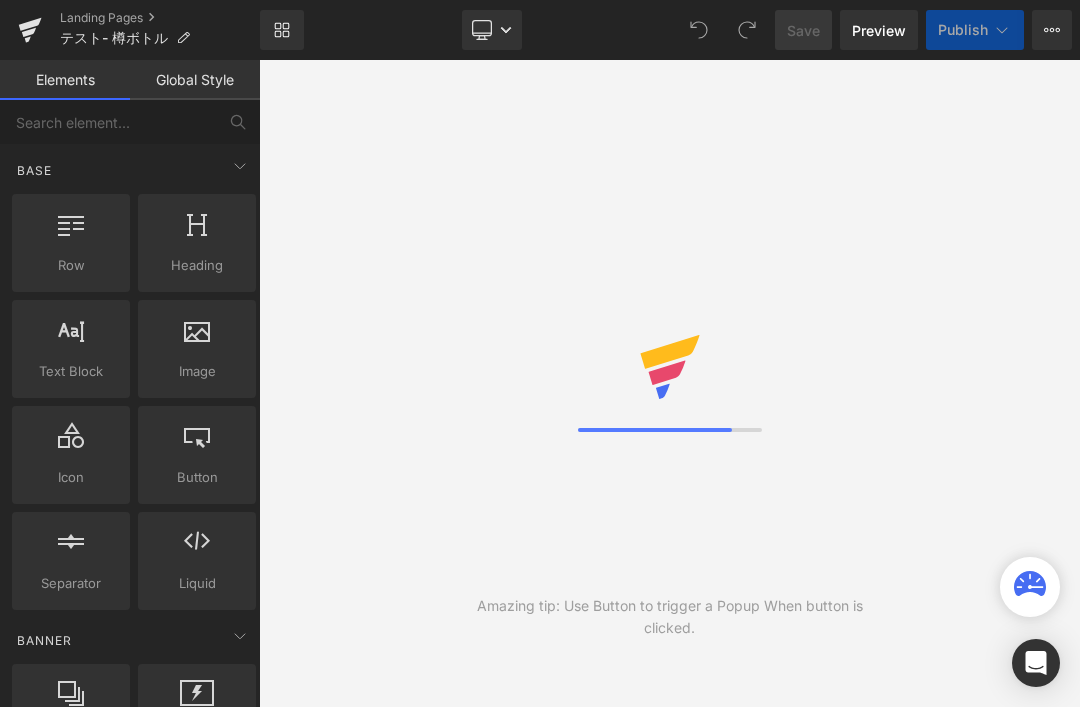 scroll, scrollTop: 0, scrollLeft: 0, axis: both 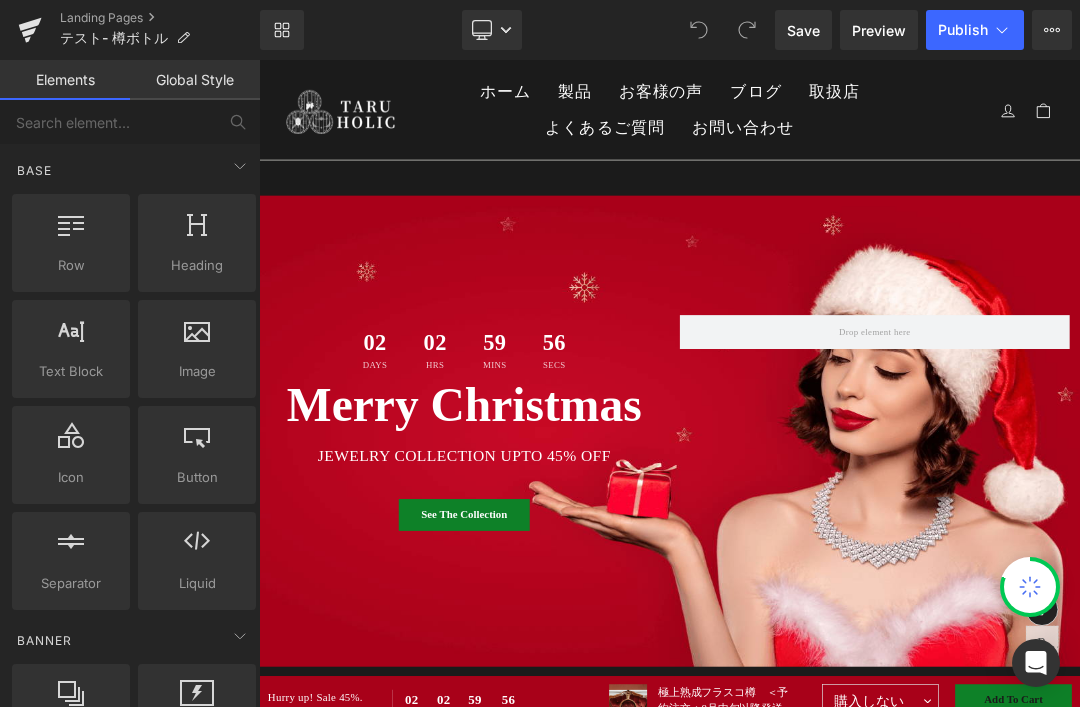 click on "[NUMBER] Days
[NUMBER] Hrs
[NUMBER] Mins
[NUMBER] Secs
Countdown Timer         Merry Christmas Heading         JEWELRY COLLECTION UPTO 45% OFF Text Block         See The Collection Button
Row" at bounding box center [864, 585] 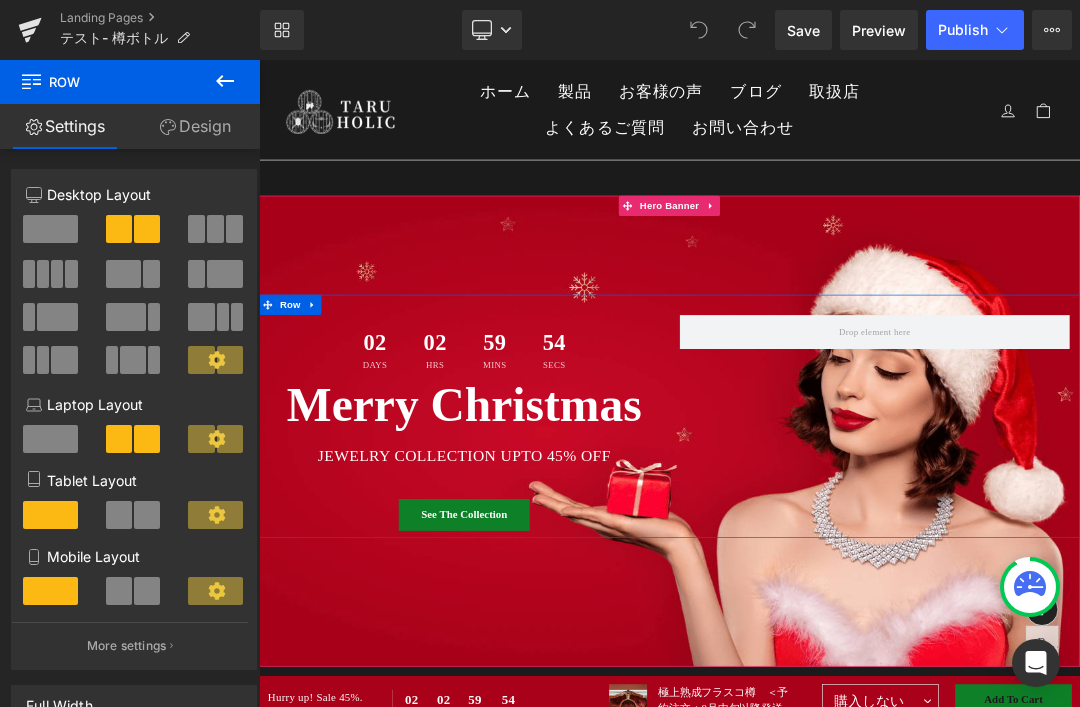 click at bounding box center [864, 607] 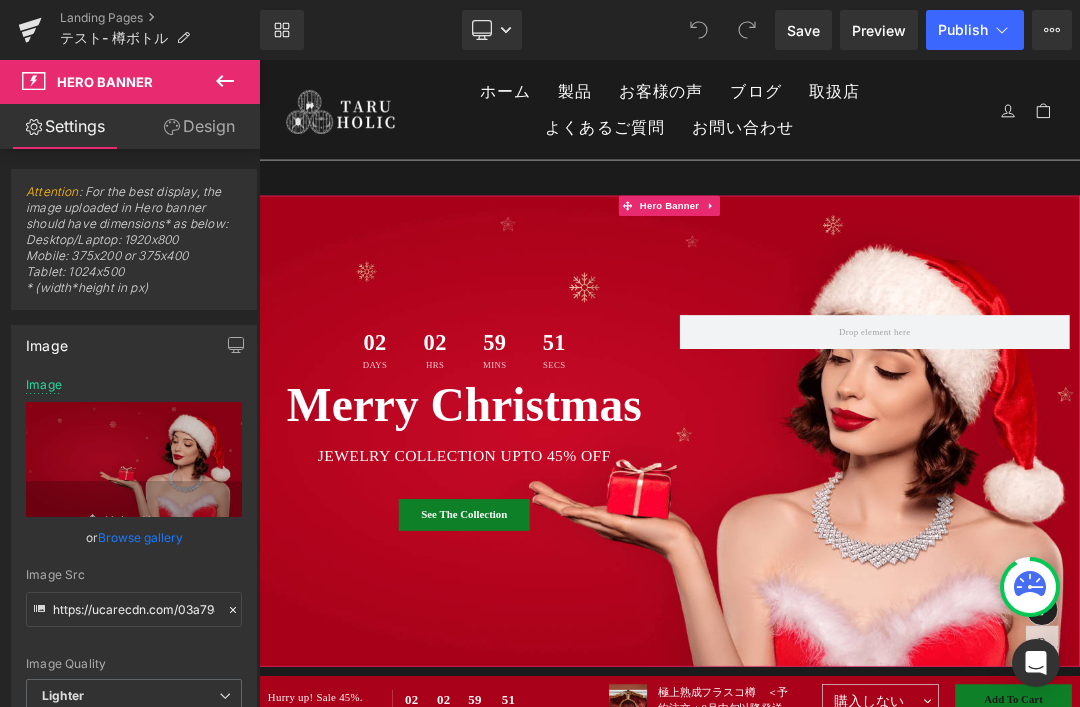 click on "Replace Image" at bounding box center [0, 0] 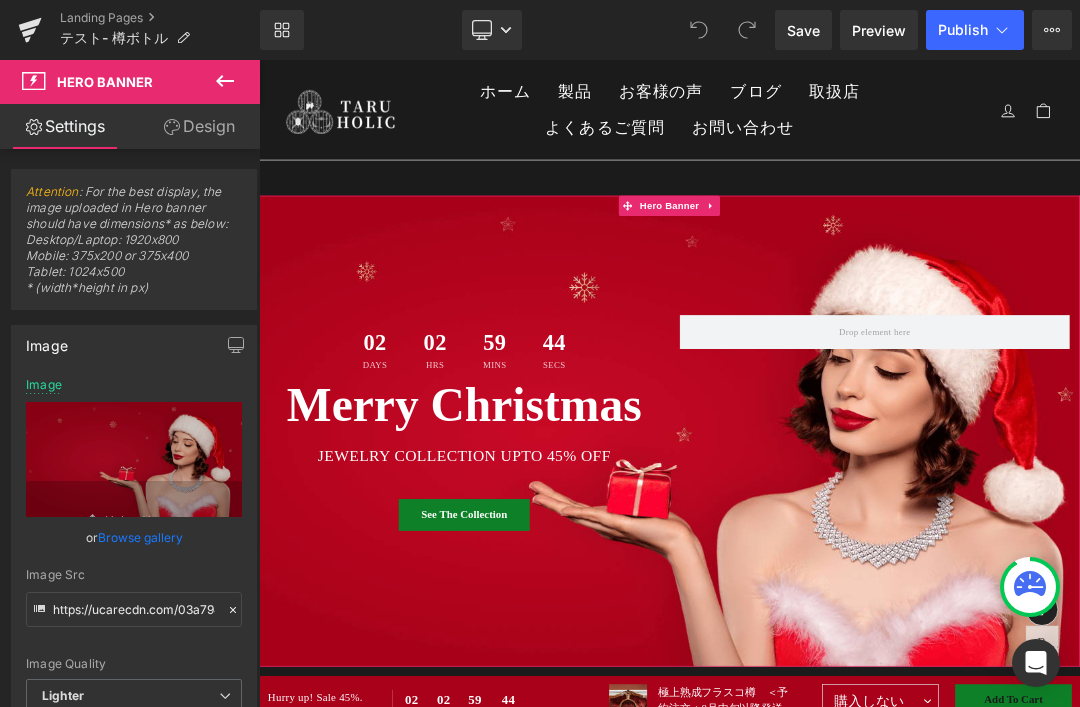 type on "C:\fakepath\taru01a.jpg" 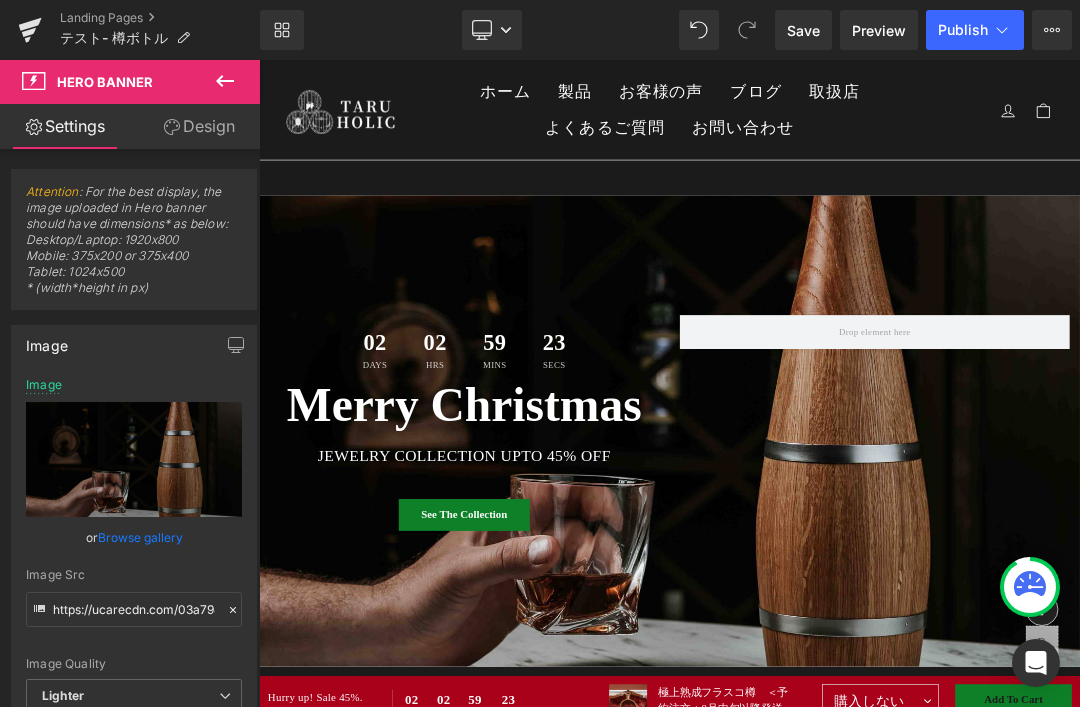 click at bounding box center (259, 60) 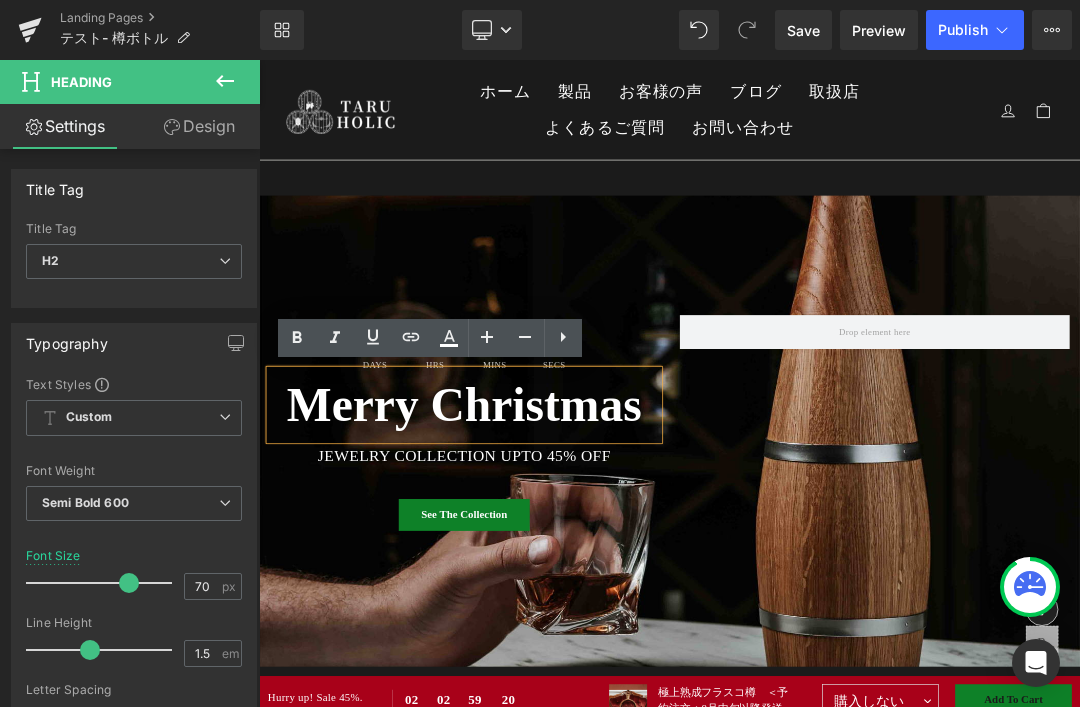 click at bounding box center (864, 607) 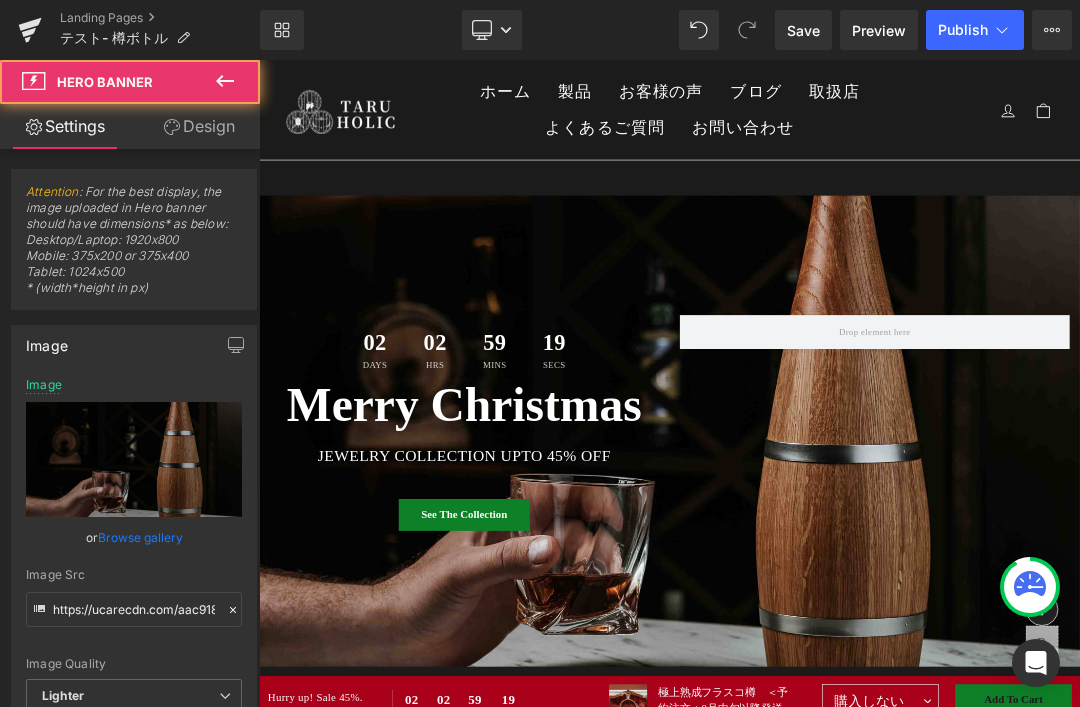 click on "59" at bounding box center (606, 481) 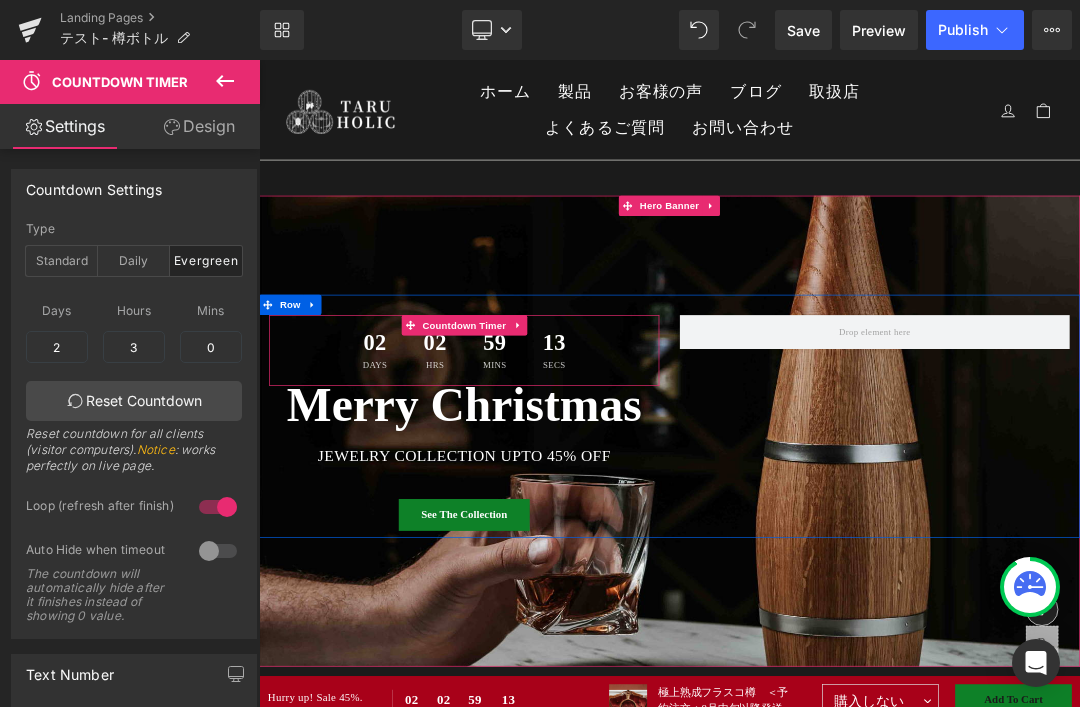 click on "[NUMBER] Days
[NUMBER] Hrs
[NUMBER] Mins
[NUMBER] Secs" at bounding box center (561, 488) 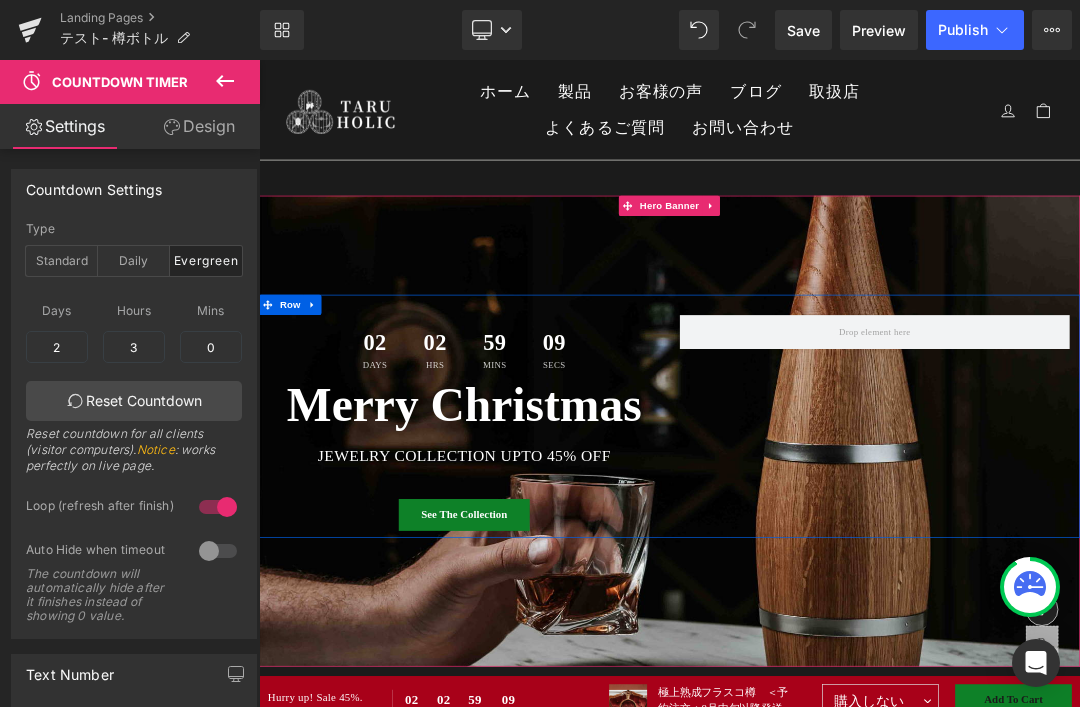 click at bounding box center (338, 421) 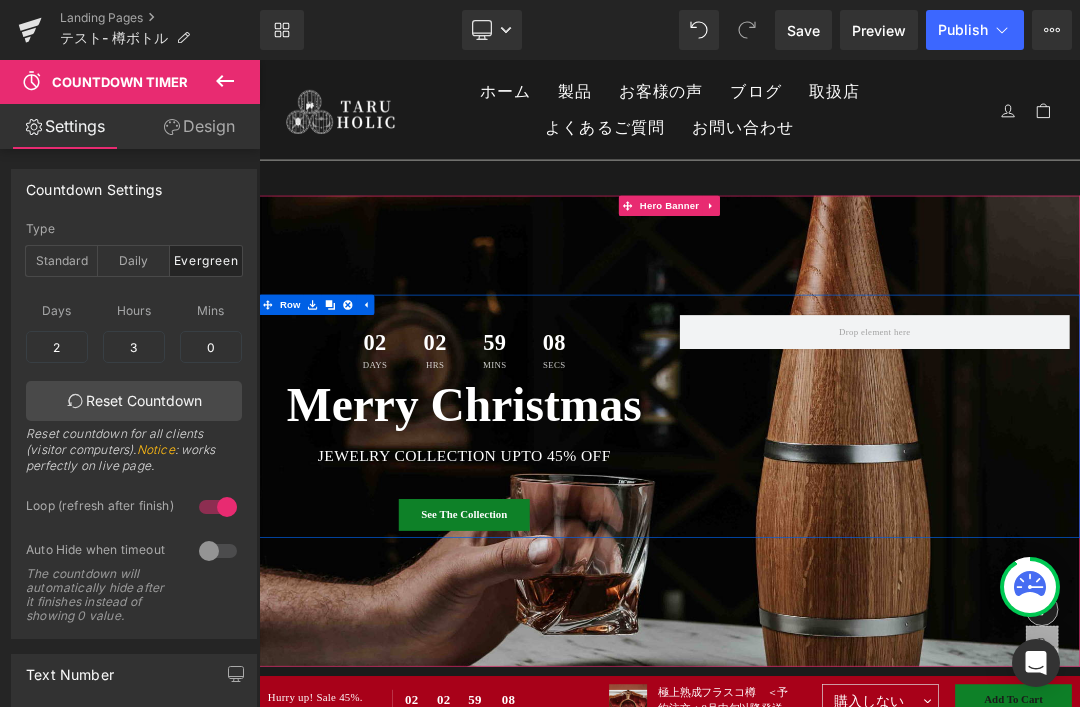 click 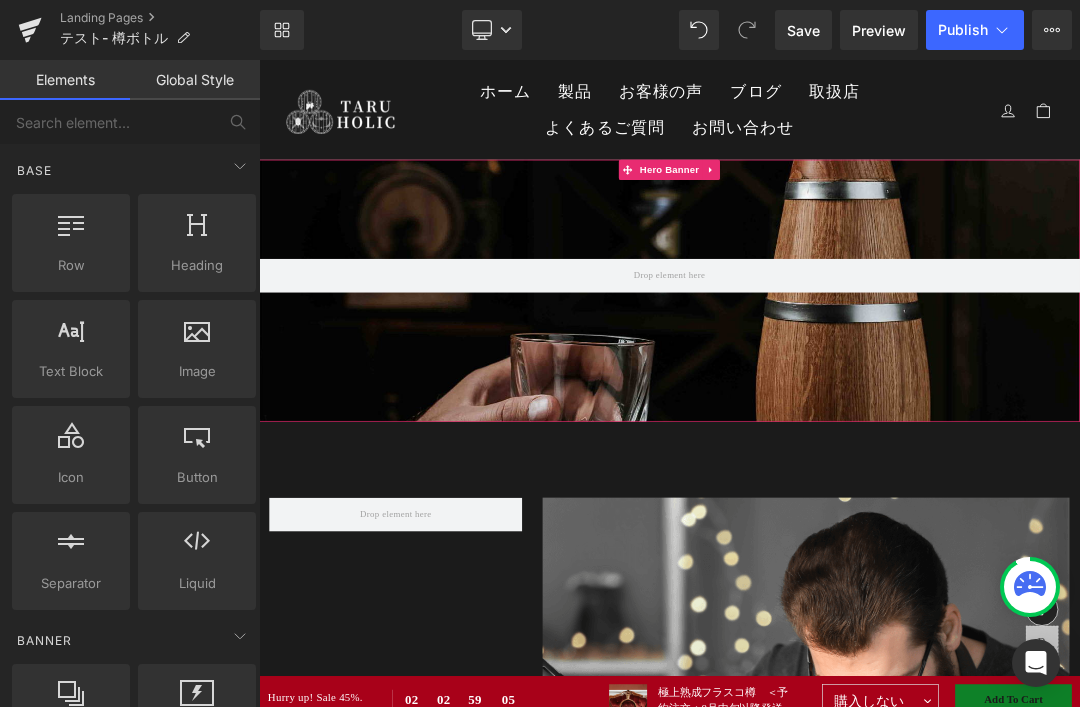 scroll, scrollTop: 0, scrollLeft: 0, axis: both 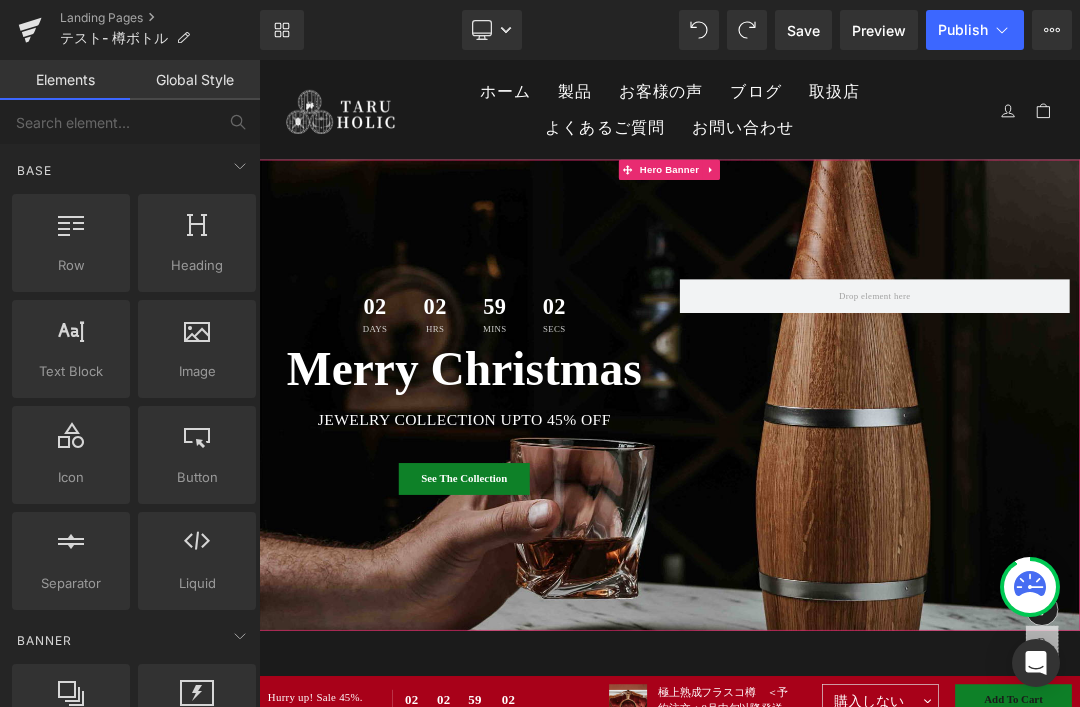 click on "59 Mins" at bounding box center [606, 435] 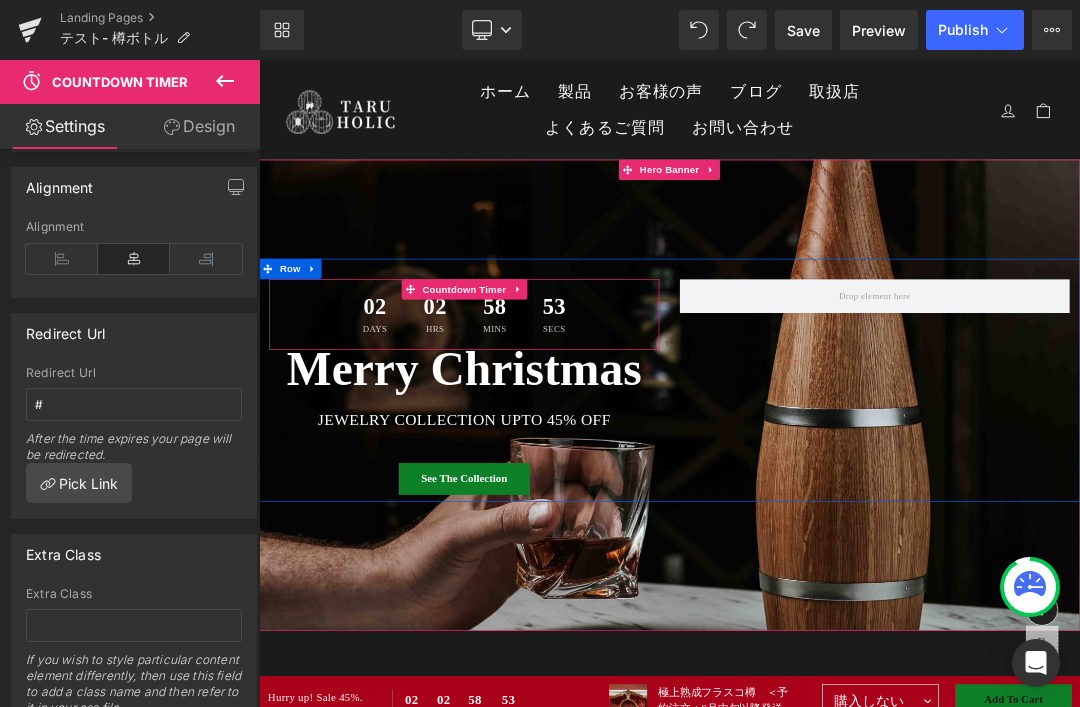 scroll, scrollTop: 2057, scrollLeft: 0, axis: vertical 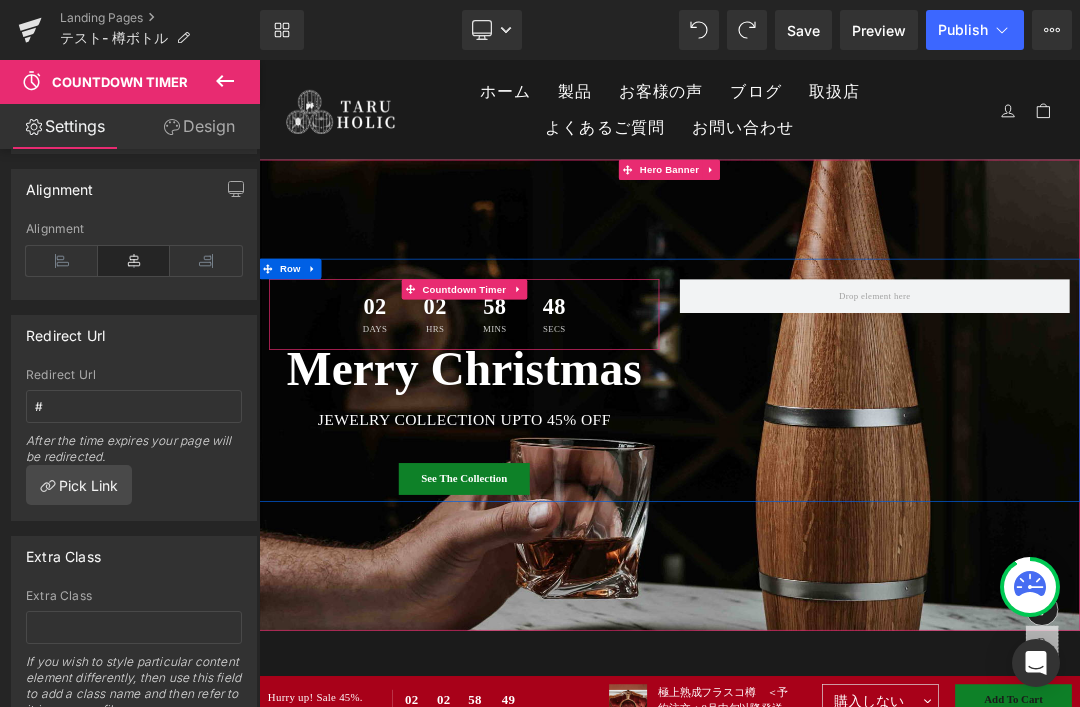 click 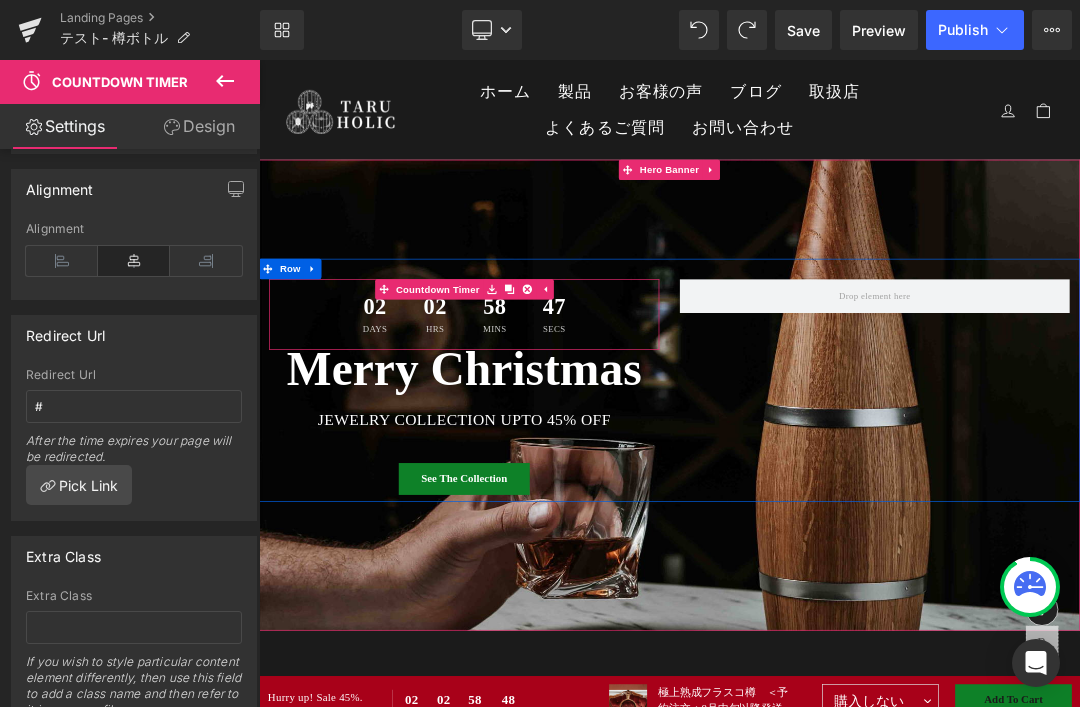 click at bounding box center [654, 398] 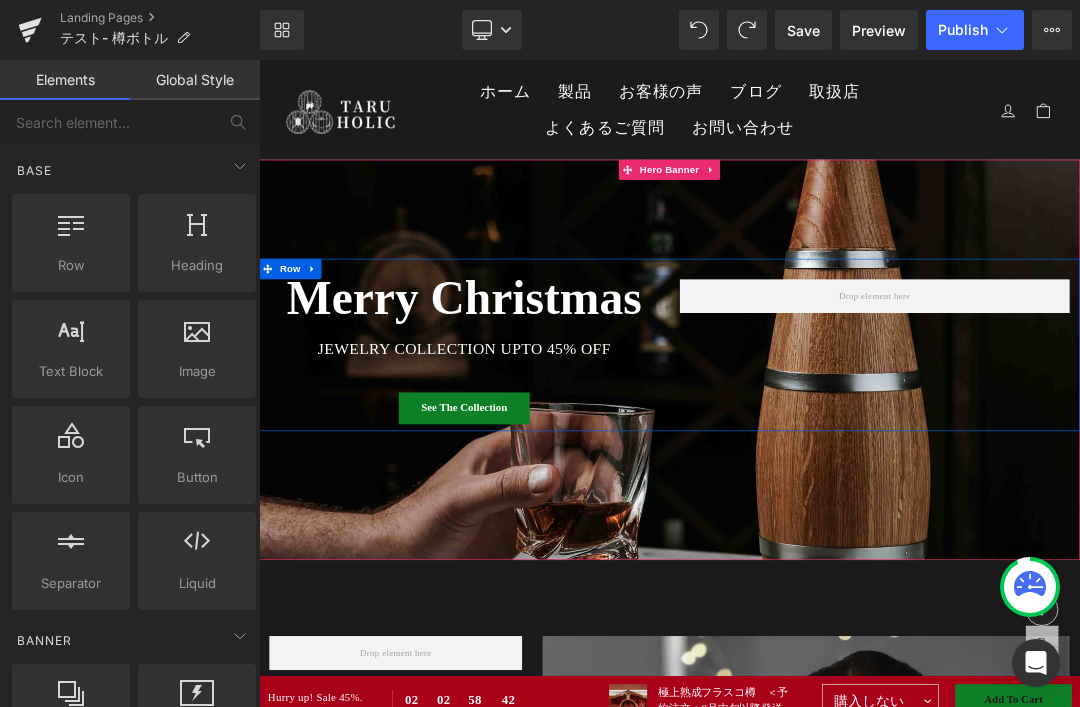 click on "Save" at bounding box center (803, 30) 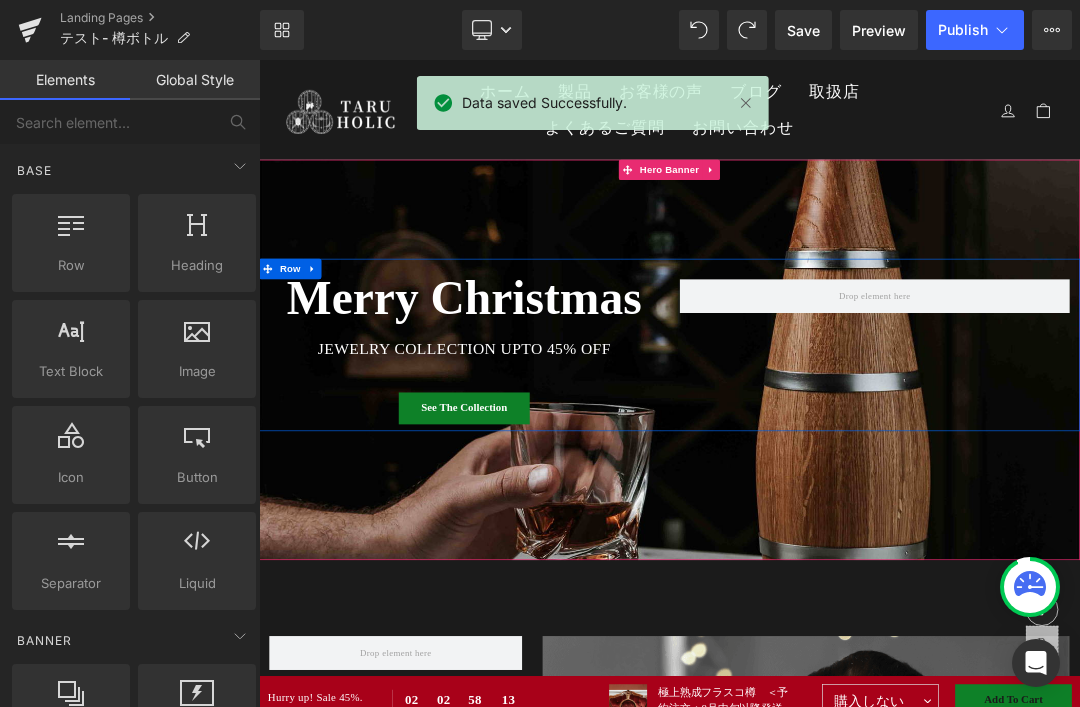 click at bounding box center [746, 103] 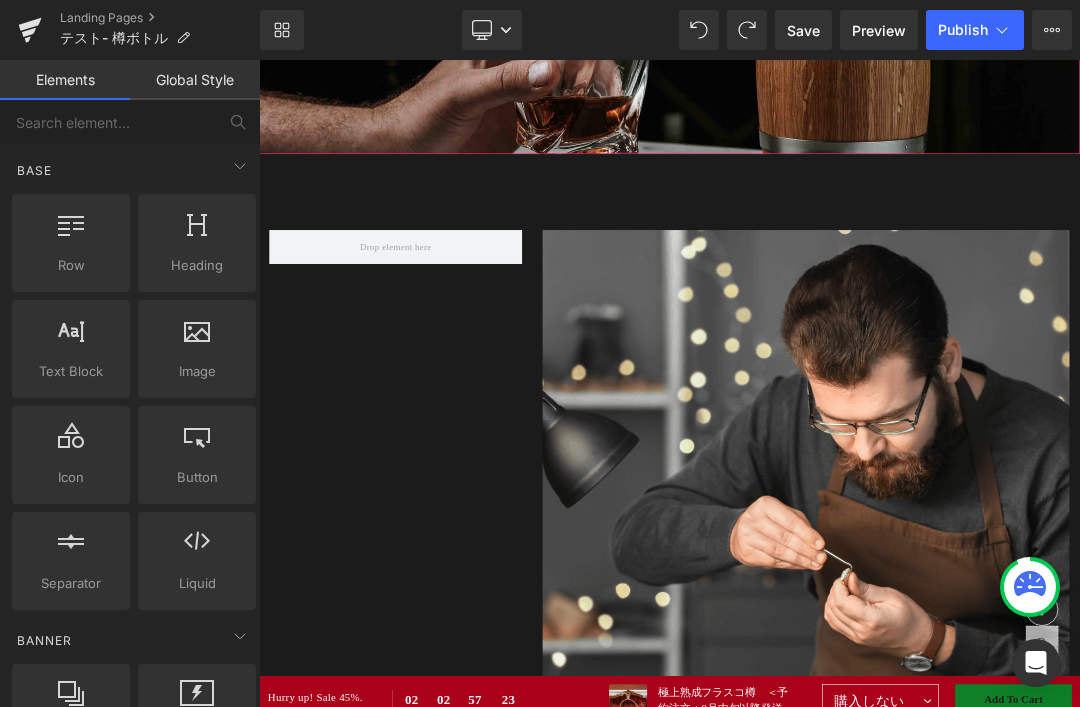 scroll, scrollTop: 629, scrollLeft: 0, axis: vertical 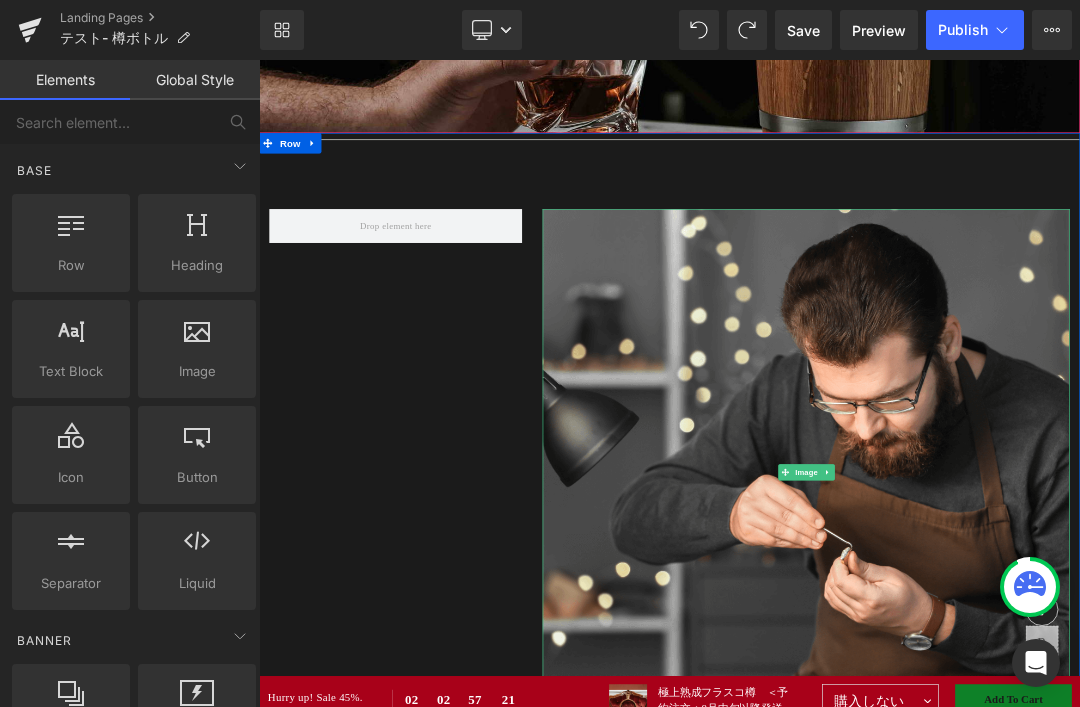 click at bounding box center [1065, 668] 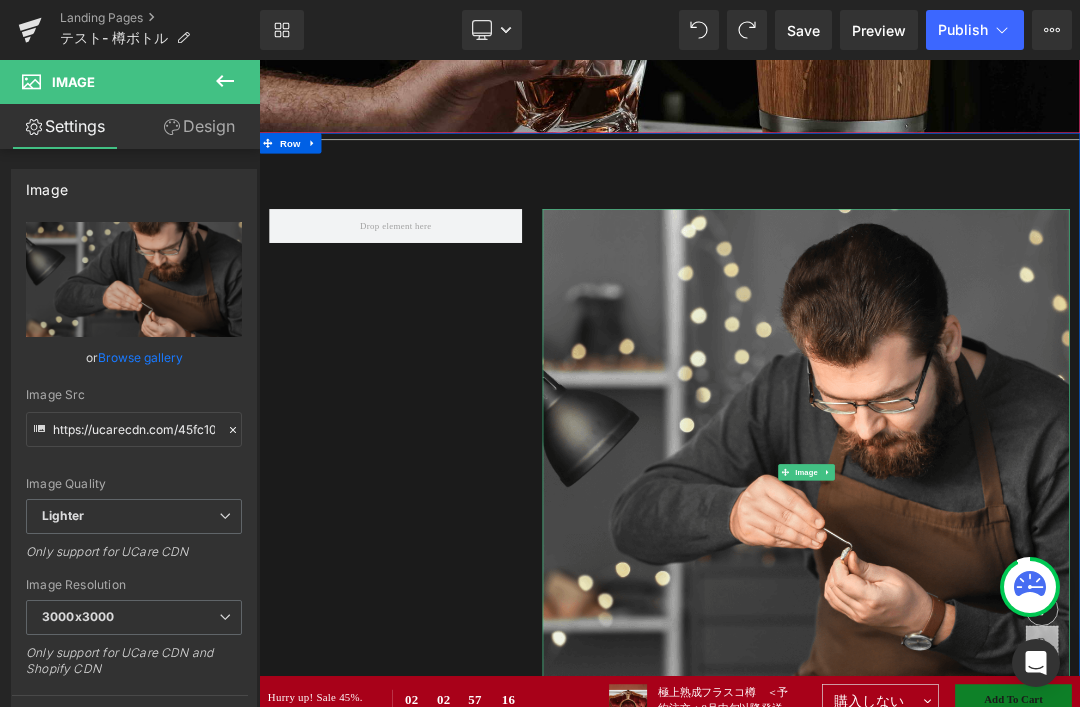 scroll, scrollTop: 634, scrollLeft: 0, axis: vertical 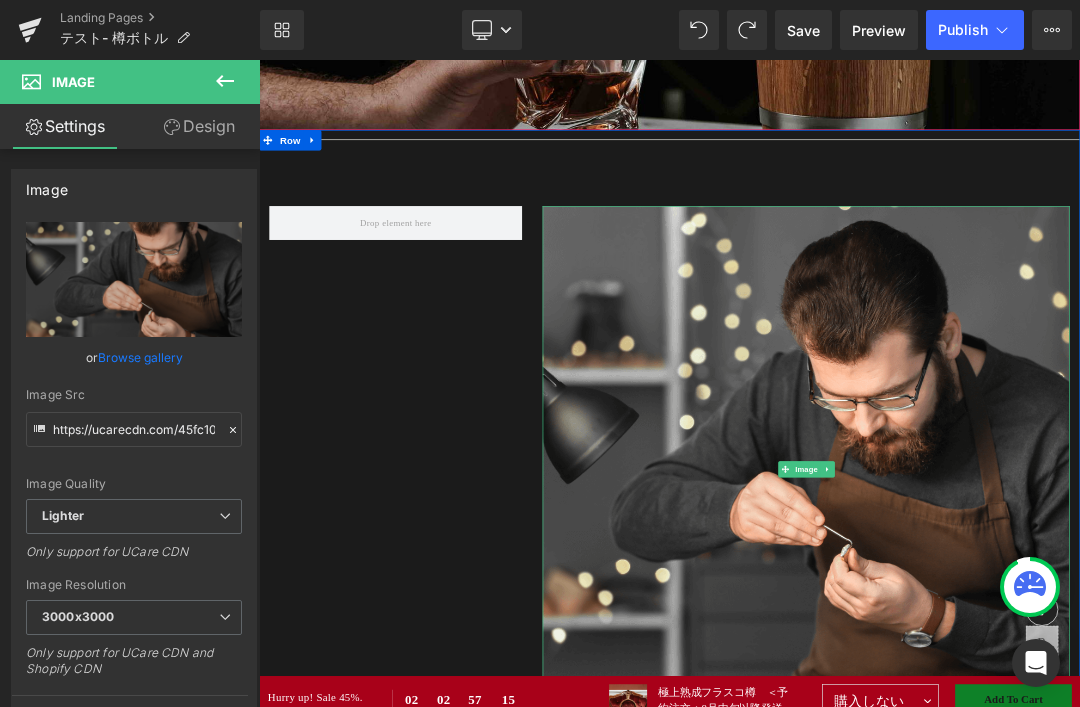 click at bounding box center [460, 870] 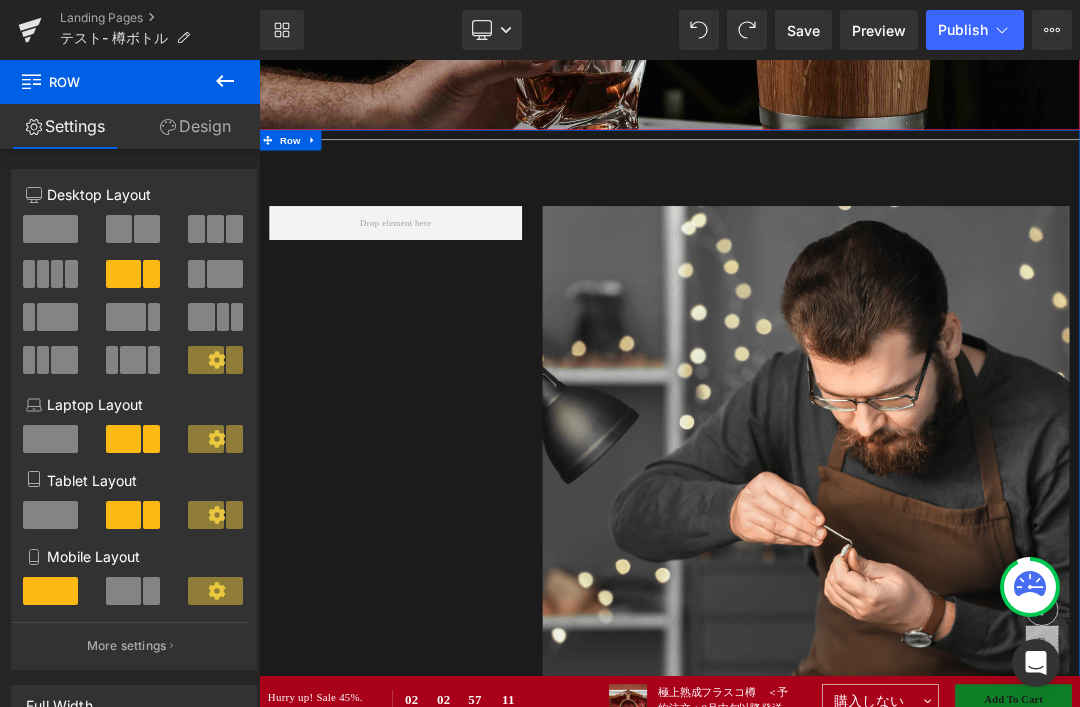 click at bounding box center [50, 229] 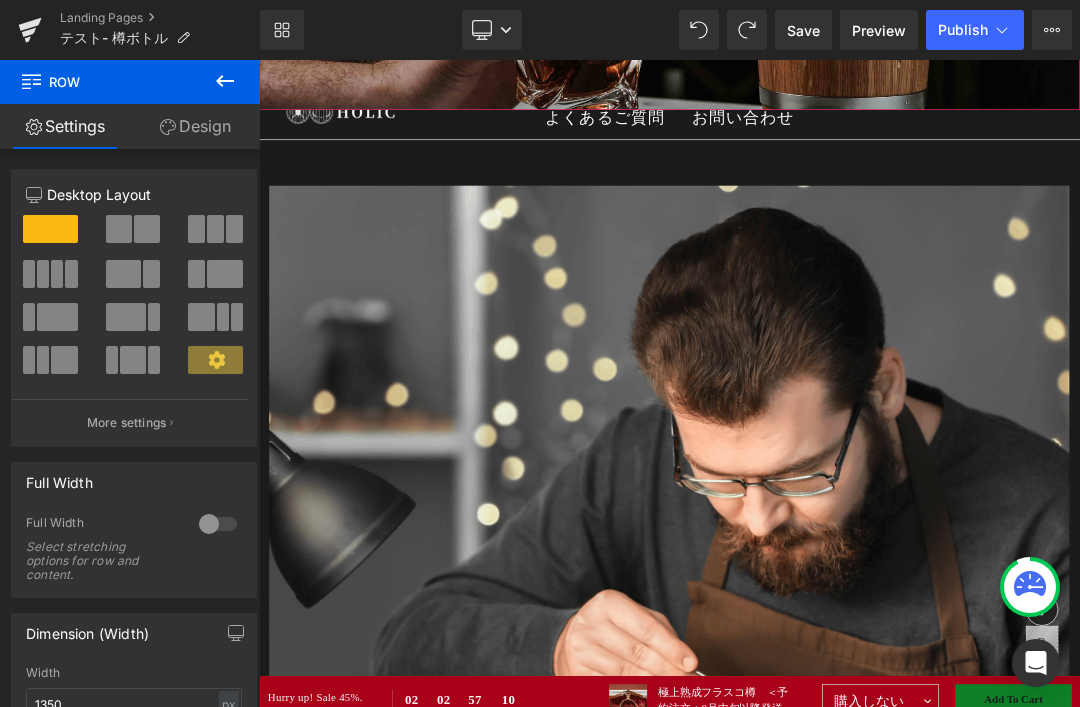 click at bounding box center [864, 835] 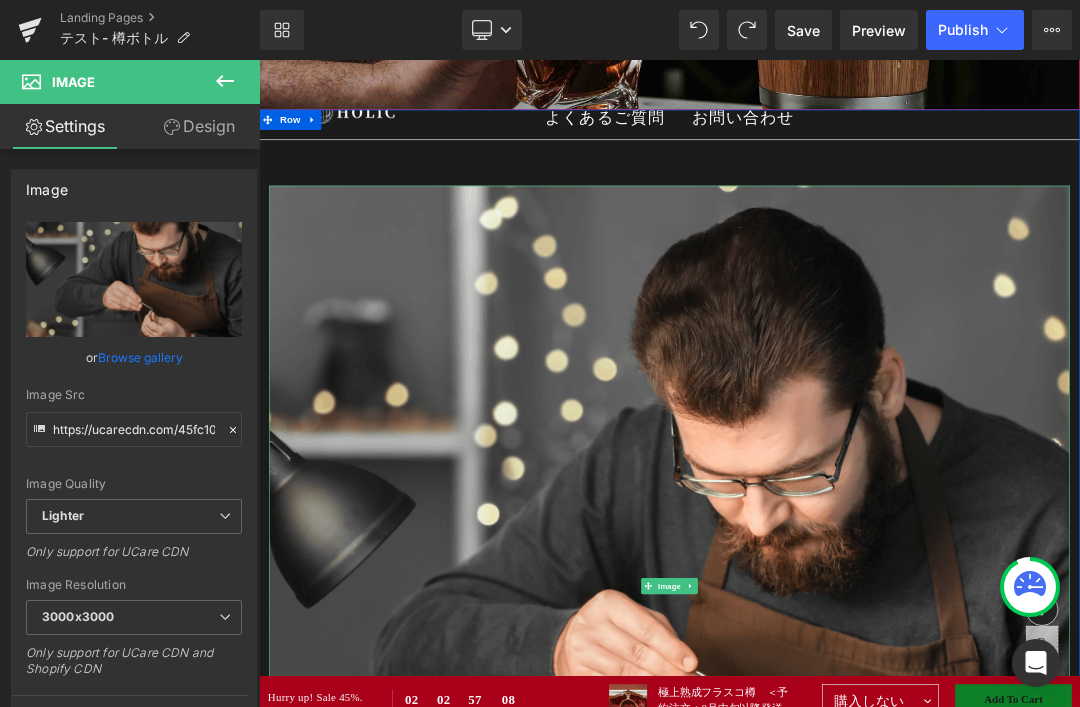 click 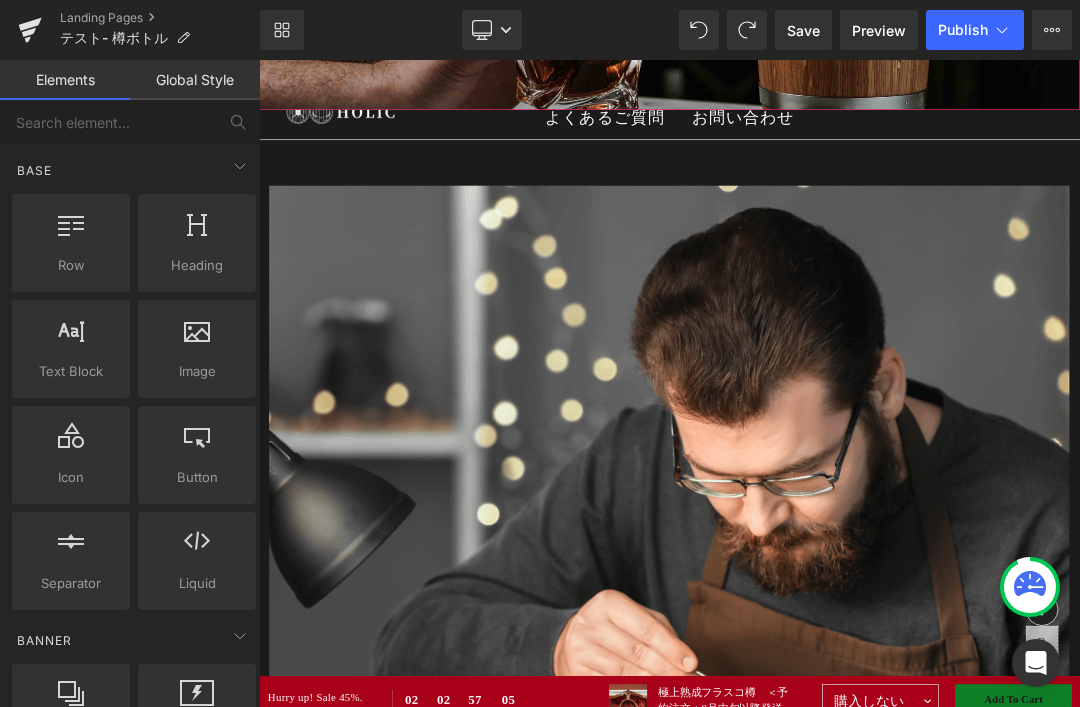 click at bounding box center [197, 232] 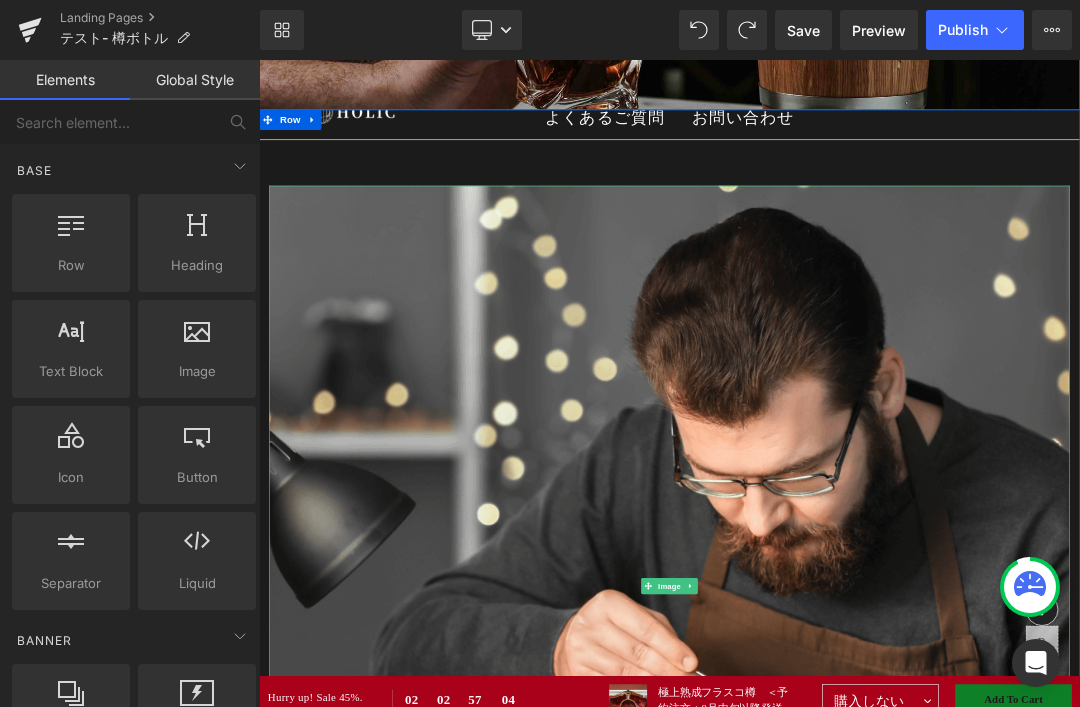 click at bounding box center (864, 835) 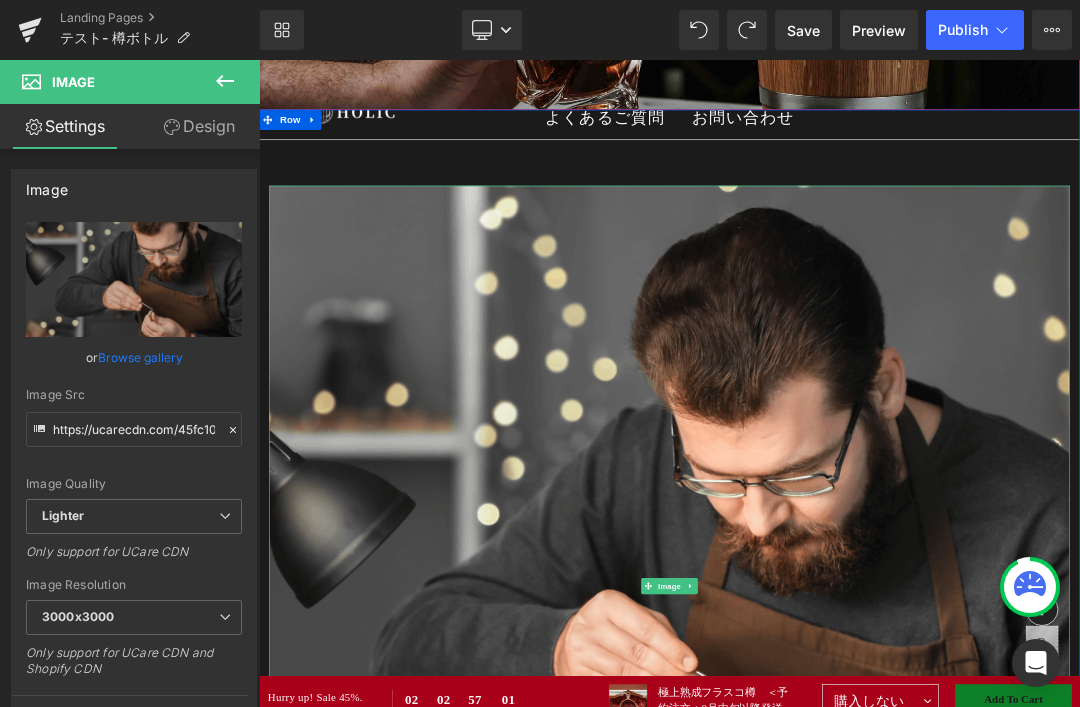 click at bounding box center [225, 82] 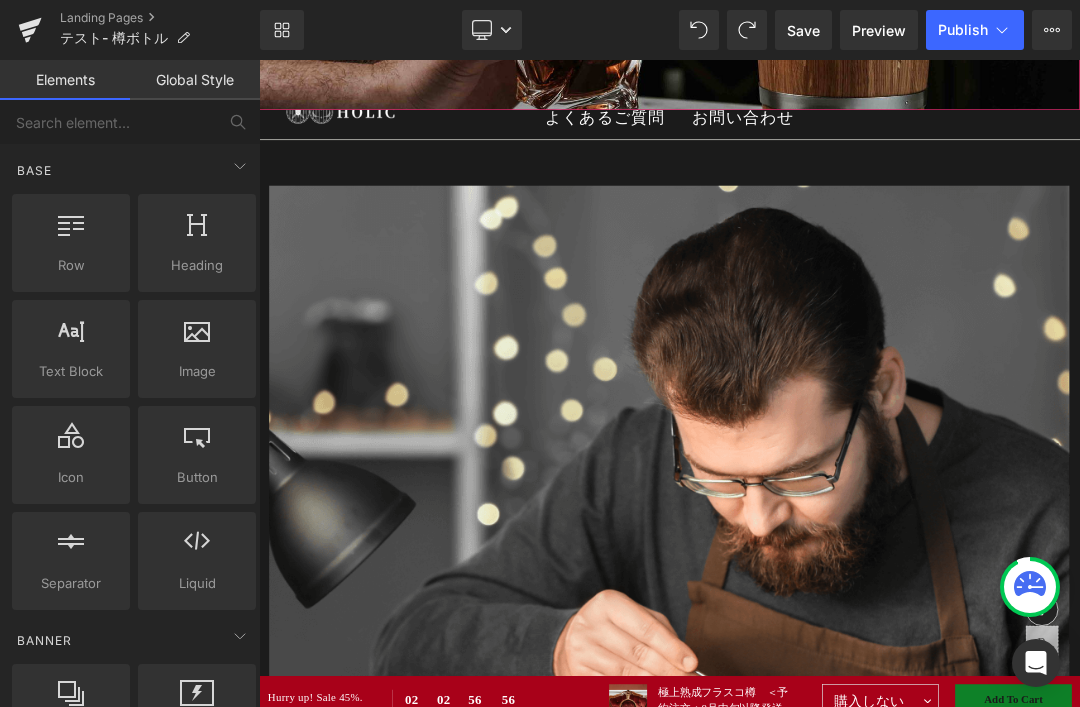 click at bounding box center (197, 444) 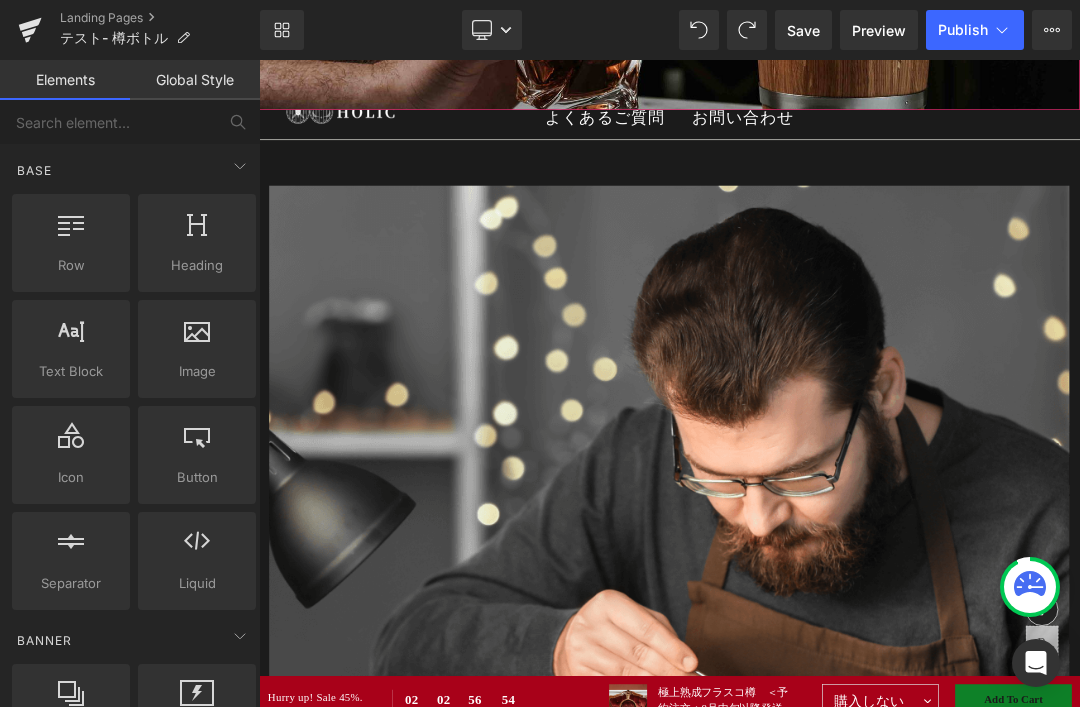 click at bounding box center [864, 835] 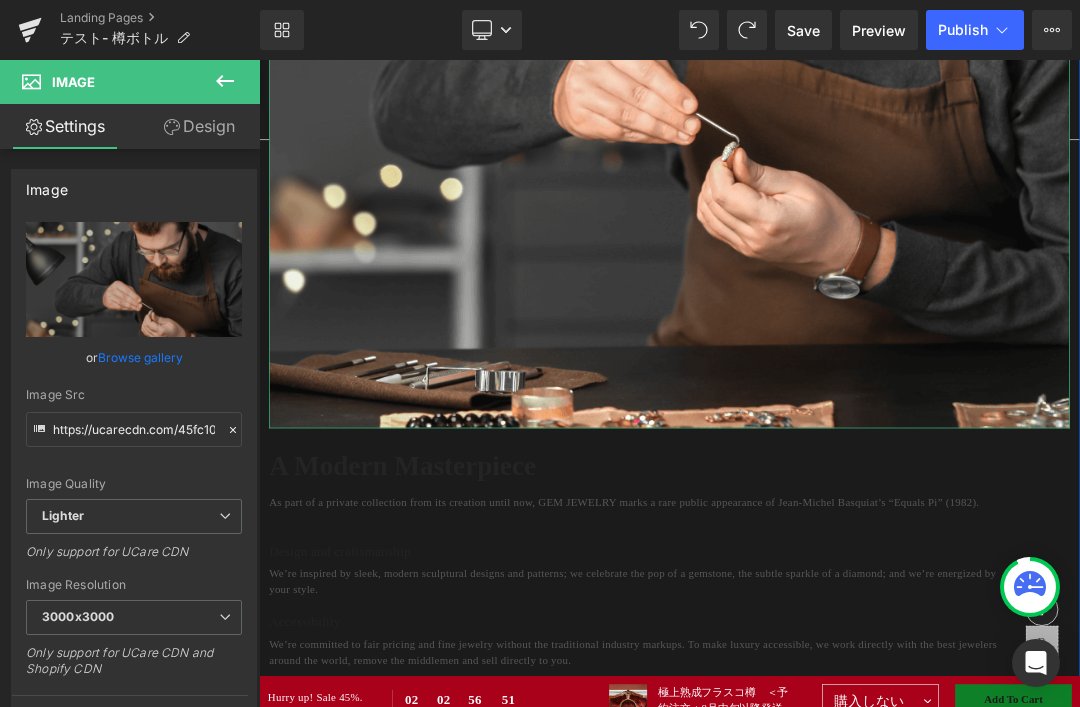 scroll, scrollTop: 1458, scrollLeft: 0, axis: vertical 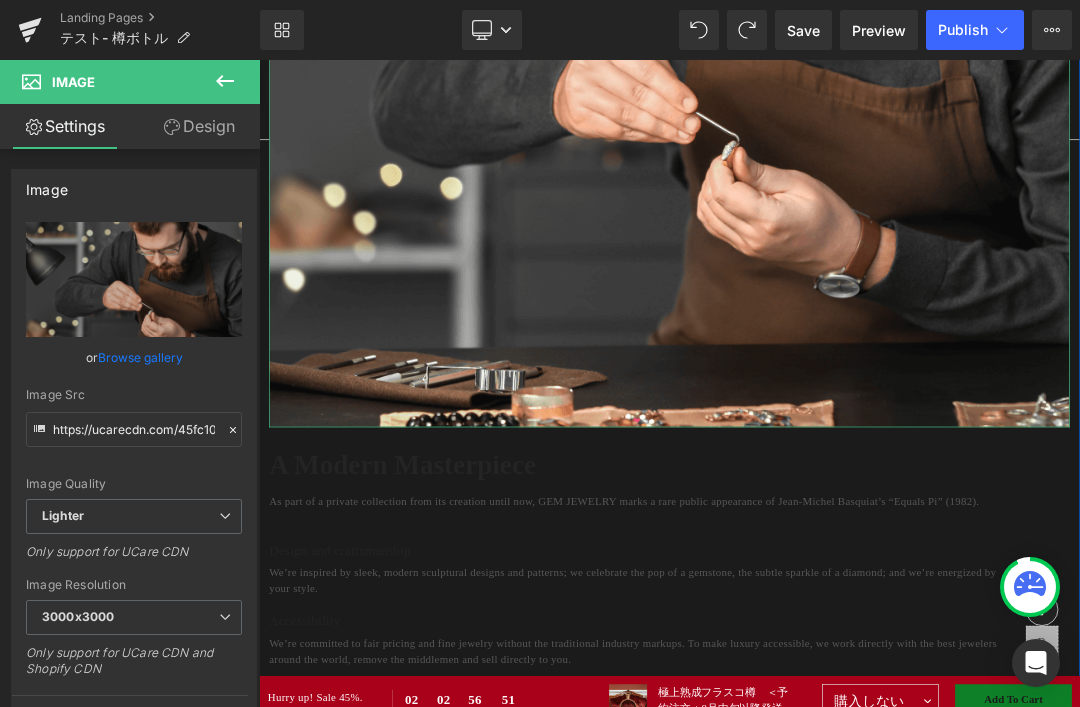 click at bounding box center (864, 11) 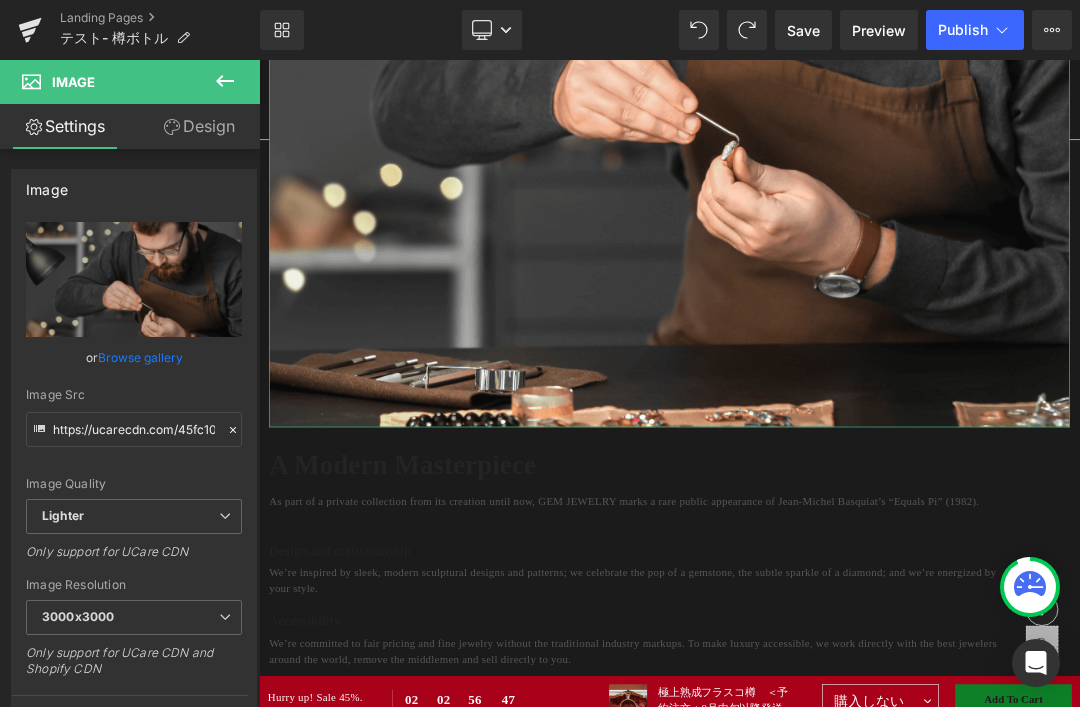 click on "Design" at bounding box center (199, 126) 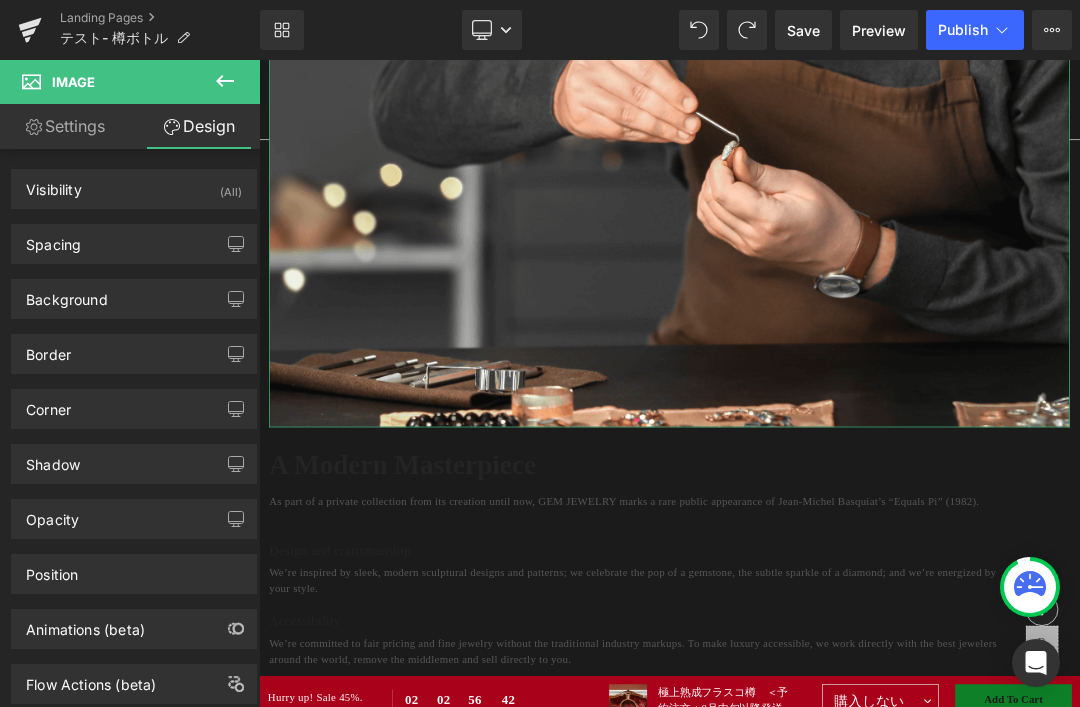 click on "Settings" at bounding box center [65, 126] 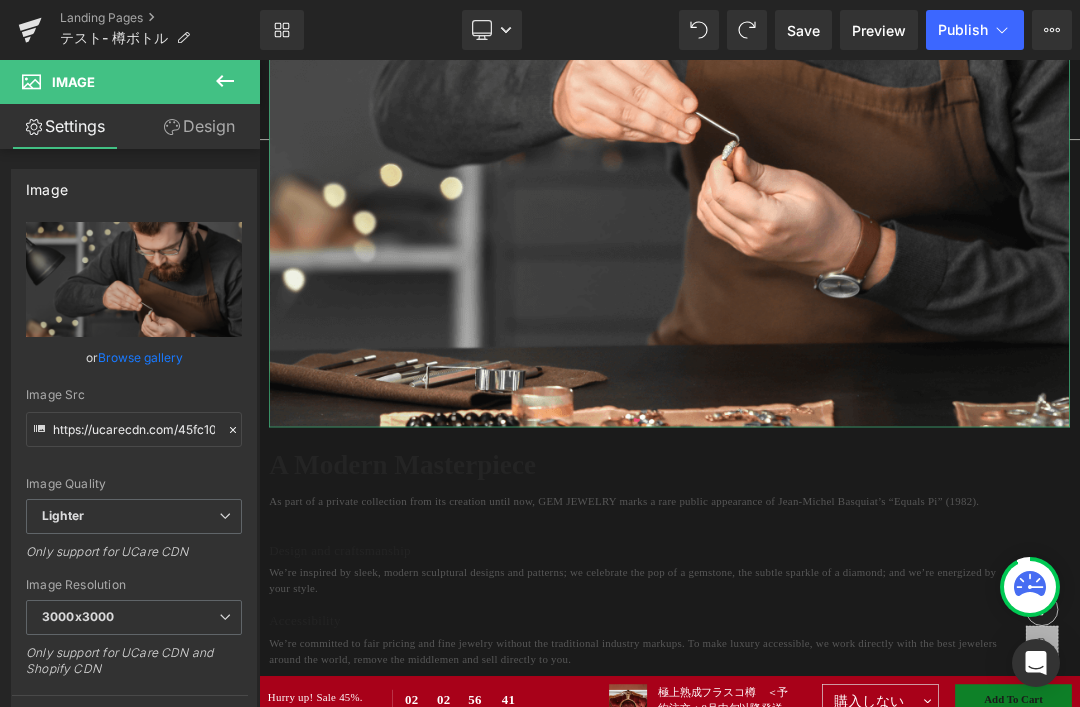 click 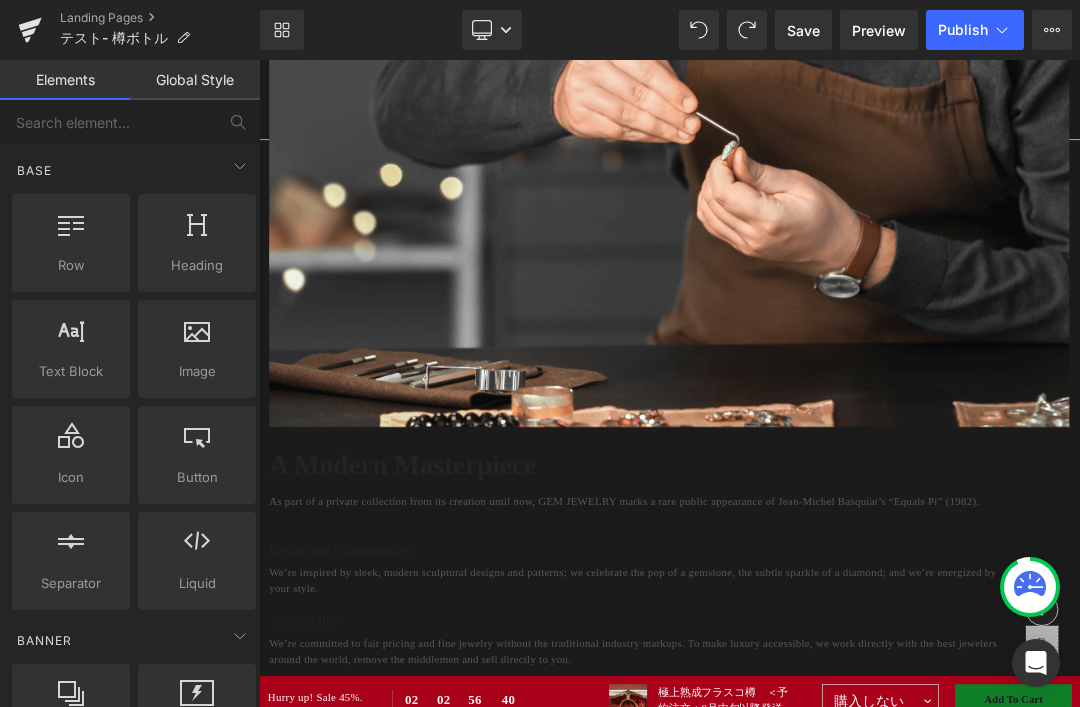 click at bounding box center [71, 232] 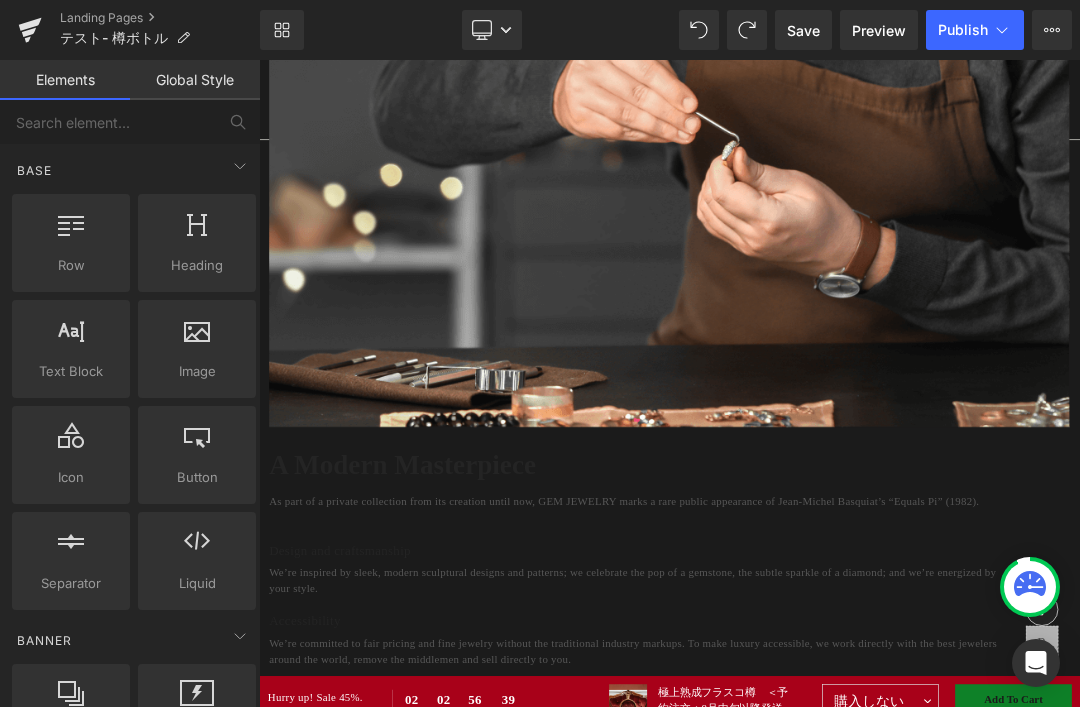 click on "Row" at bounding box center [71, 265] 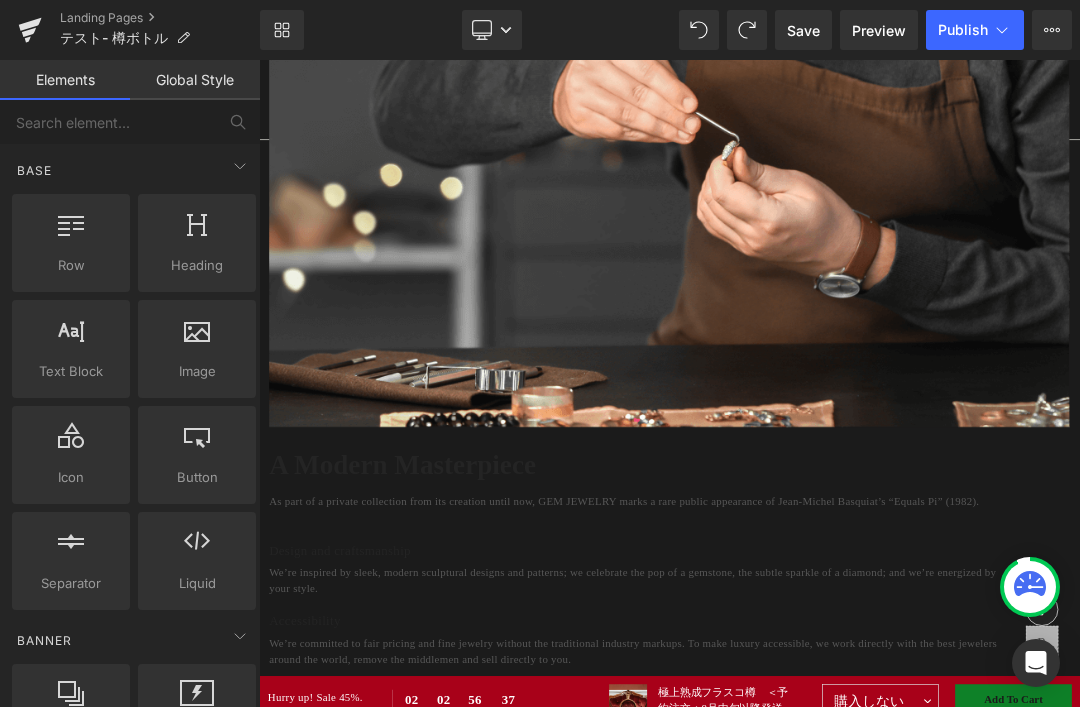 click on "Row" at bounding box center (71, 265) 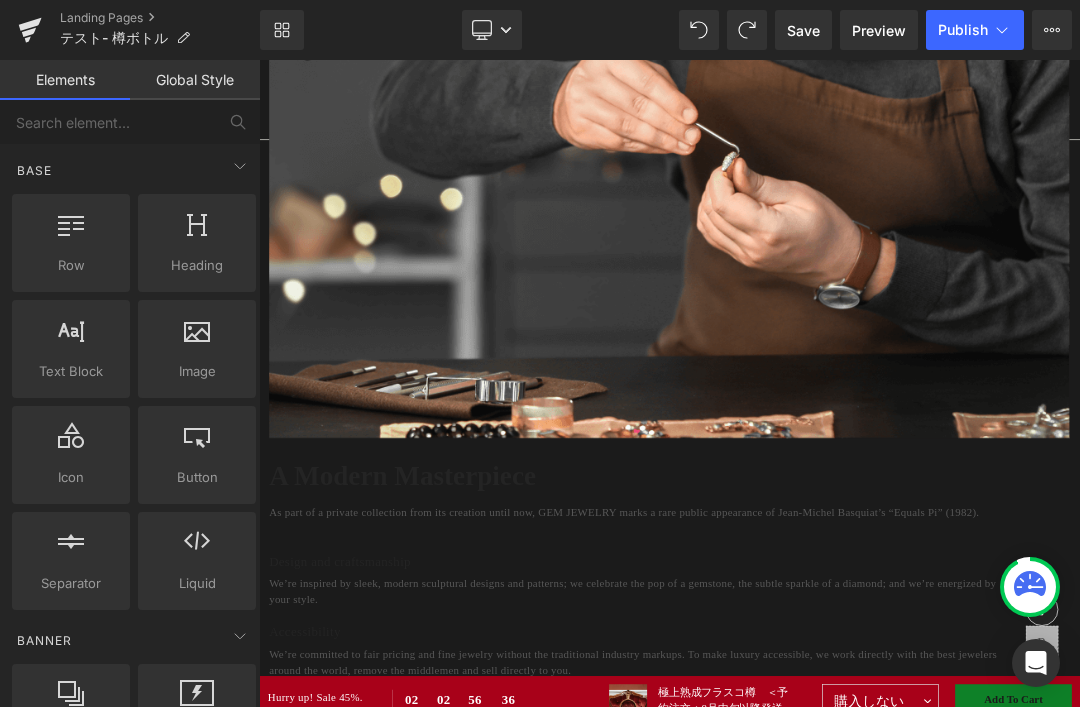 scroll, scrollTop: 1442, scrollLeft: 0, axis: vertical 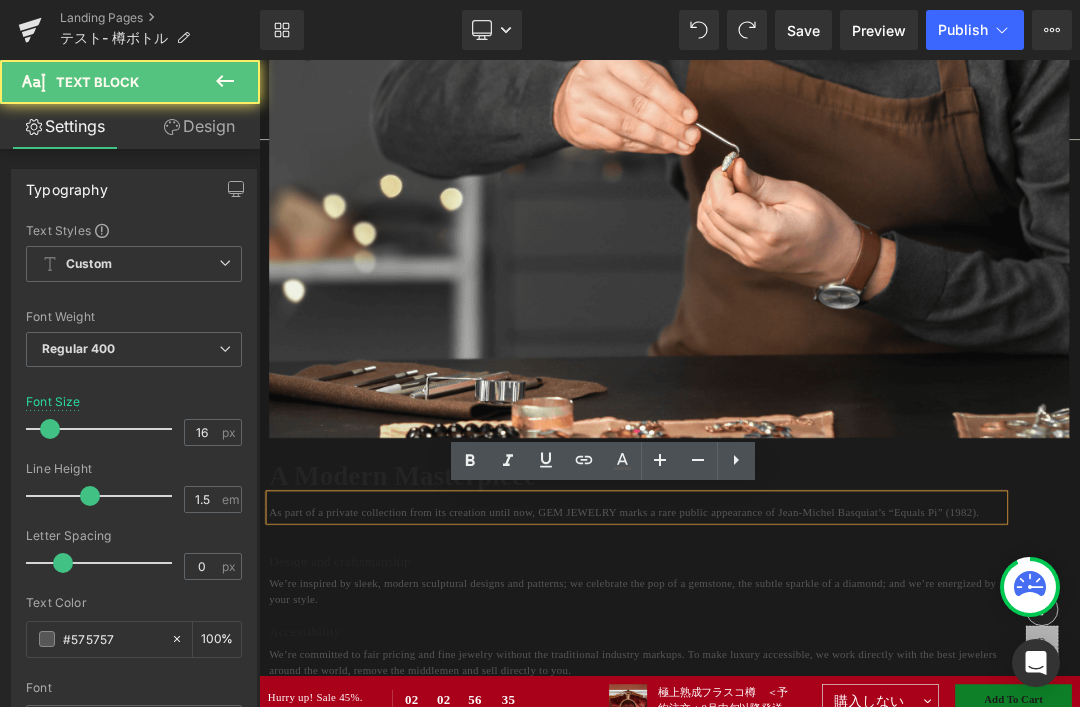 click on "A Modern Masterpiece" at bounding box center [816, 673] 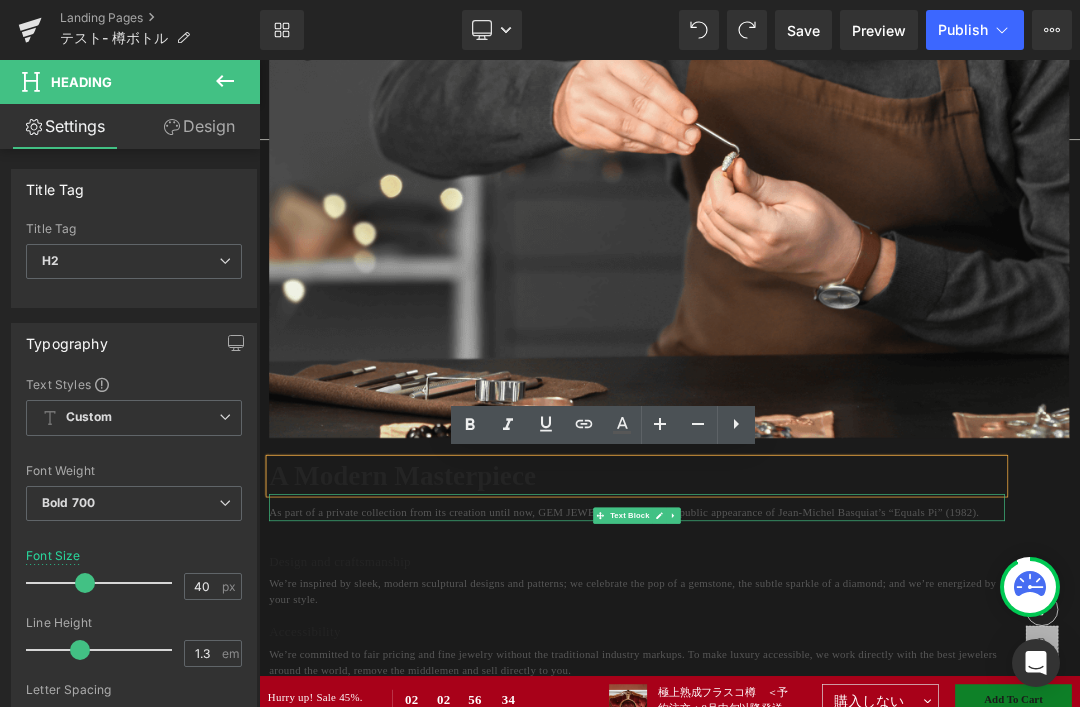 click at bounding box center [816, 736] 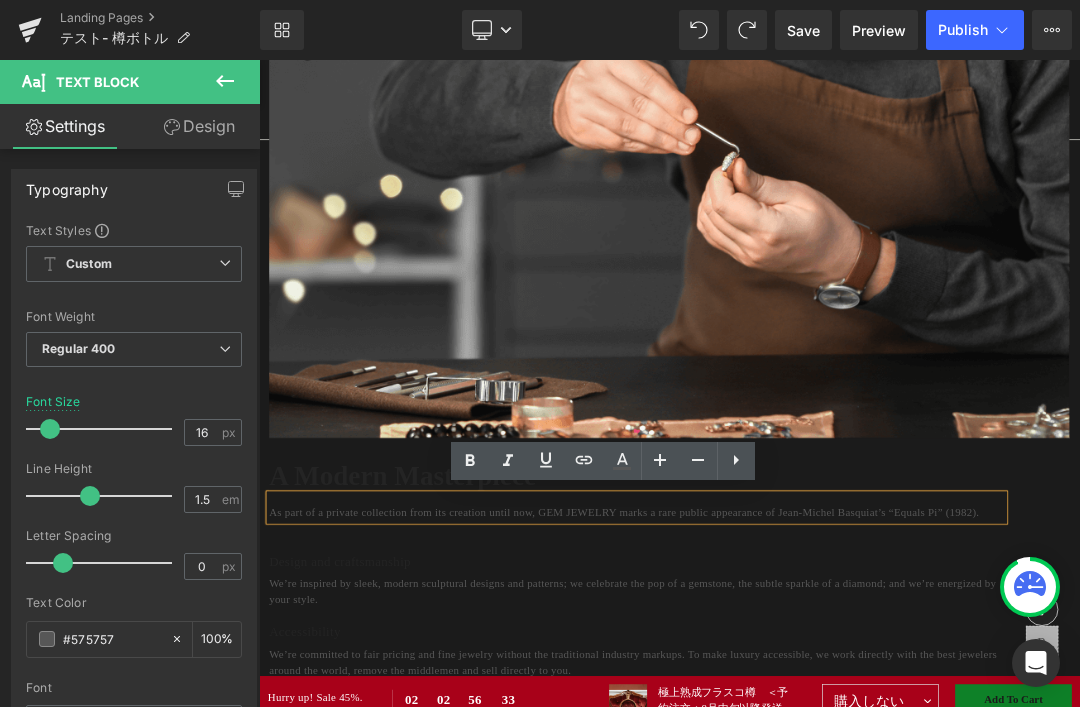 click at bounding box center (259, 60) 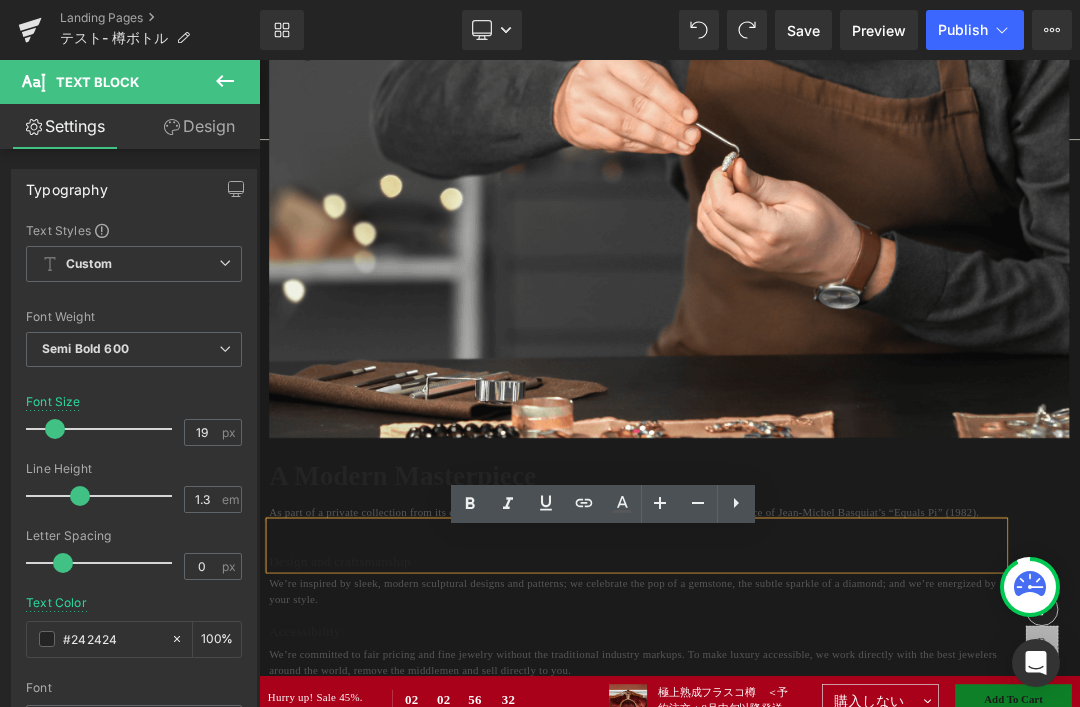click at bounding box center (864, 27) 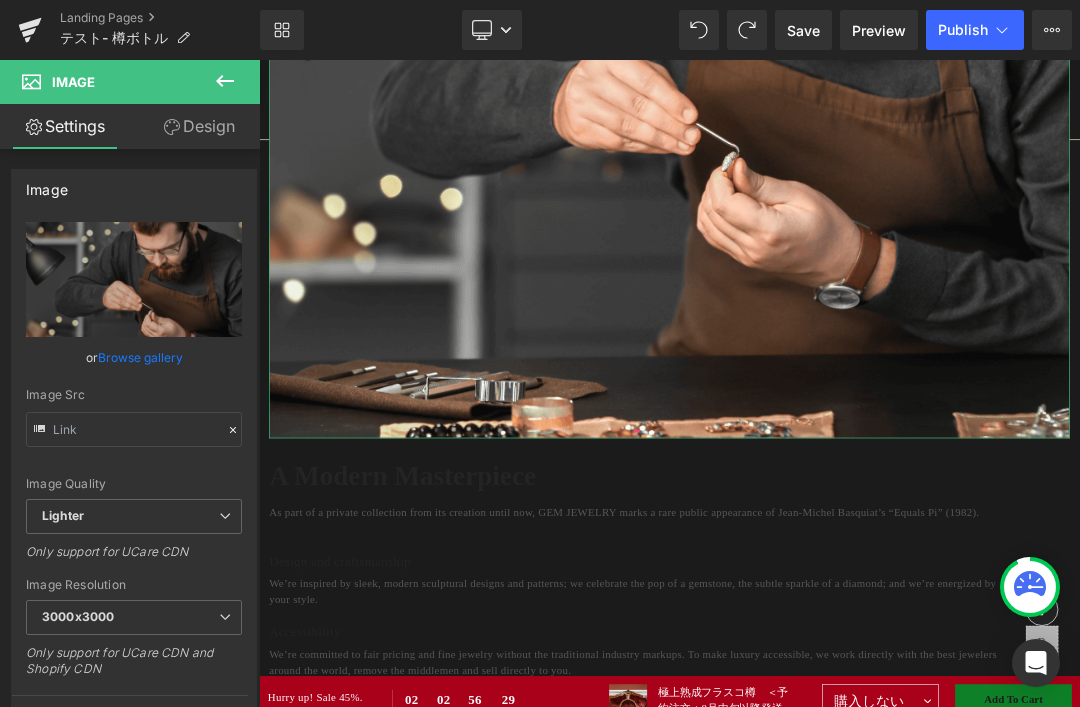 click on "Design" at bounding box center (199, 126) 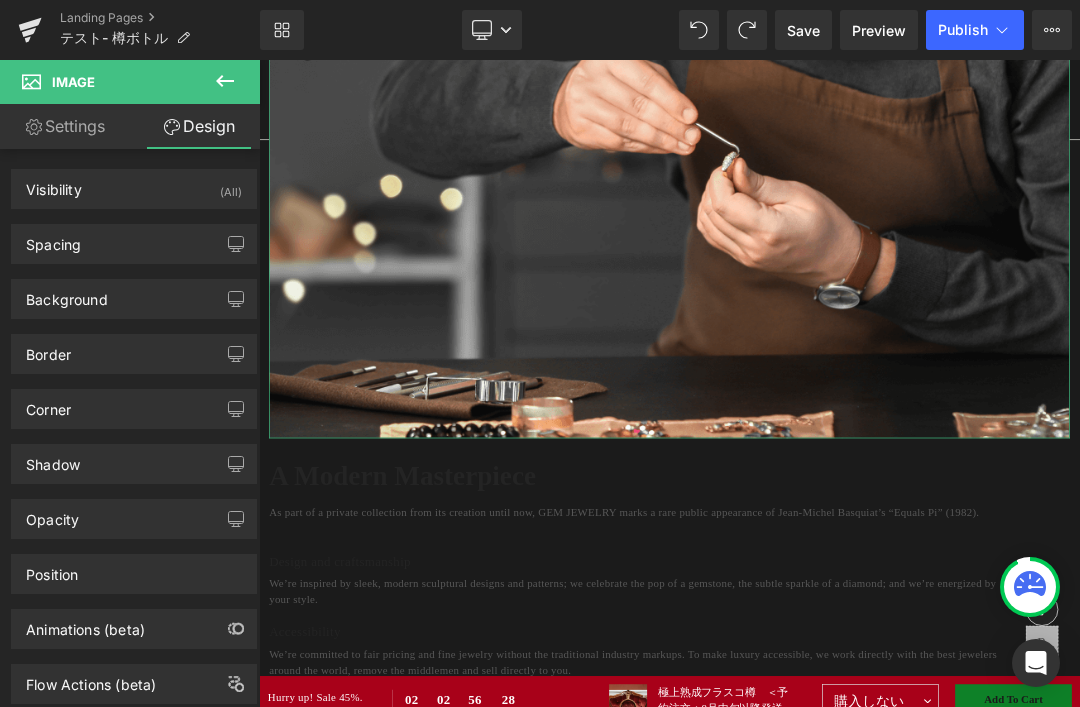 click on "Settings" at bounding box center [65, 126] 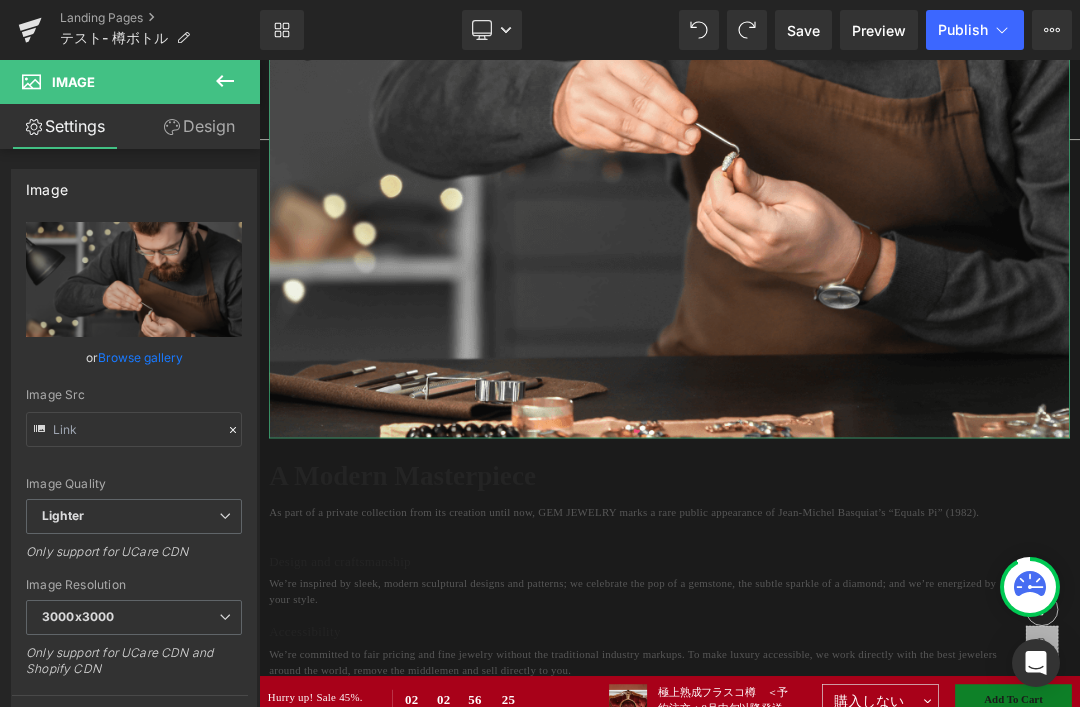 click on "Design" at bounding box center (199, 126) 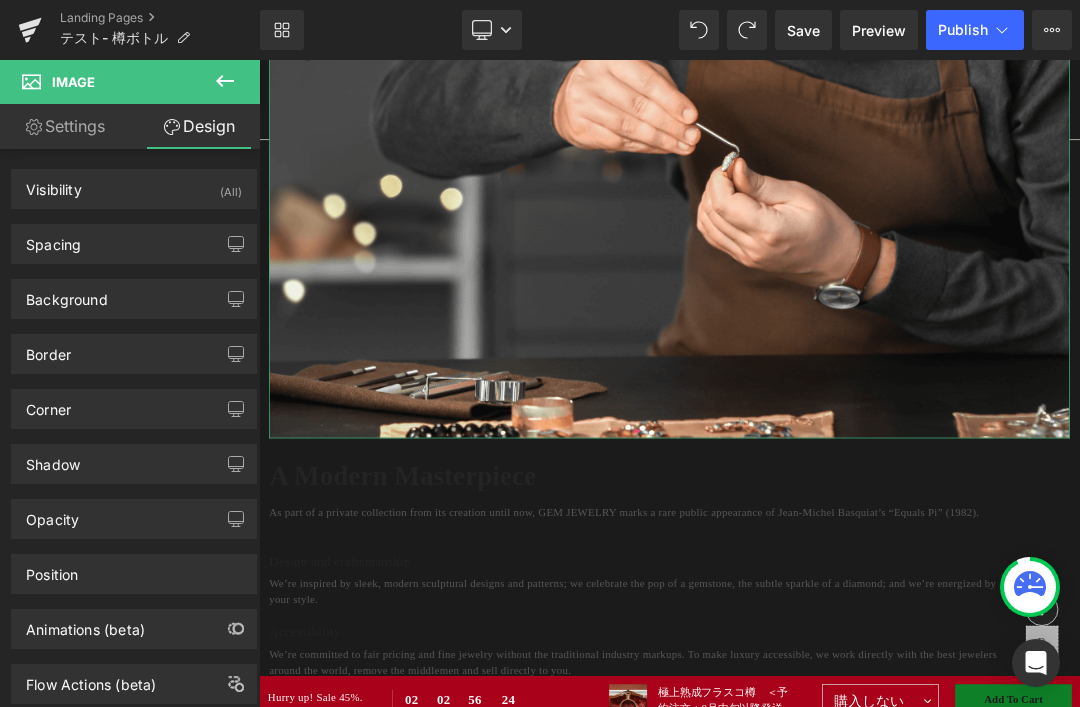 click on "Settings" at bounding box center (65, 126) 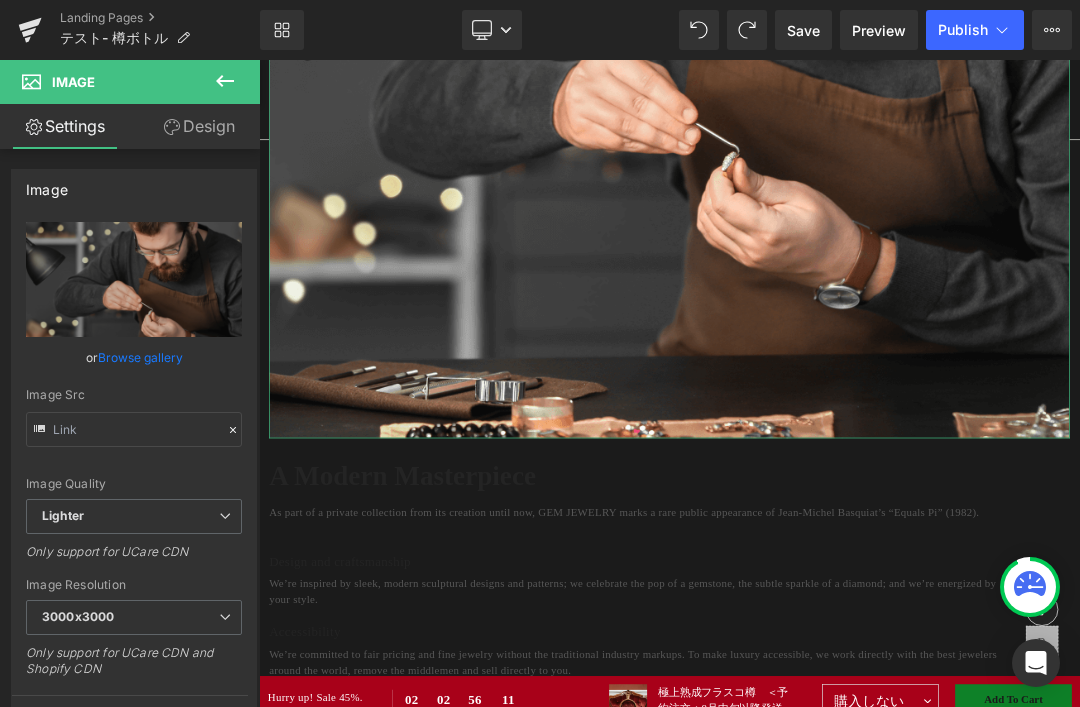 scroll, scrollTop: 0, scrollLeft: 0, axis: both 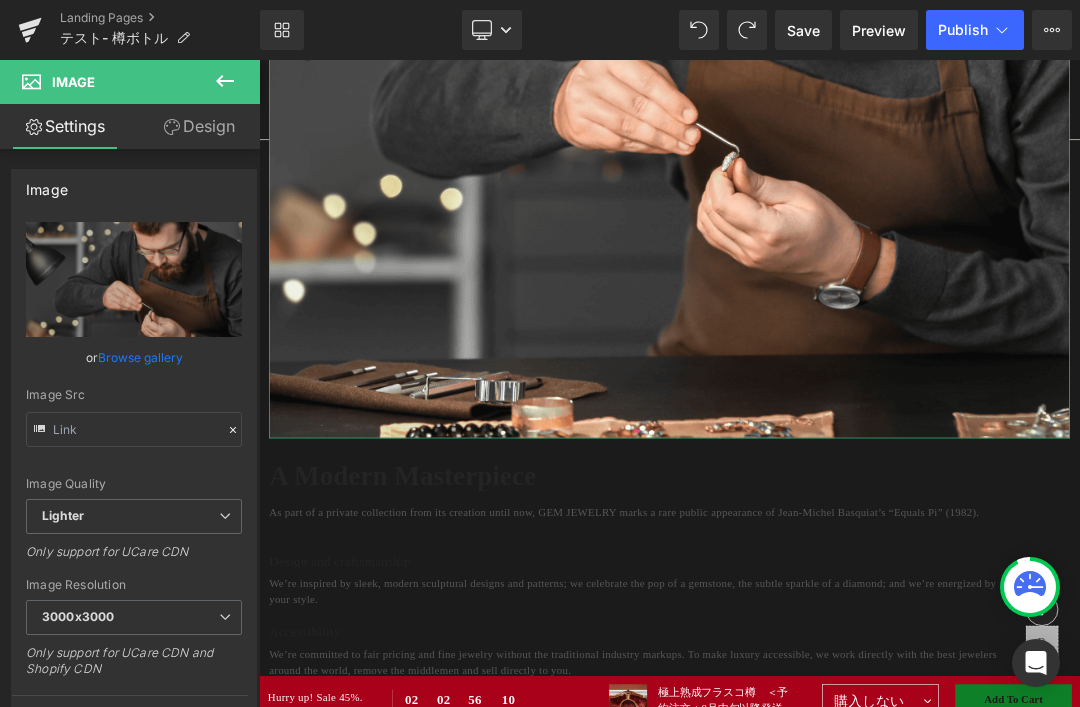 click at bounding box center (225, 82) 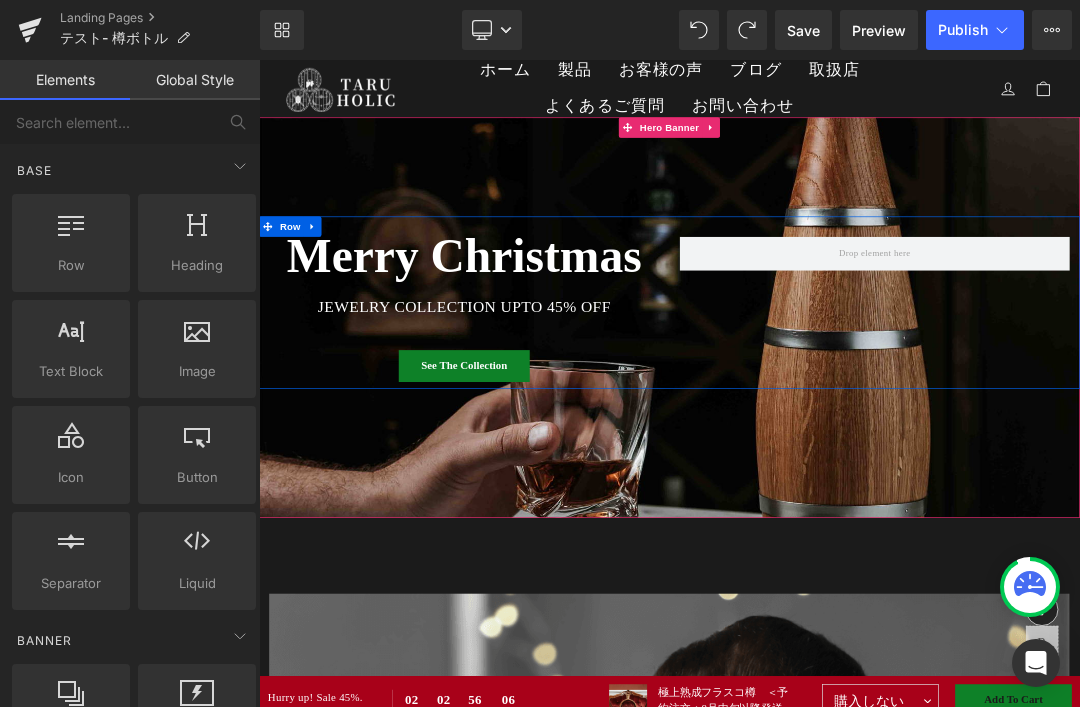 scroll, scrollTop: 30, scrollLeft: 0, axis: vertical 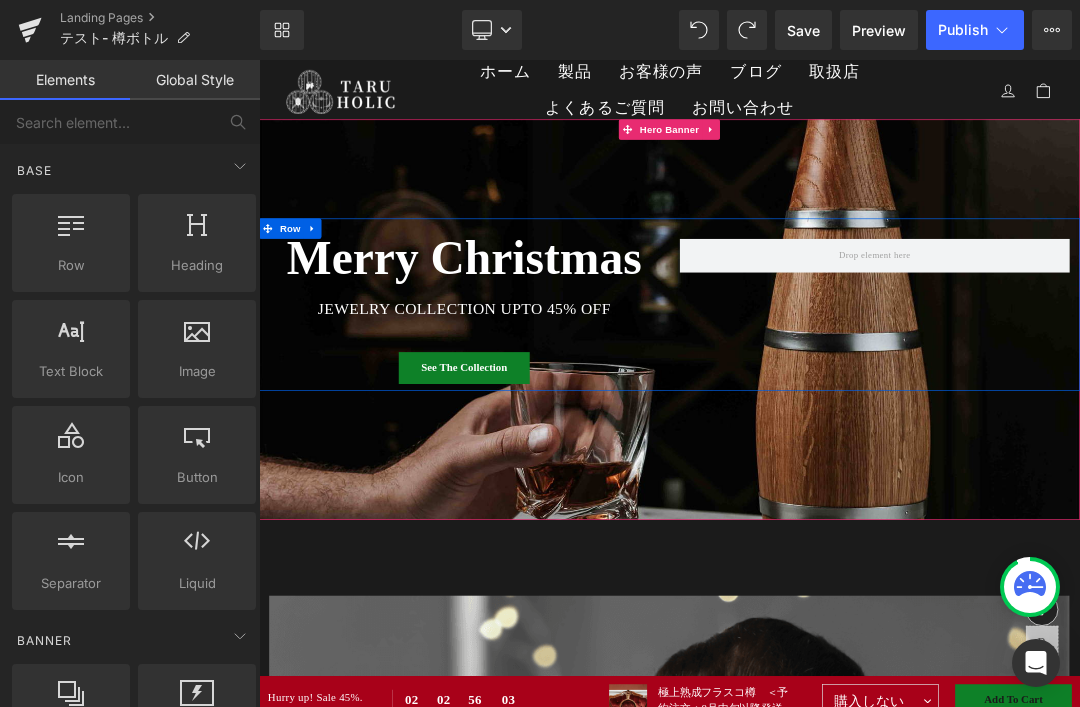 click 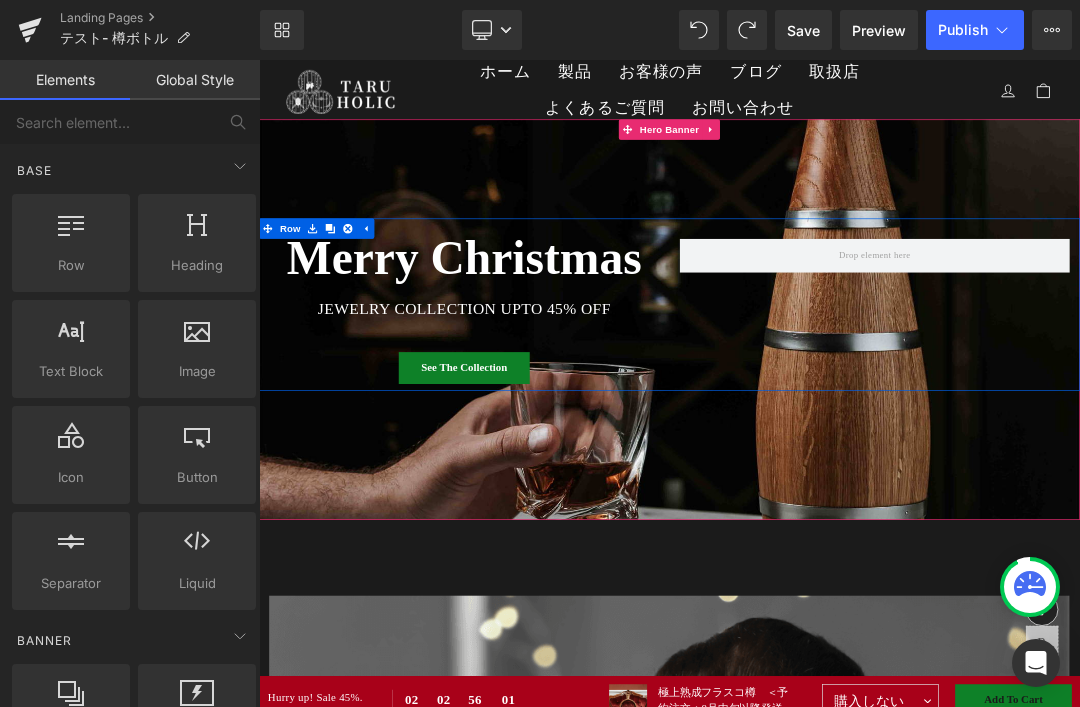 click at bounding box center (390, 308) 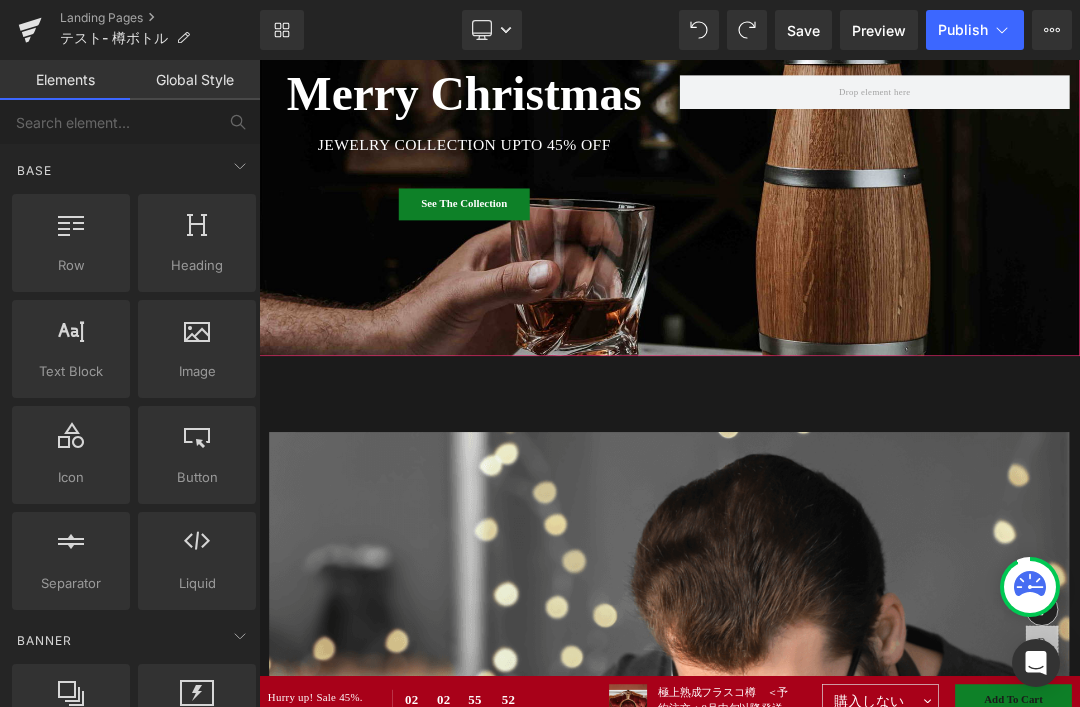 scroll, scrollTop: 303, scrollLeft: 0, axis: vertical 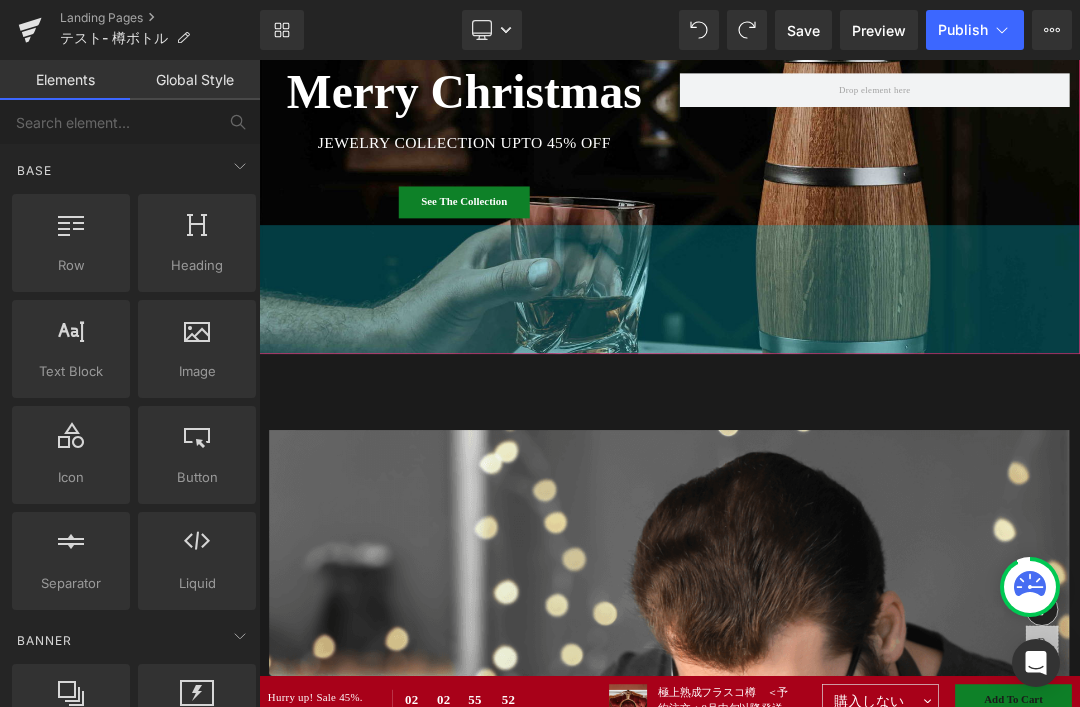 click on "190px" at bounding box center [864, 399] 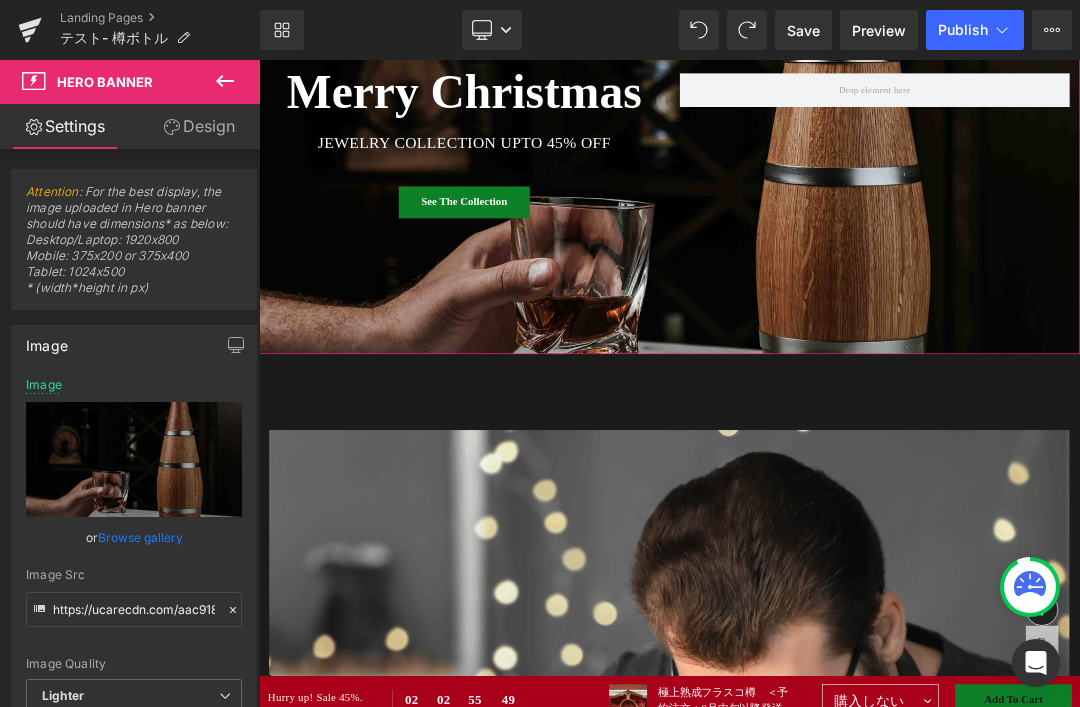 click on "190px" at bounding box center (864, 399) 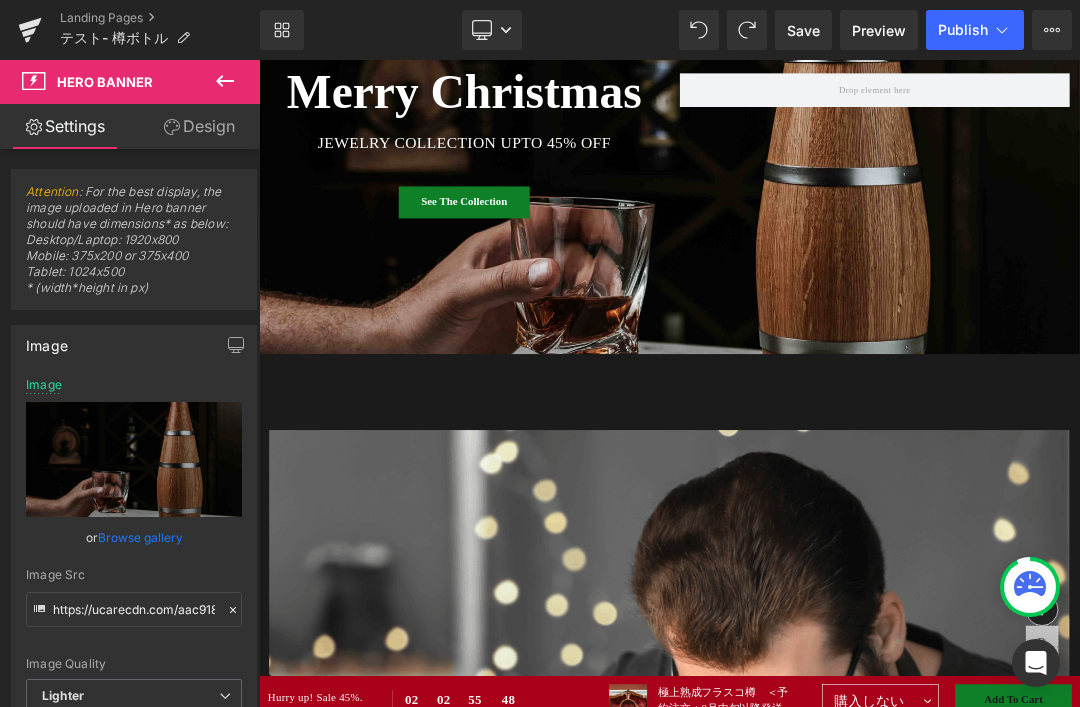 click on "Image         A Modern Masterpiece Heading         As part of a private collection from its creation until now, GEM JEWELRY marks a rare public appearance of Jean-Michel Basquiat’s “Equals Pi” (1982). Text Block         Design and craftsmanship Text Block         We’re inspired by sleek, modern sculptural designs and patterns; we celebrate the pop of a gemstone, the subtle sparkle of a diamond; and we’re energized by your style. Text Block         Accessibility Text Block         We’re committed to fair pricing and fine jewelry without the traditional industry markups. To make luxury accessible, we work directly with the best jewelers around the world, remove the middlemen and sell directly to you. Text Block         Row         Row" at bounding box center (864, 1924) 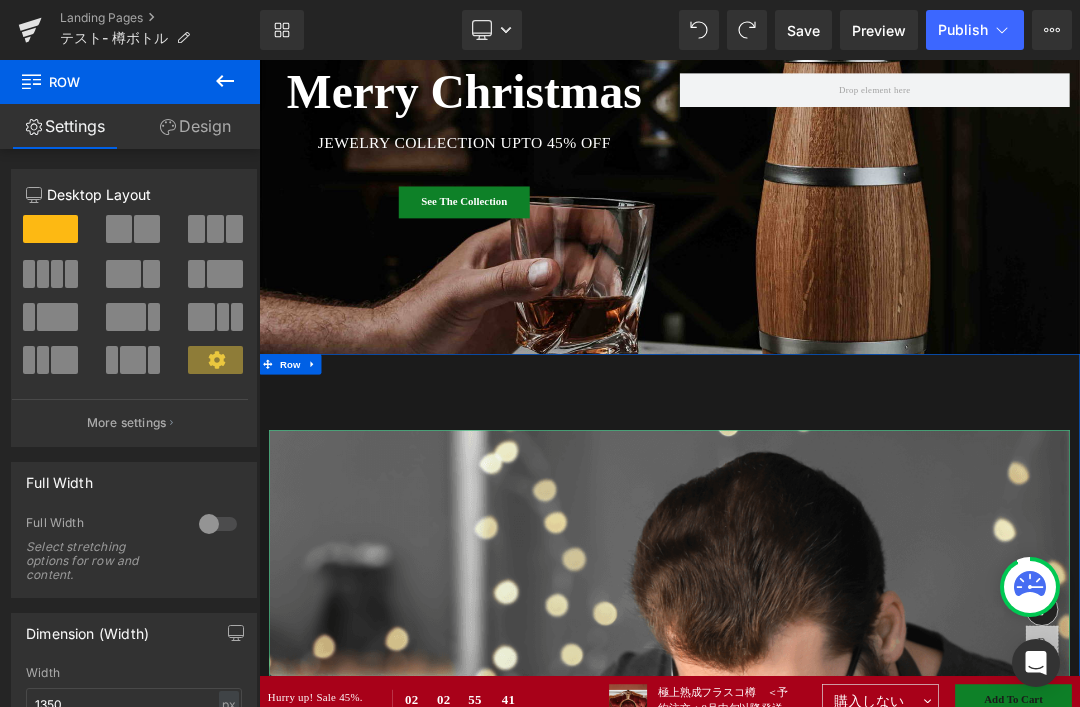 click at bounding box center [864, 1196] 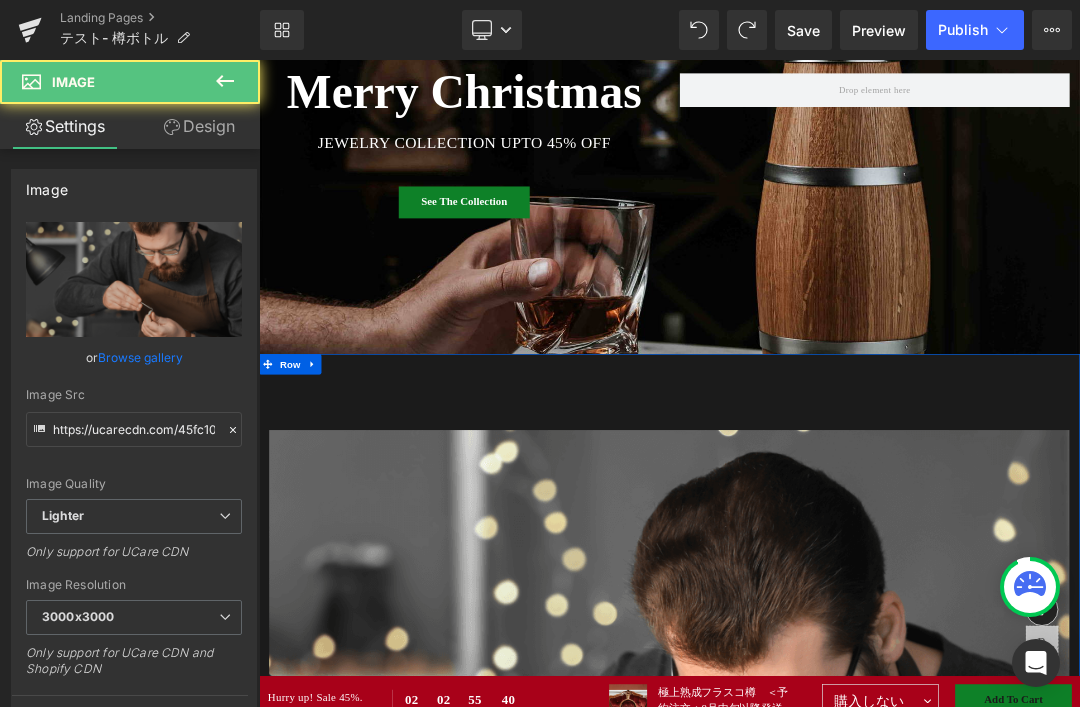 click on "Image         A Modern Masterpiece Heading         As part of a private collection from its creation until now, GEM JEWELRY marks a rare public appearance of Jean-Michel Basquiat’s “Equals Pi” (1982). Text Block         Design and craftsmanship Text Block         We’re inspired by sleek, modern sculptural designs and patterns; we celebrate the pop of a gemstone, the subtle sparkle of a diamond; and we’re energized by your style. Text Block         Accessibility Text Block         We’re committed to fair pricing and fine jewelry without the traditional industry markups. To make luxury accessible, we work directly with the best jewelers around the world, remove the middlemen and sell directly to you. Text Block         Row         Row" at bounding box center [864, 1924] 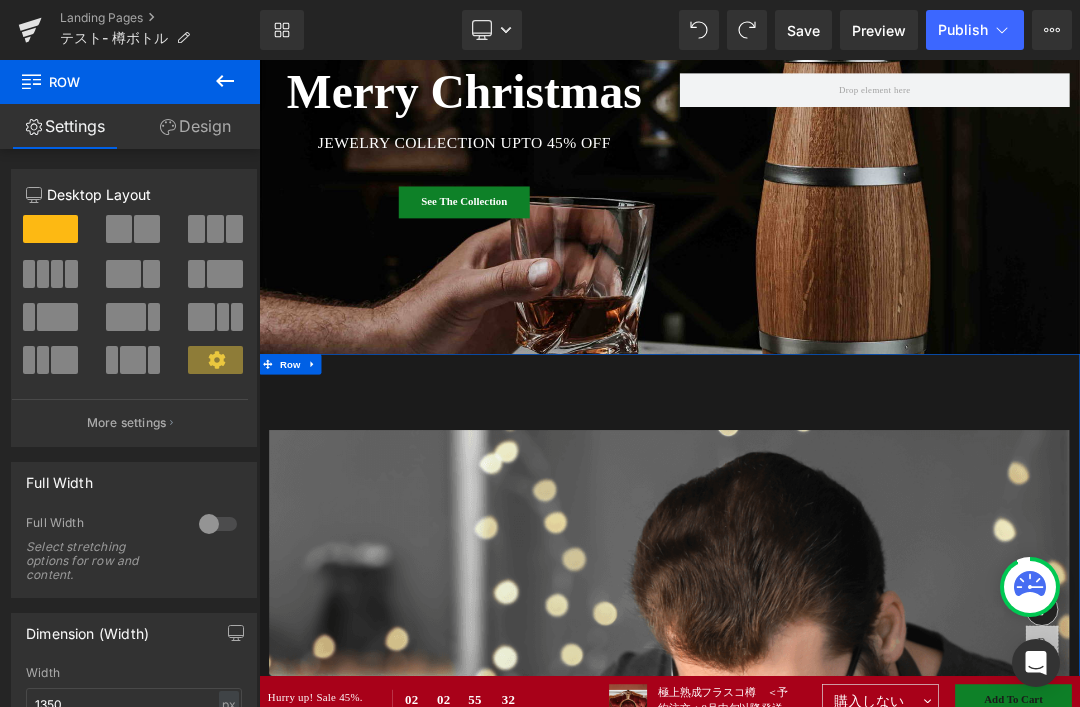 scroll, scrollTop: 0, scrollLeft: 0, axis: both 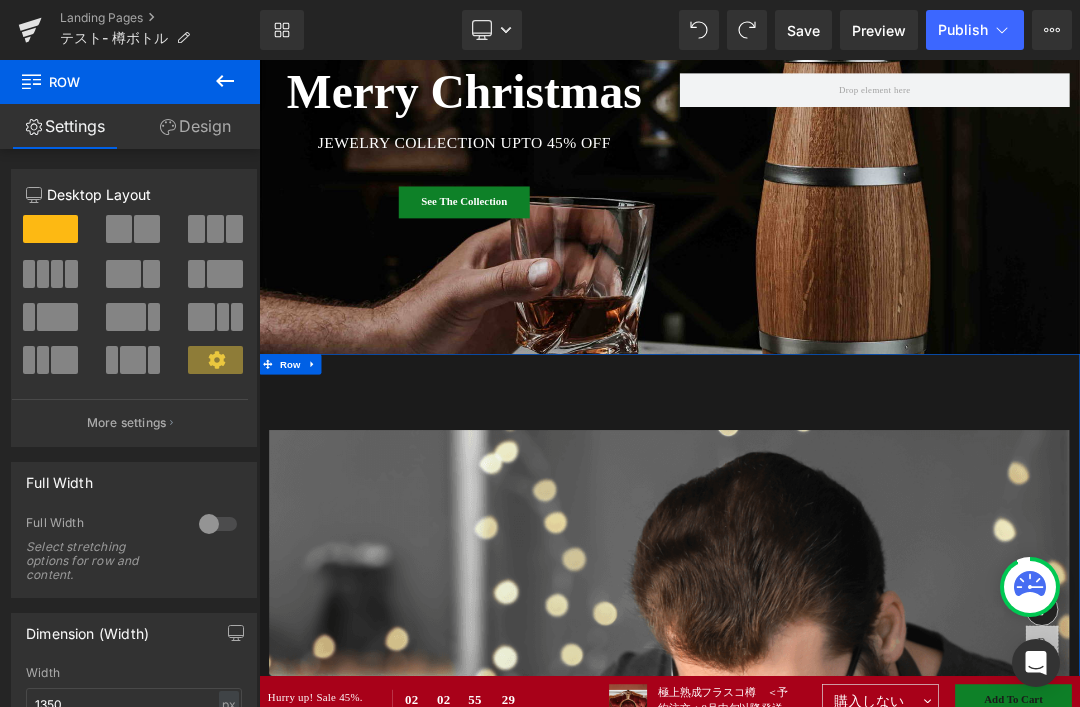 click on "Full Width 0 Full Width Select stretching options for row and content." at bounding box center (134, 522) 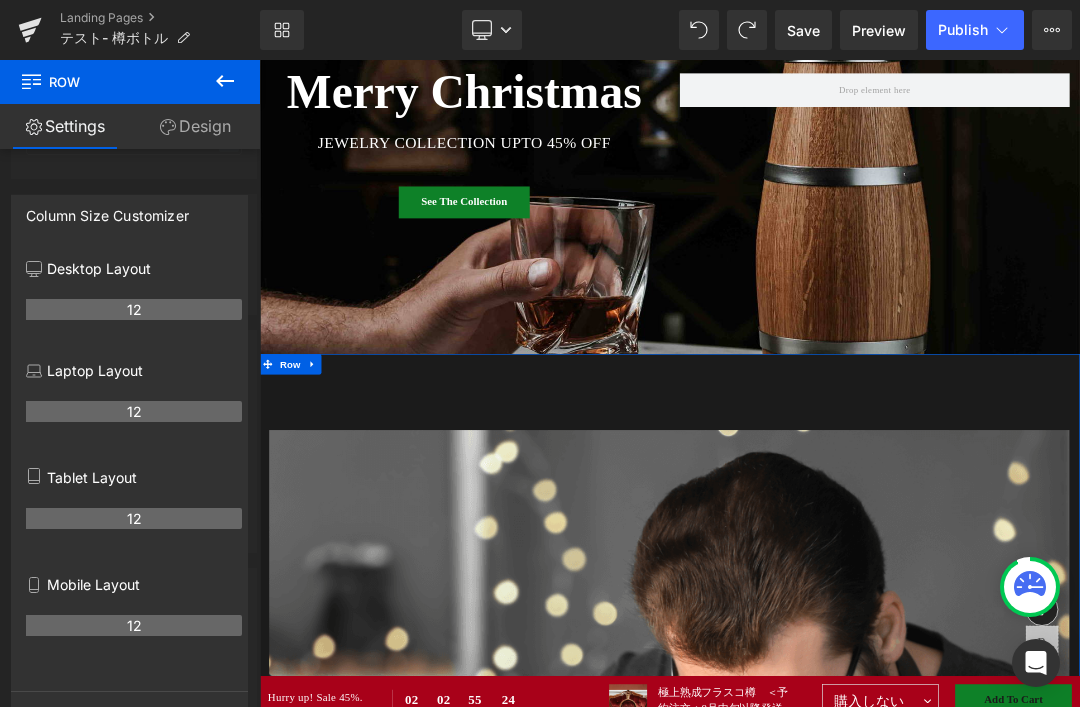 scroll, scrollTop: 584, scrollLeft: 0, axis: vertical 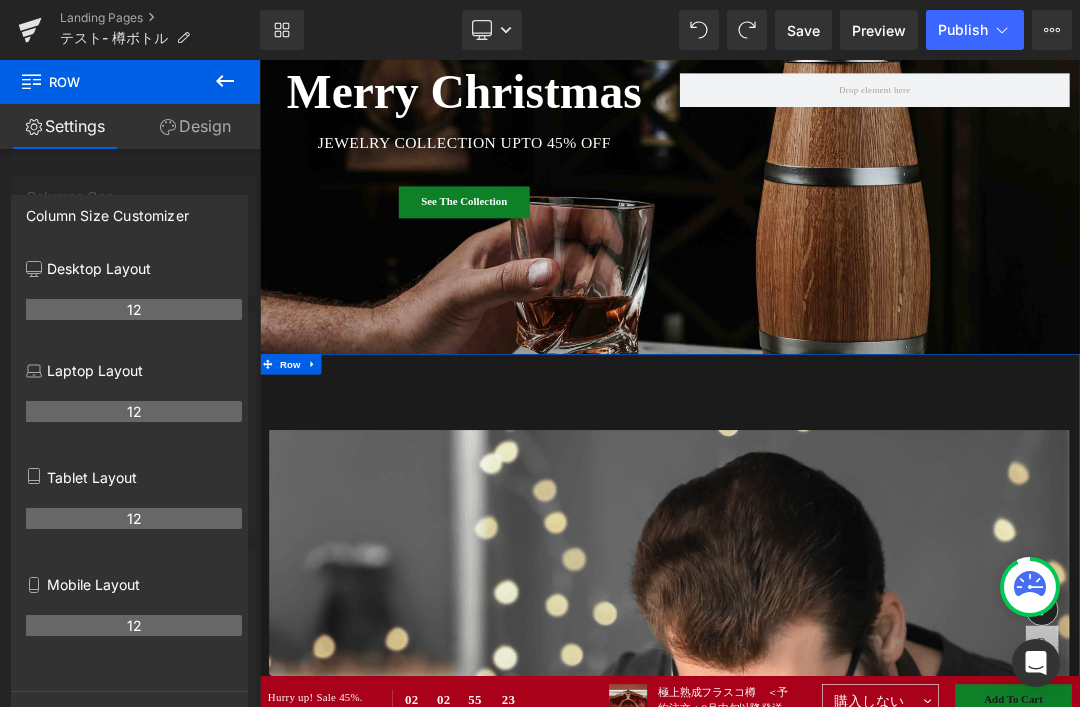 click at bounding box center [225, 82] 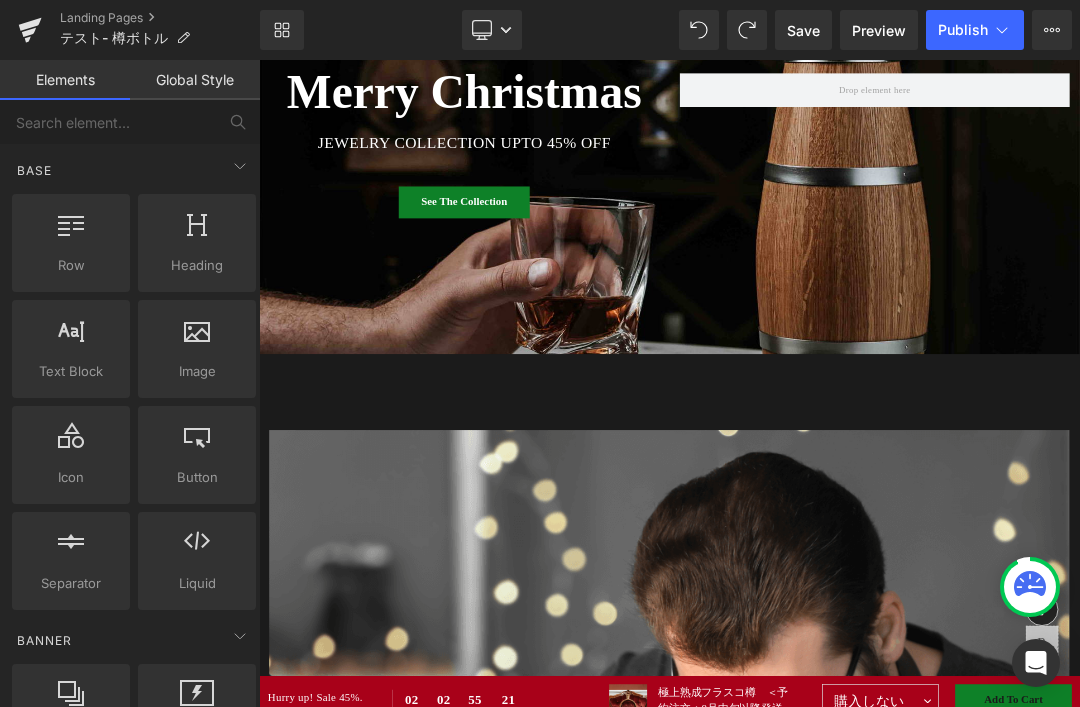 click on "Row" at bounding box center (71, 265) 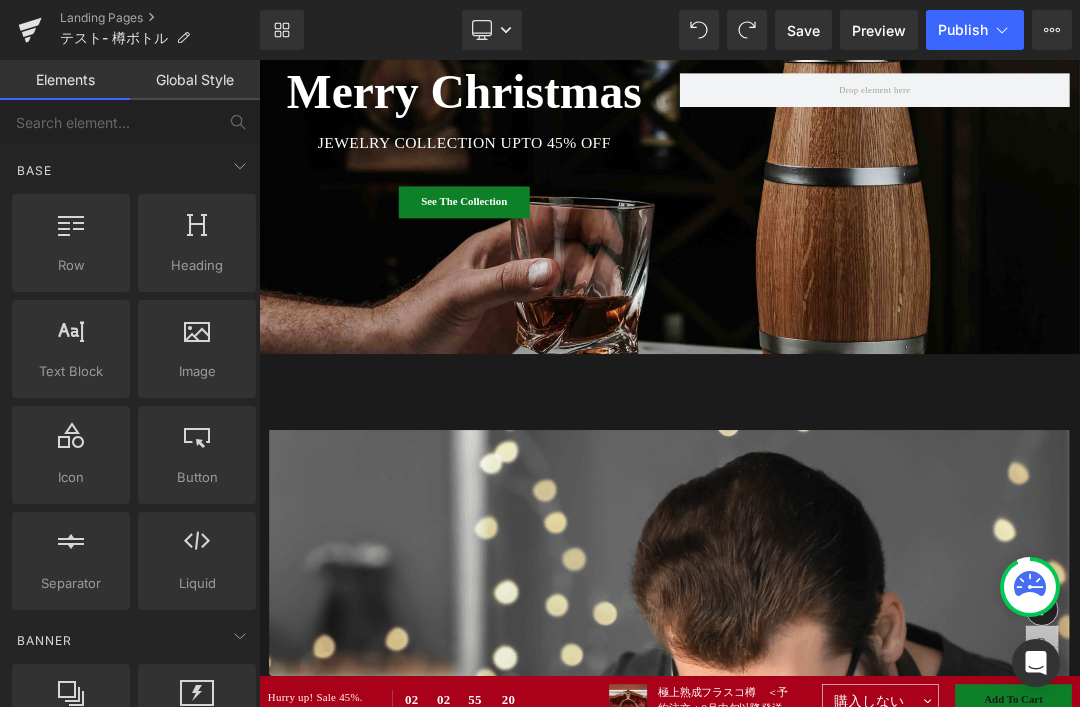 click on "Row" at bounding box center (71, 265) 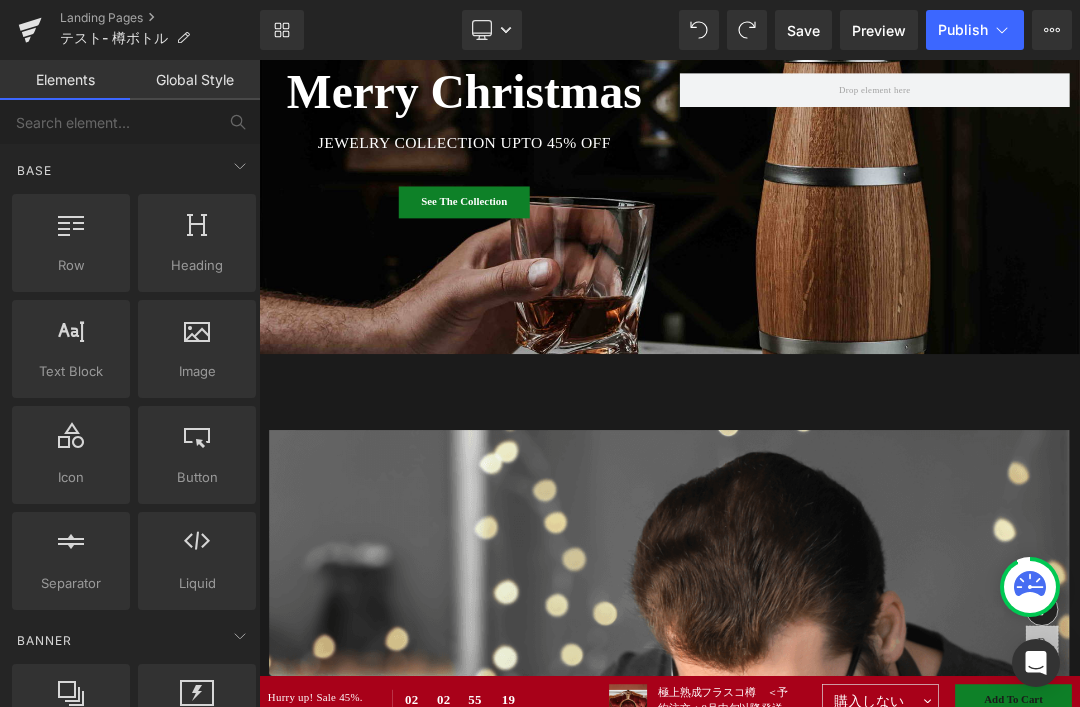 click at bounding box center [197, 232] 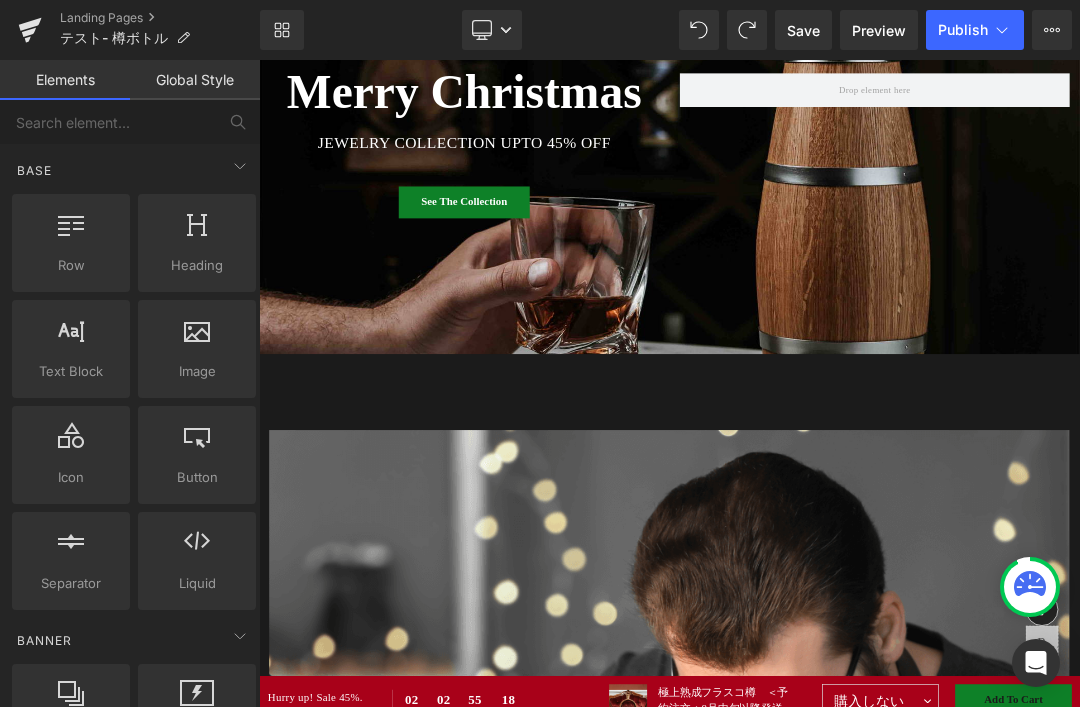 click 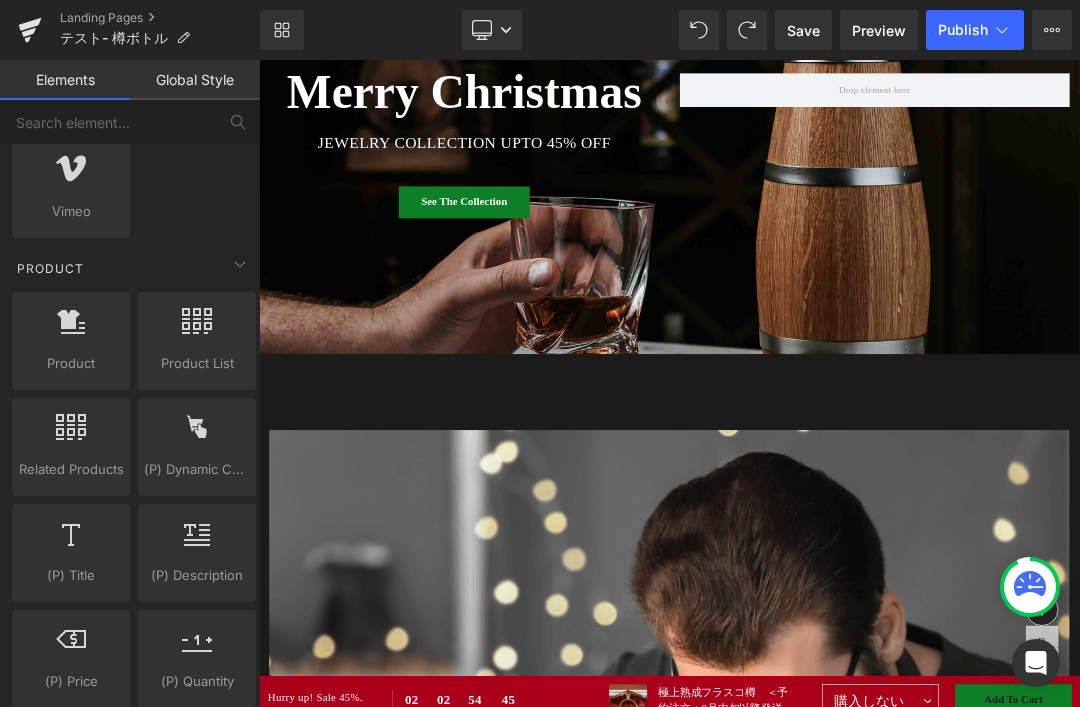 scroll, scrollTop: 1086, scrollLeft: 0, axis: vertical 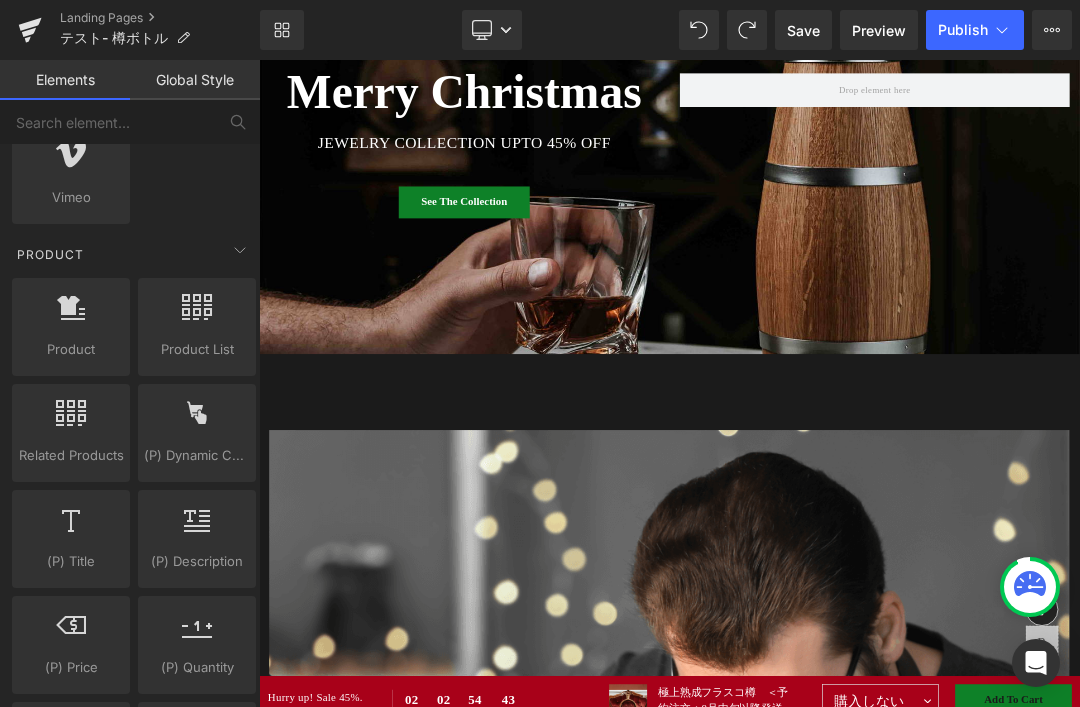 click at bounding box center [71, 528] 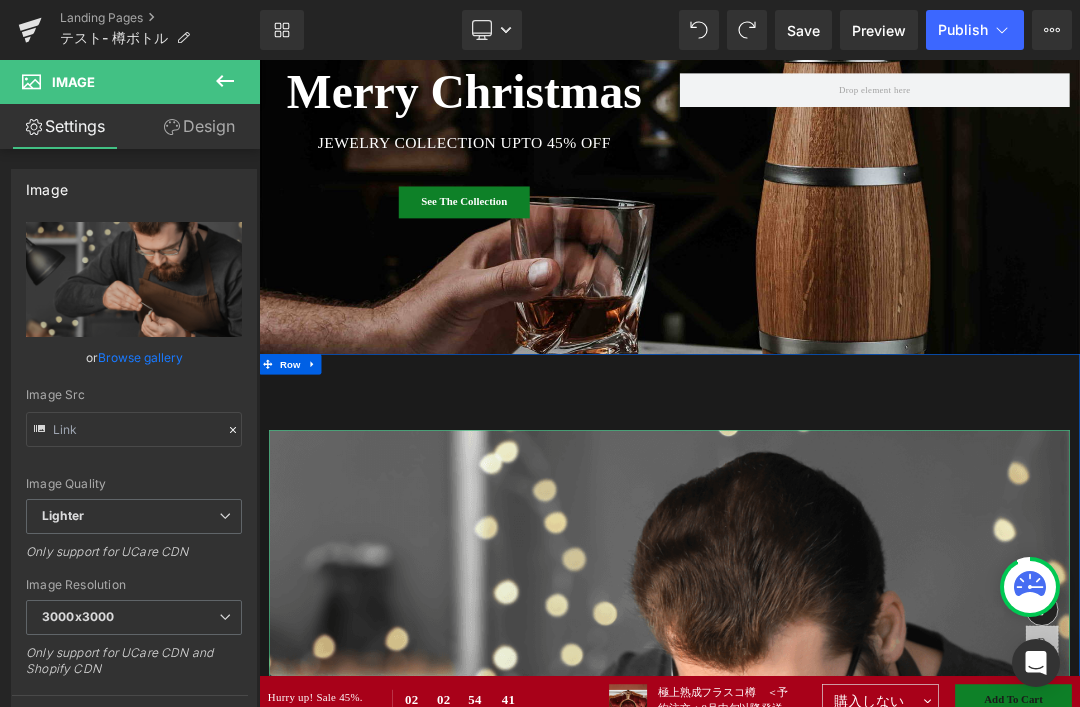 click at bounding box center [864, 1196] 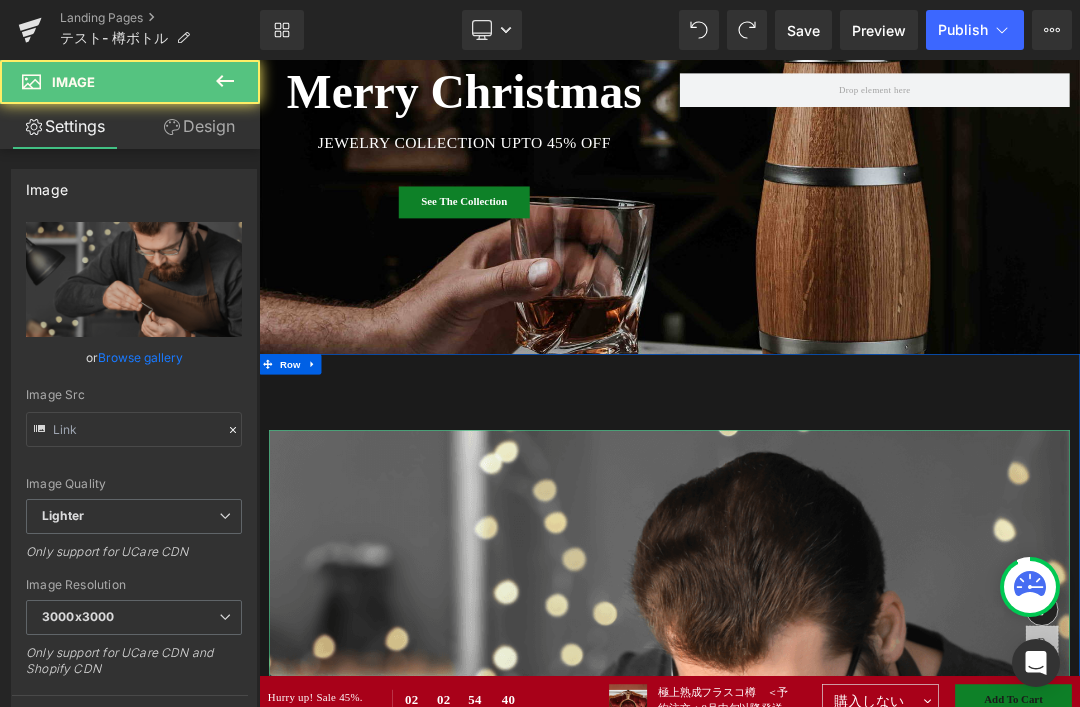 click at bounding box center (864, 1196) 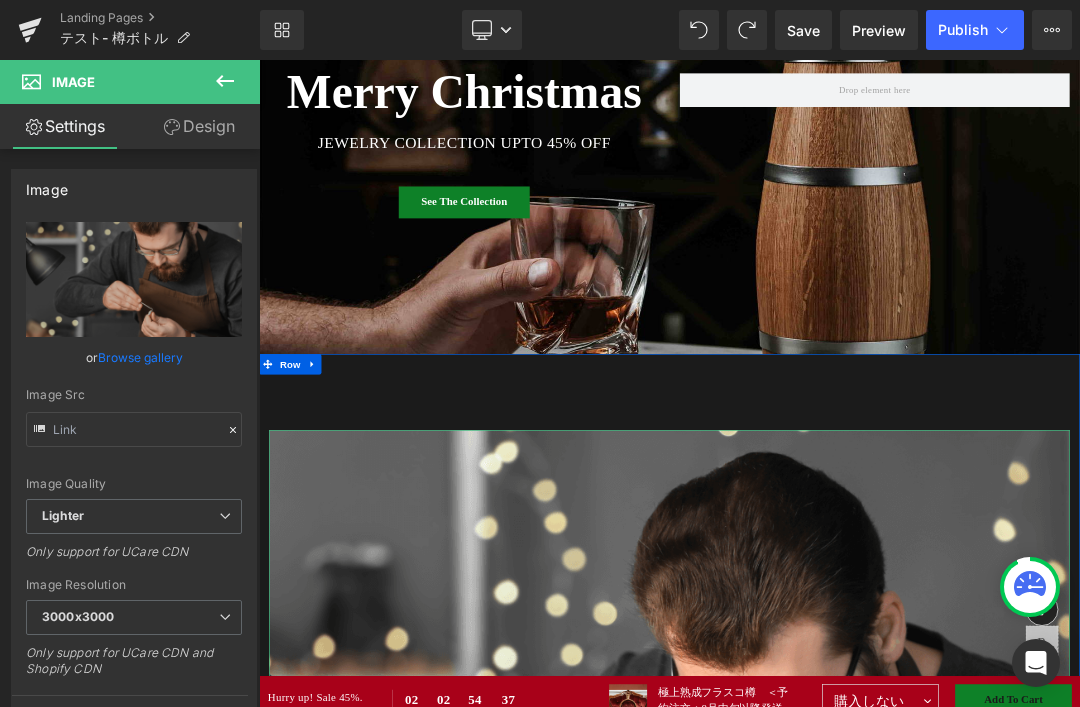 click at bounding box center [225, 82] 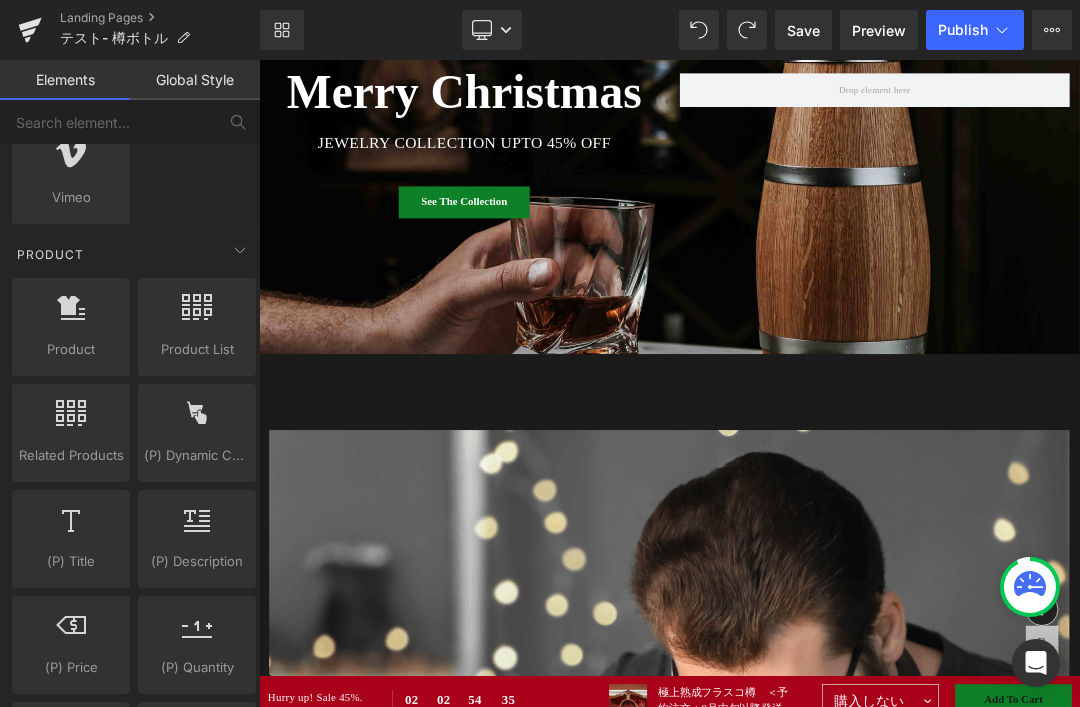 click at bounding box center (71, 528) 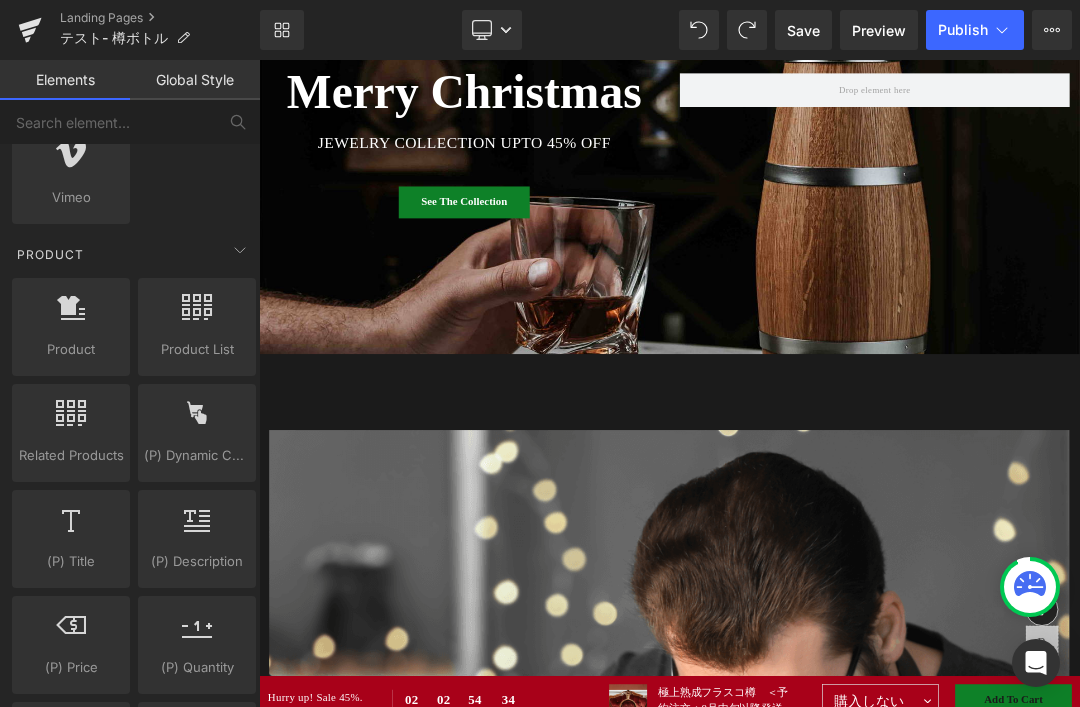 click at bounding box center [71, 528] 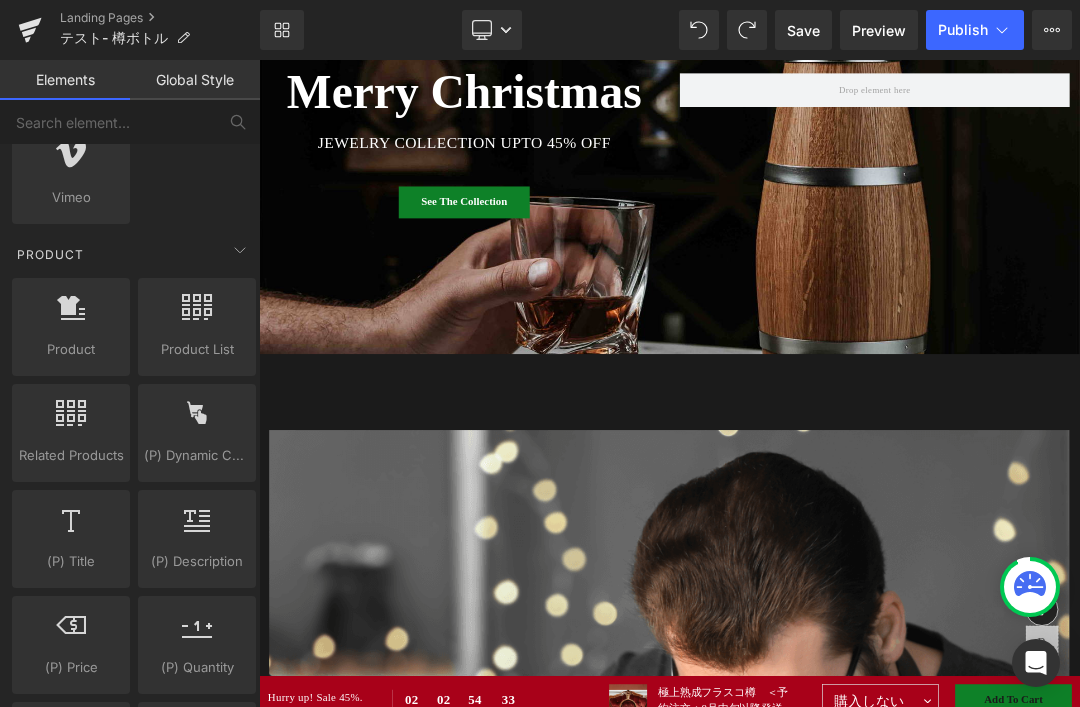 click on "(P) Title" at bounding box center (71, 561) 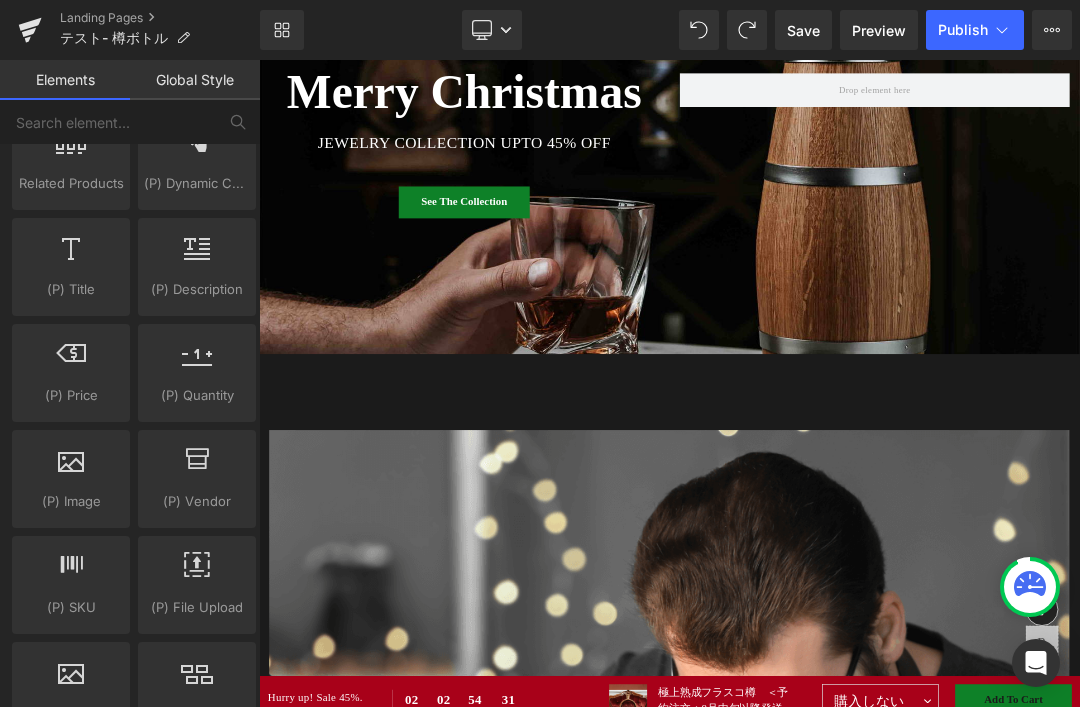 scroll, scrollTop: 1426, scrollLeft: 0, axis: vertical 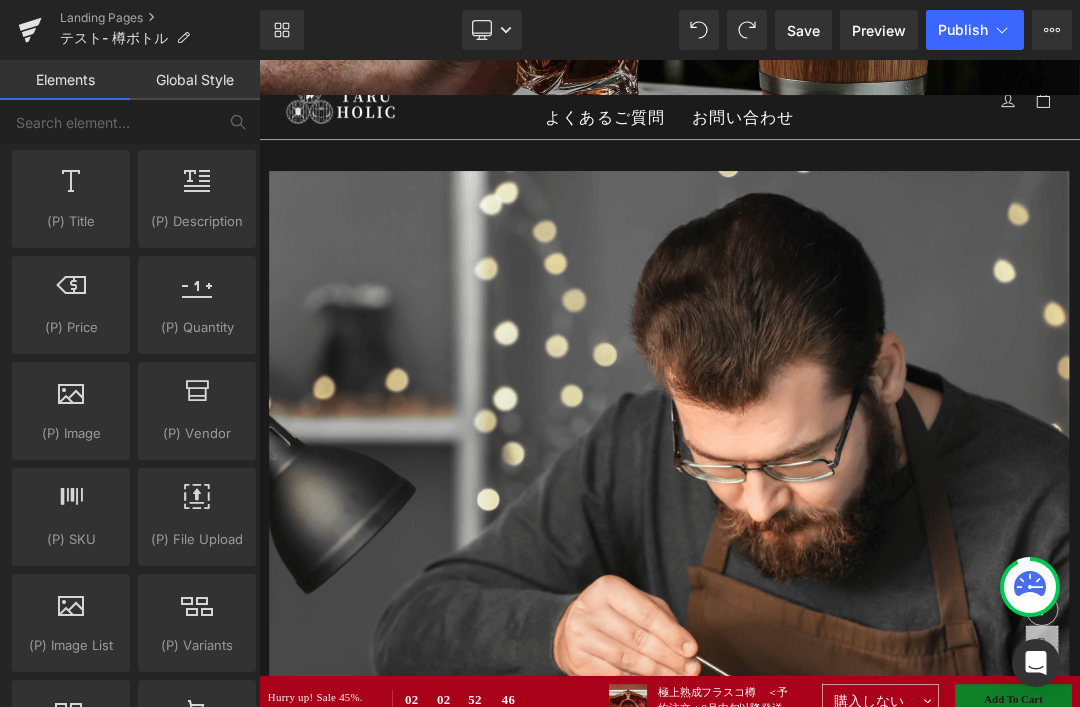click at bounding box center [864, 813] 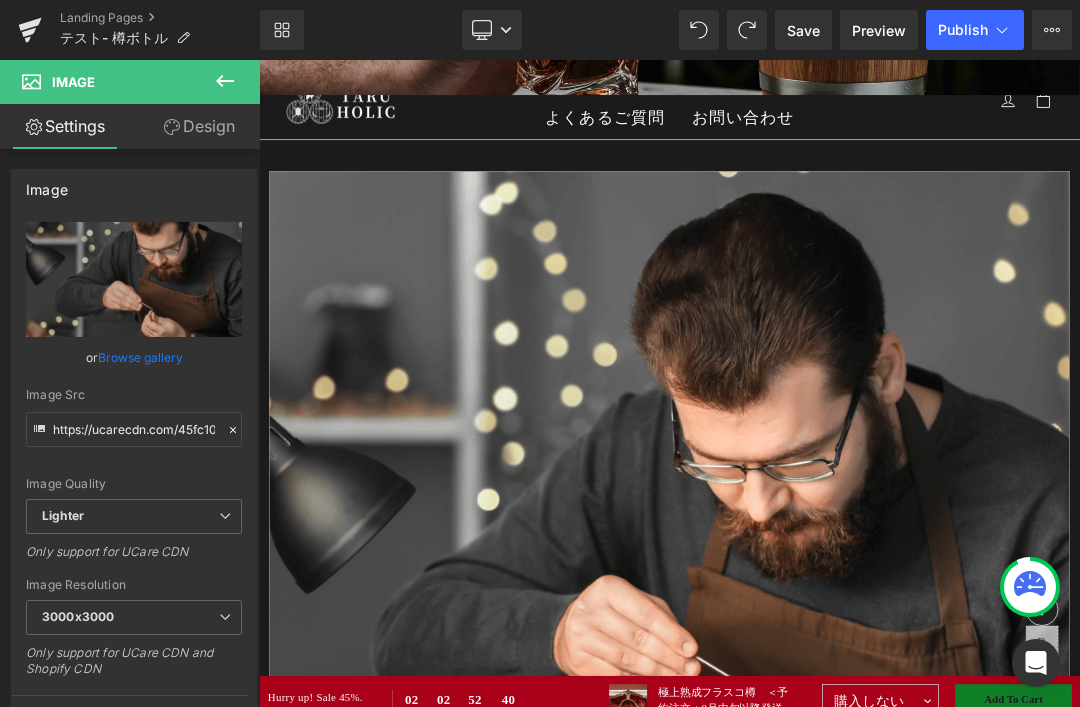 click on "Design" at bounding box center [199, 126] 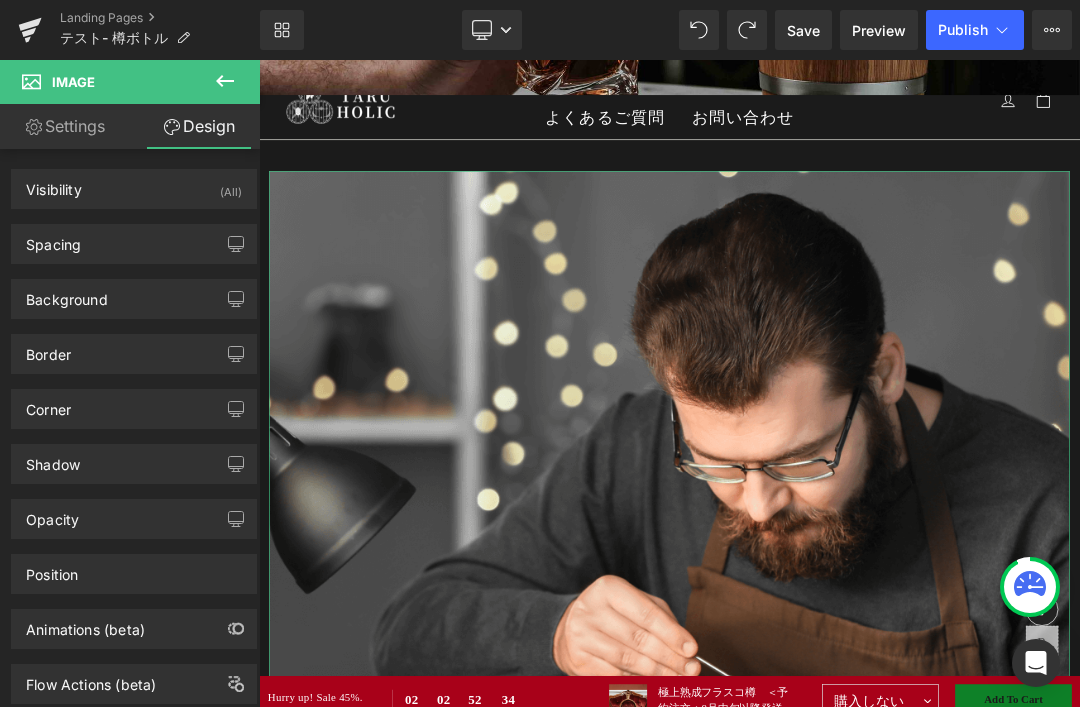 click on "Settings" at bounding box center (65, 126) 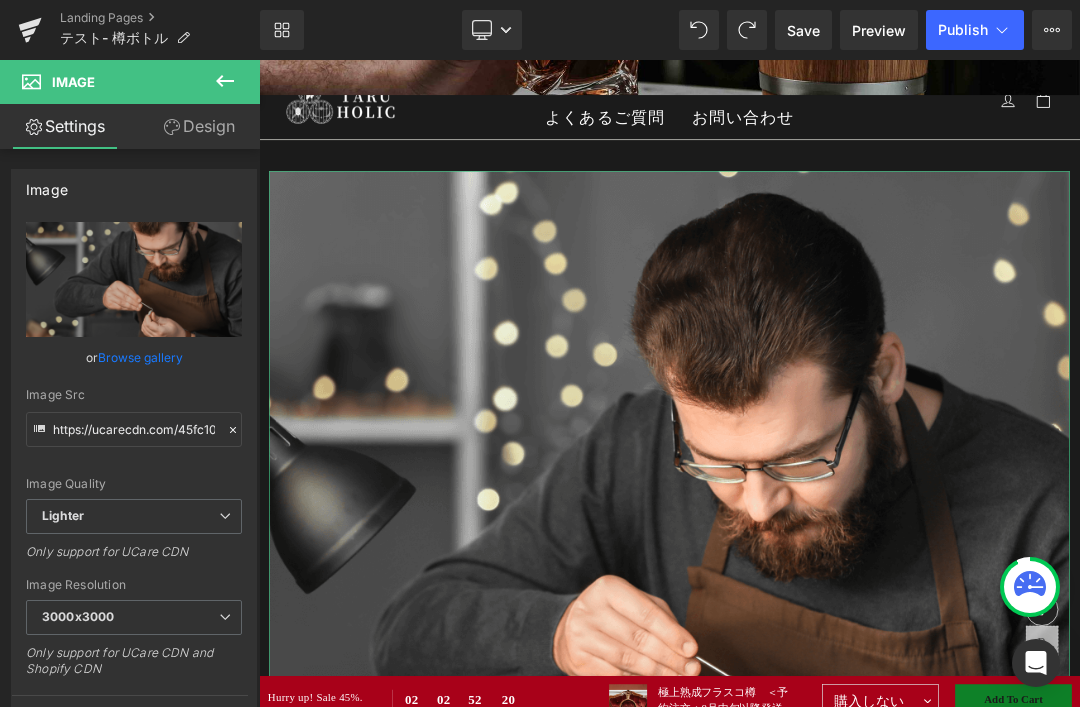 scroll, scrollTop: 0, scrollLeft: 0, axis: both 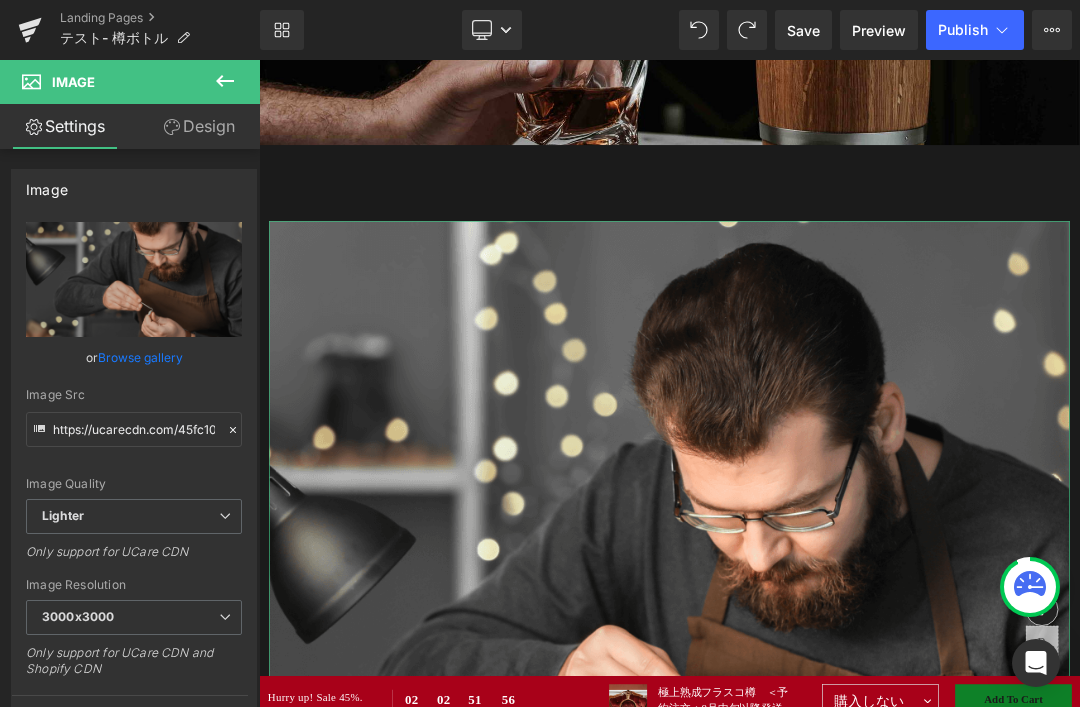 click 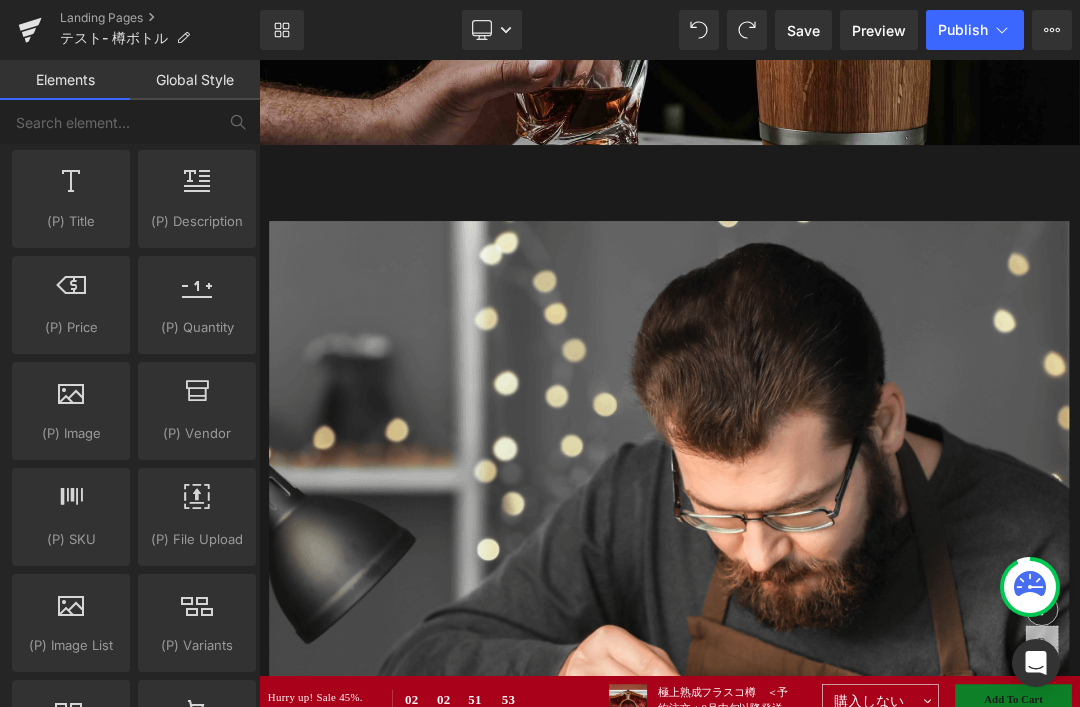 click on "Global Style" at bounding box center [195, 80] 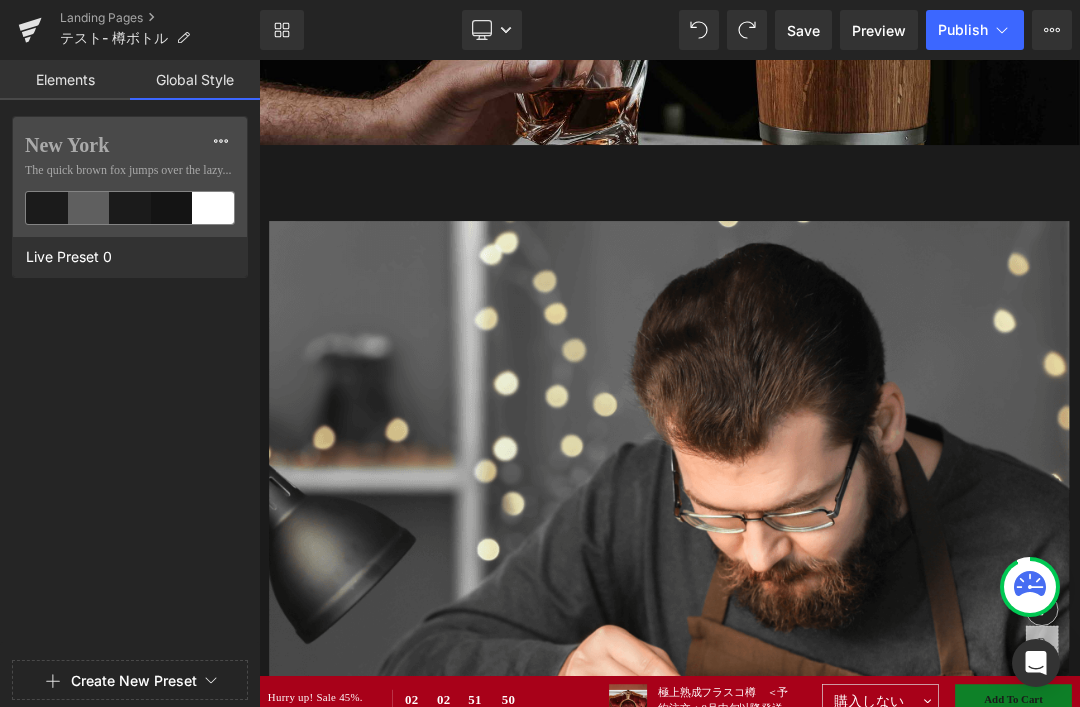 click at bounding box center [172, 208] 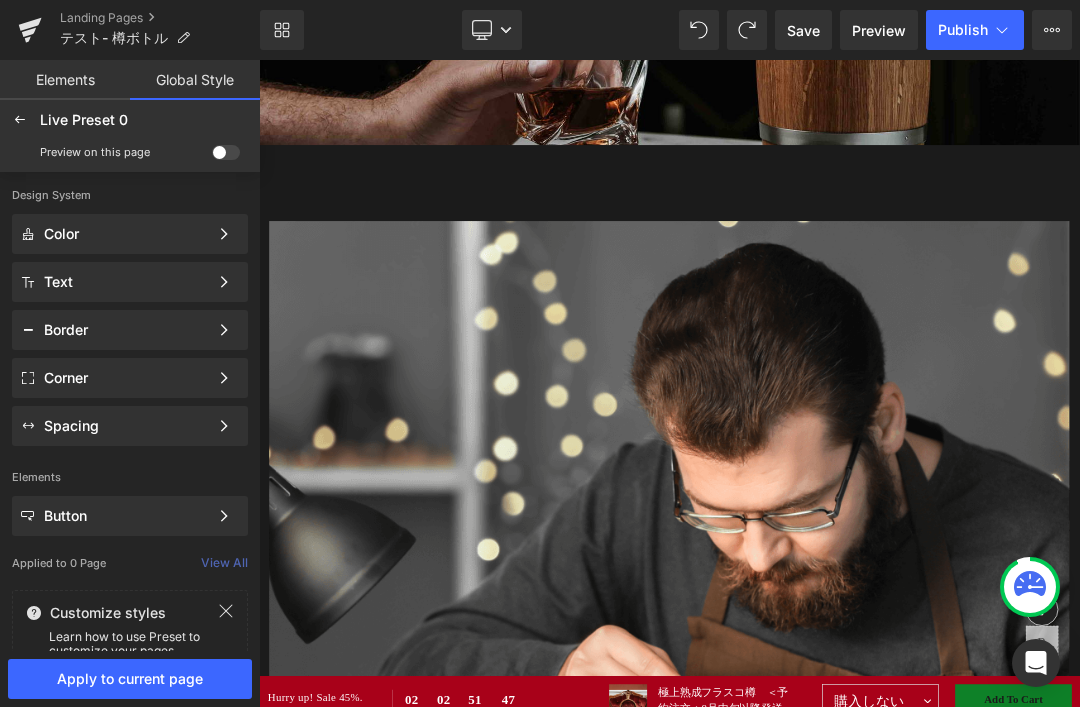 click on "Text" at bounding box center [126, 282] 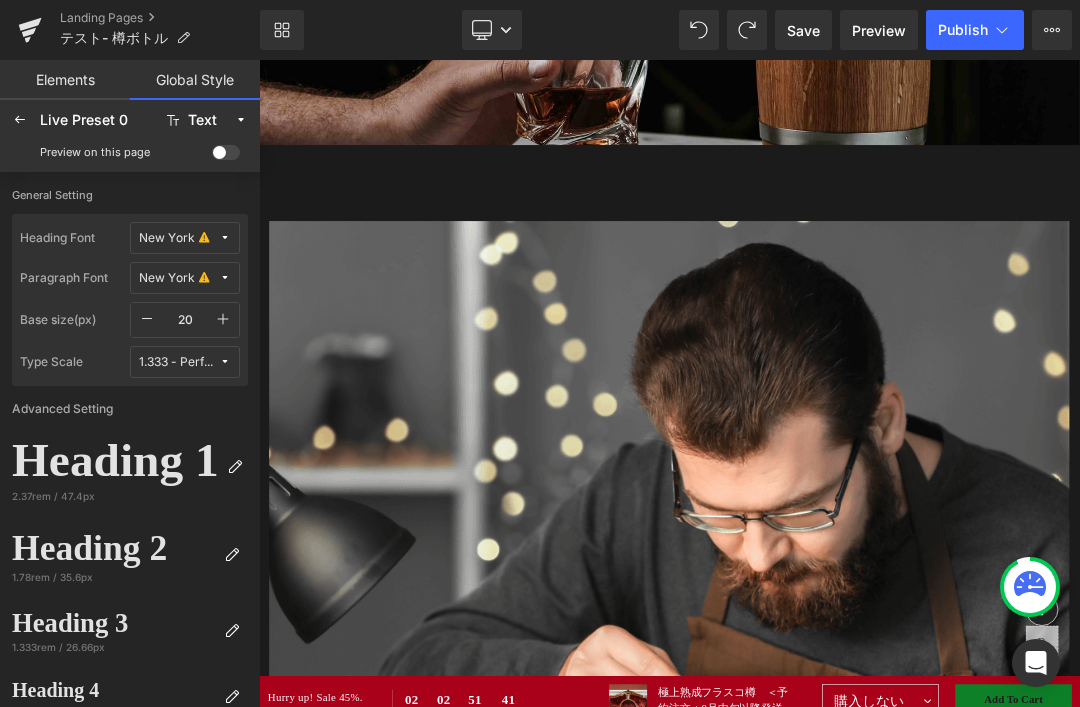 click on "Elements" at bounding box center [65, 80] 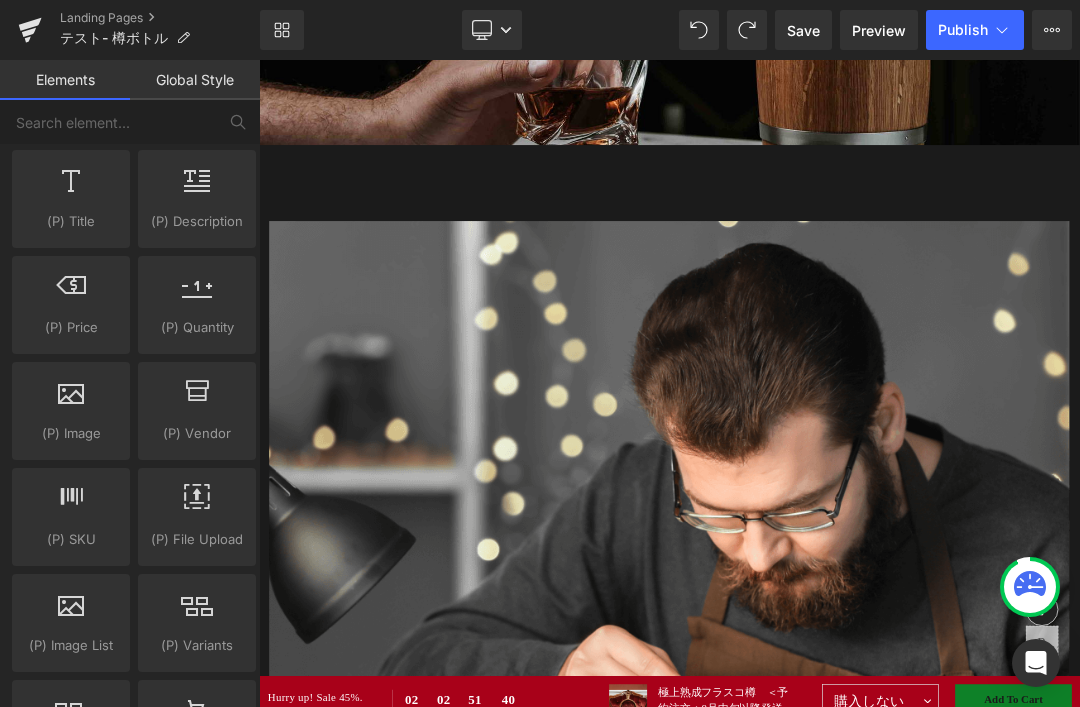 click on "(P) Title" at bounding box center (71, 221) 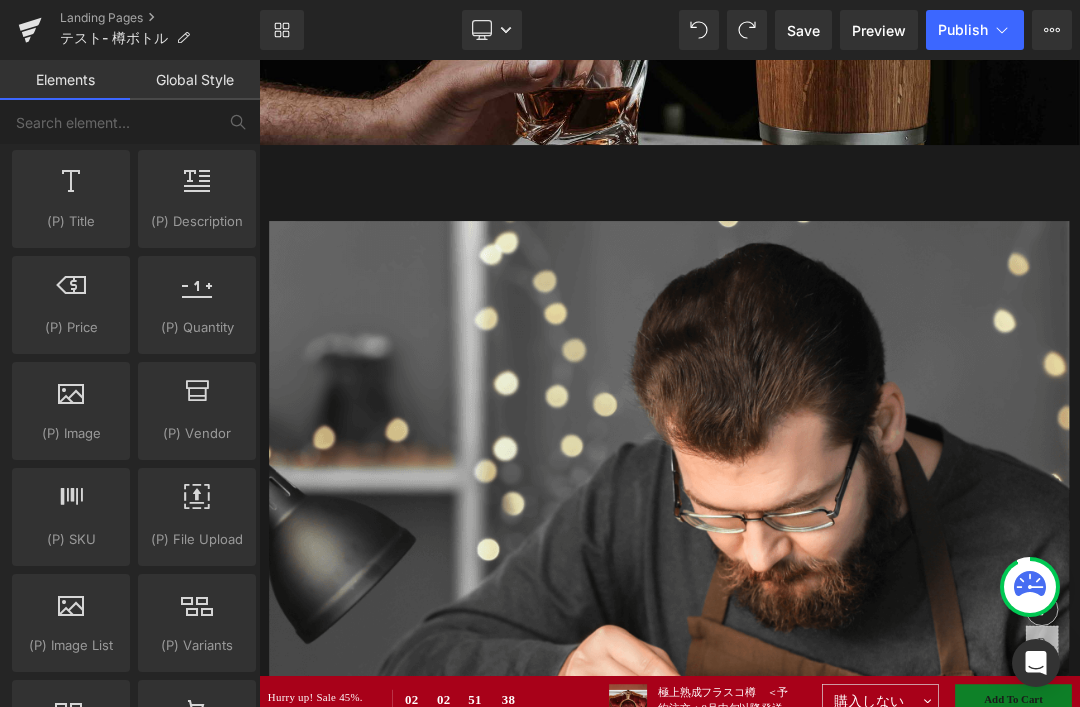 click on "(P) Title" at bounding box center (71, 221) 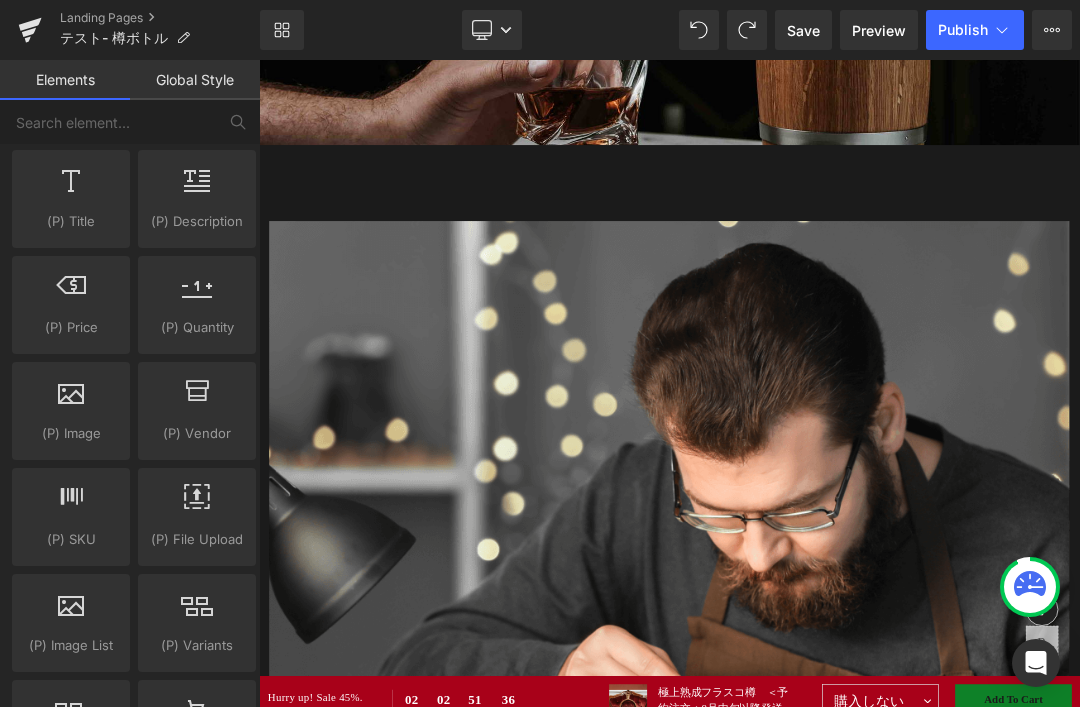 click at bounding box center (71, 400) 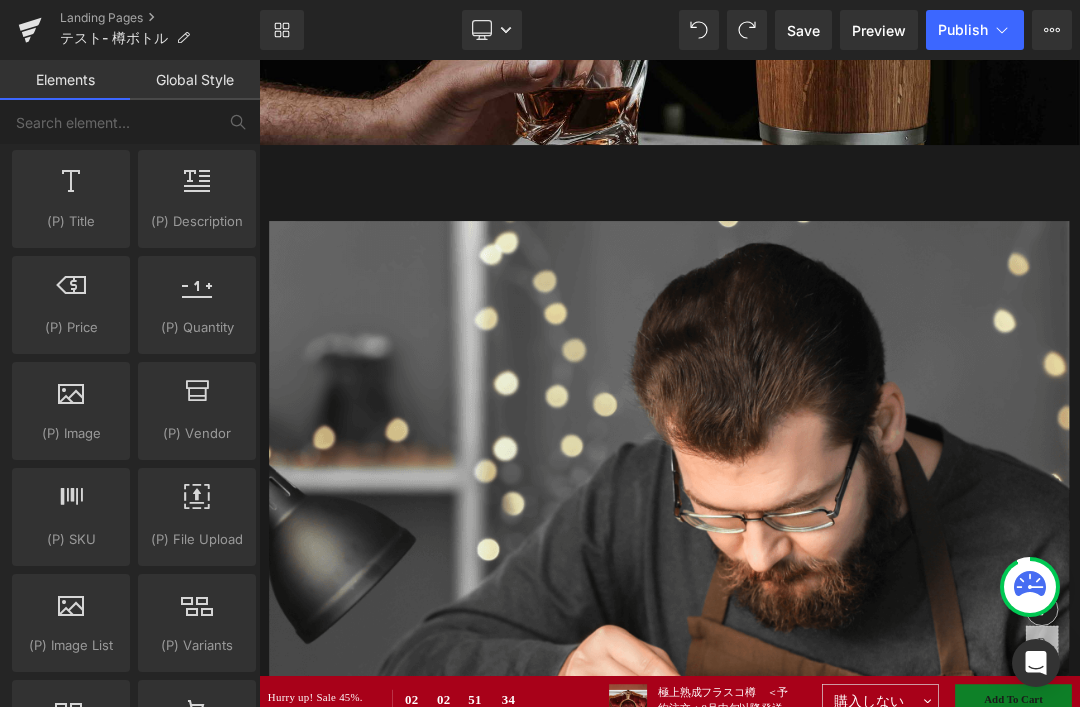 click on "(P) Image" at bounding box center (71, 433) 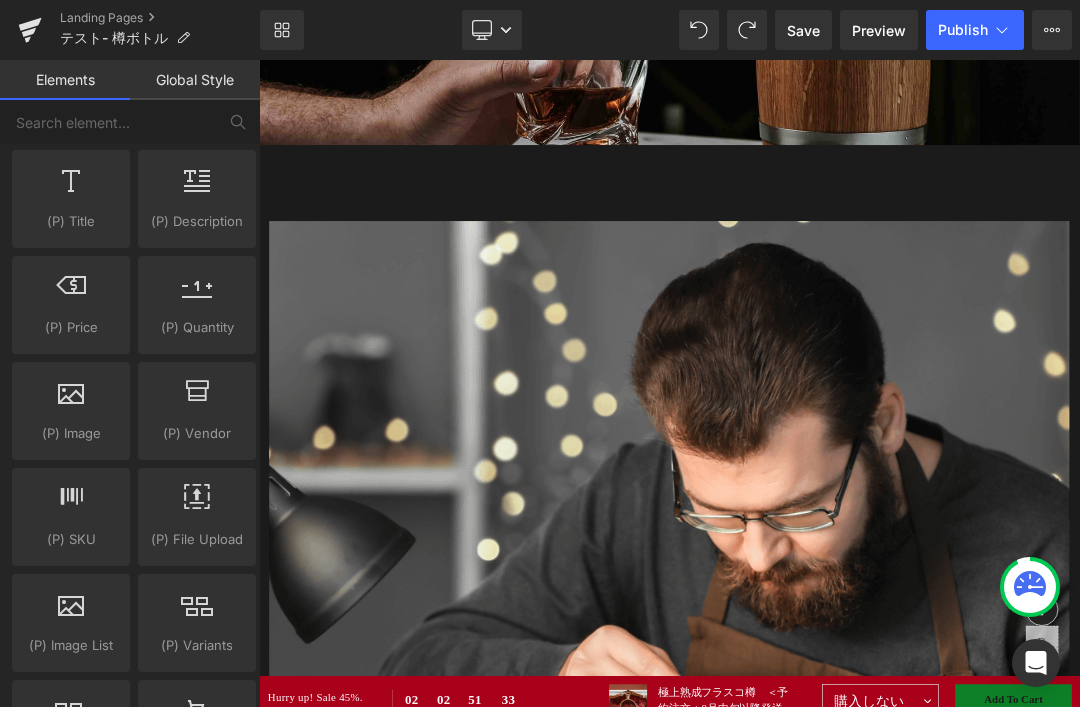 click on "(P) Vendor" at bounding box center [197, 433] 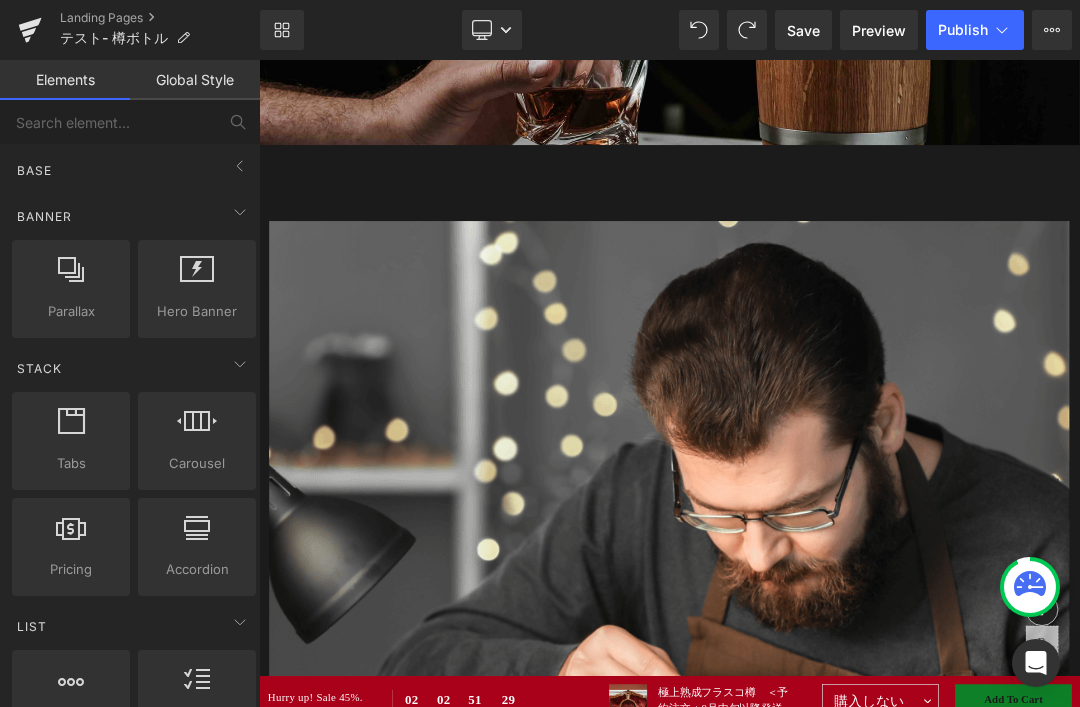 scroll, scrollTop: 0, scrollLeft: 0, axis: both 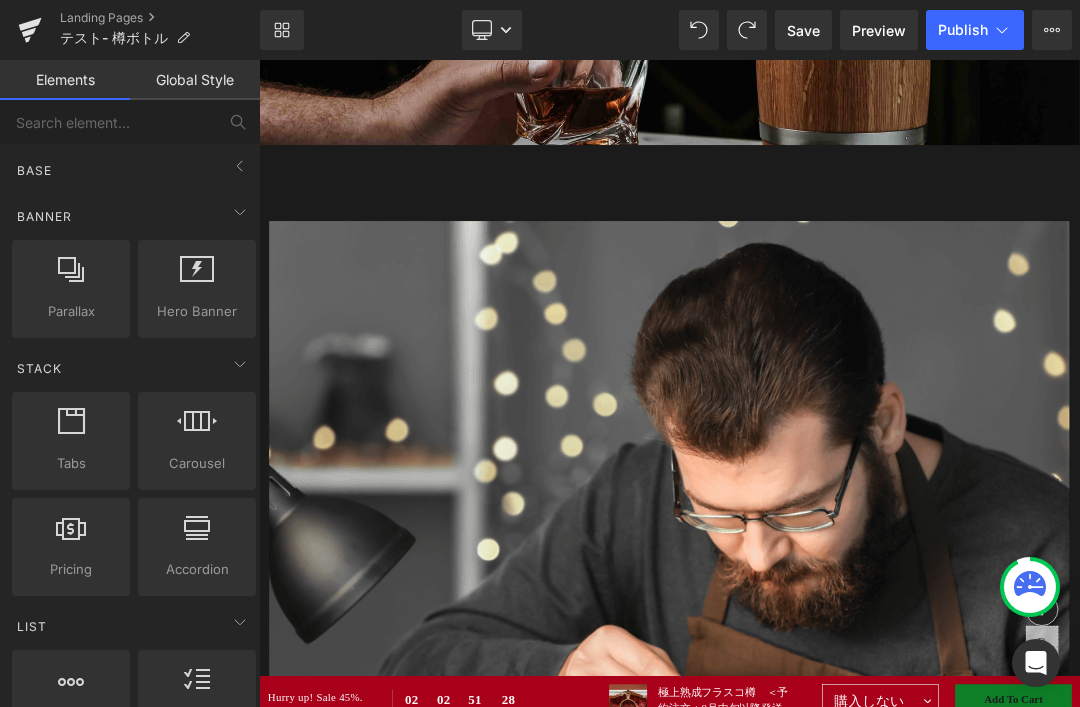 click on "Base" at bounding box center (134, 170) 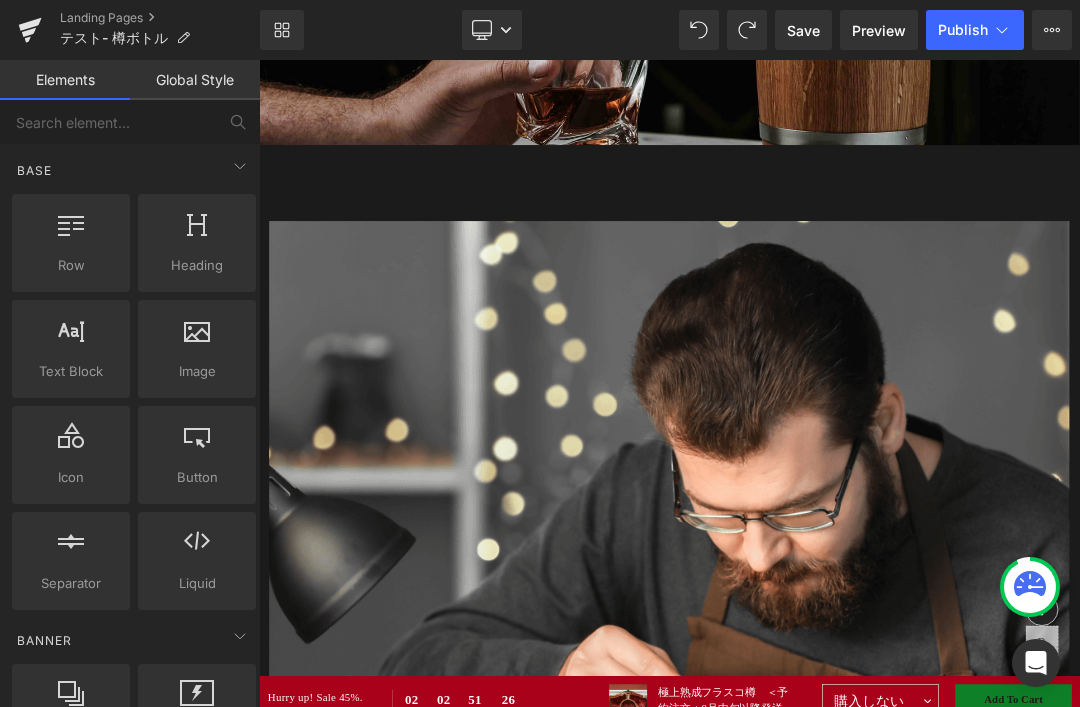 click on "Row" at bounding box center (71, 265) 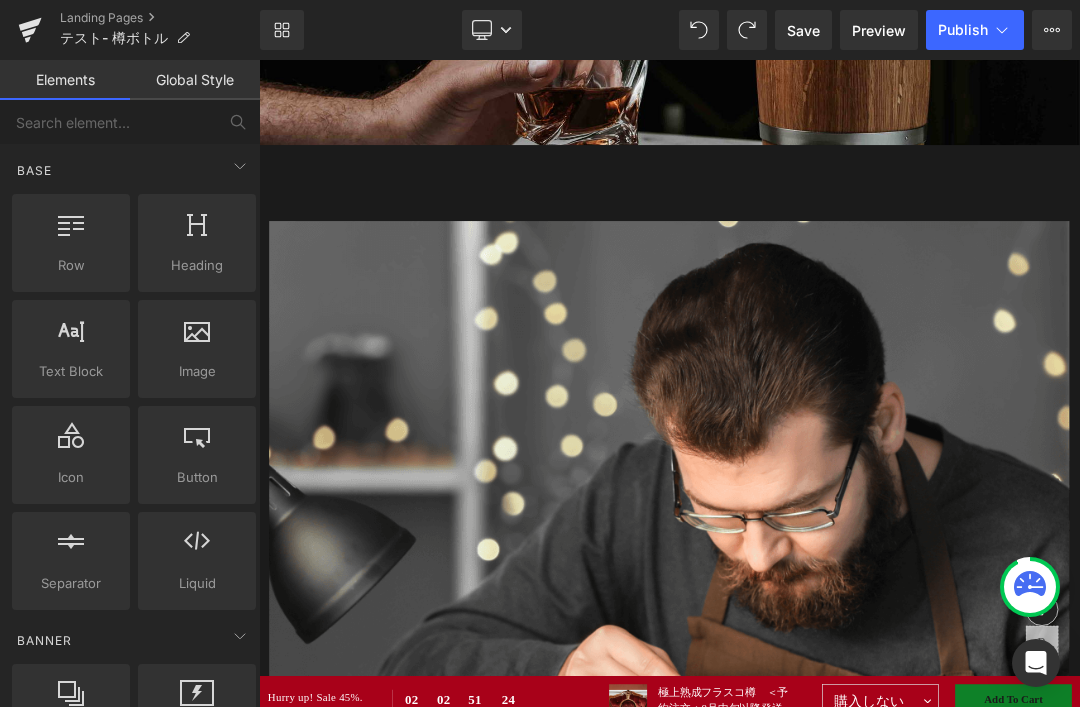 click on "Row  rows, columns, layouts, div" at bounding box center (71, 243) 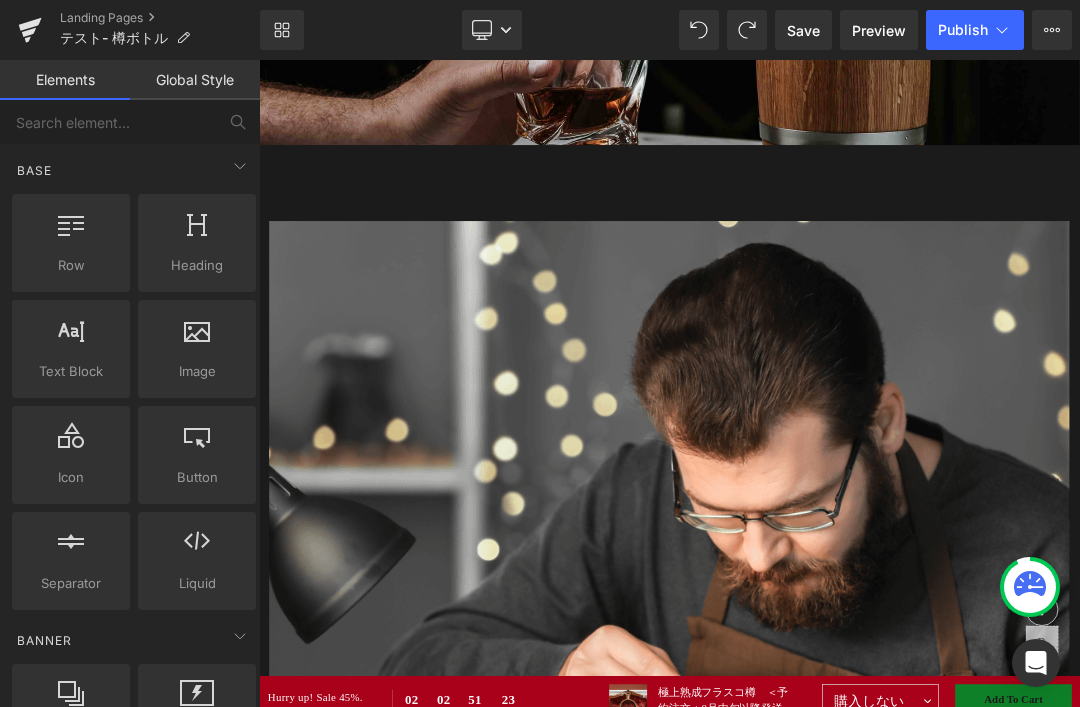 click on "Text Block  texts, paragraphs, contents, blocks" at bounding box center (71, 349) 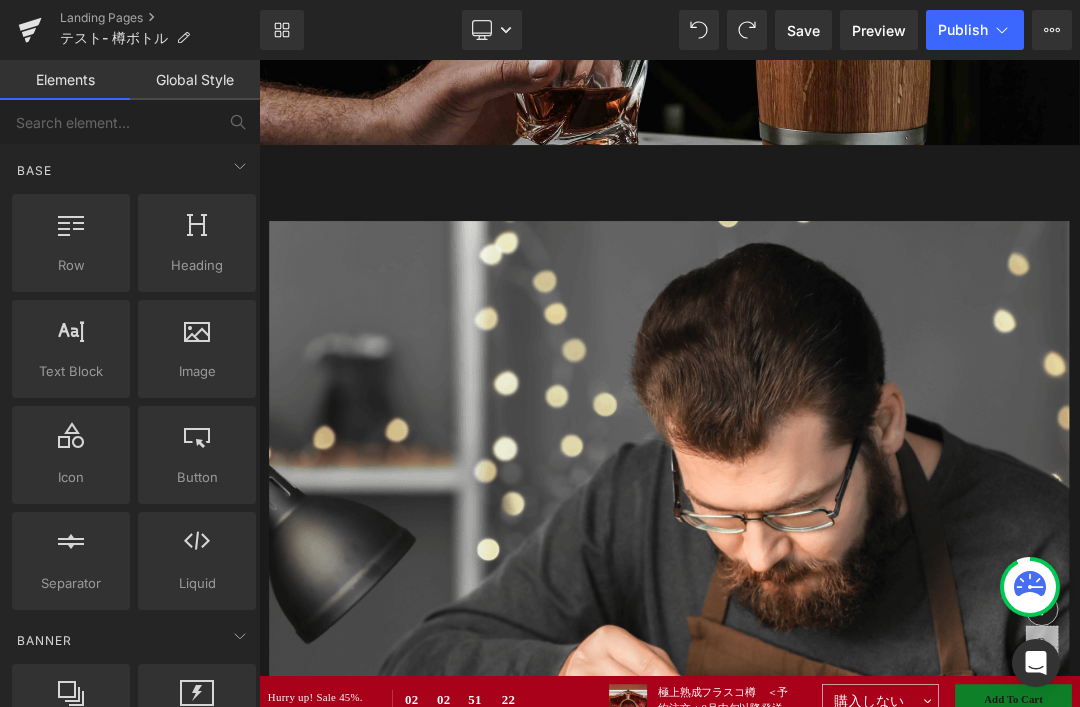 click at bounding box center (864, 888) 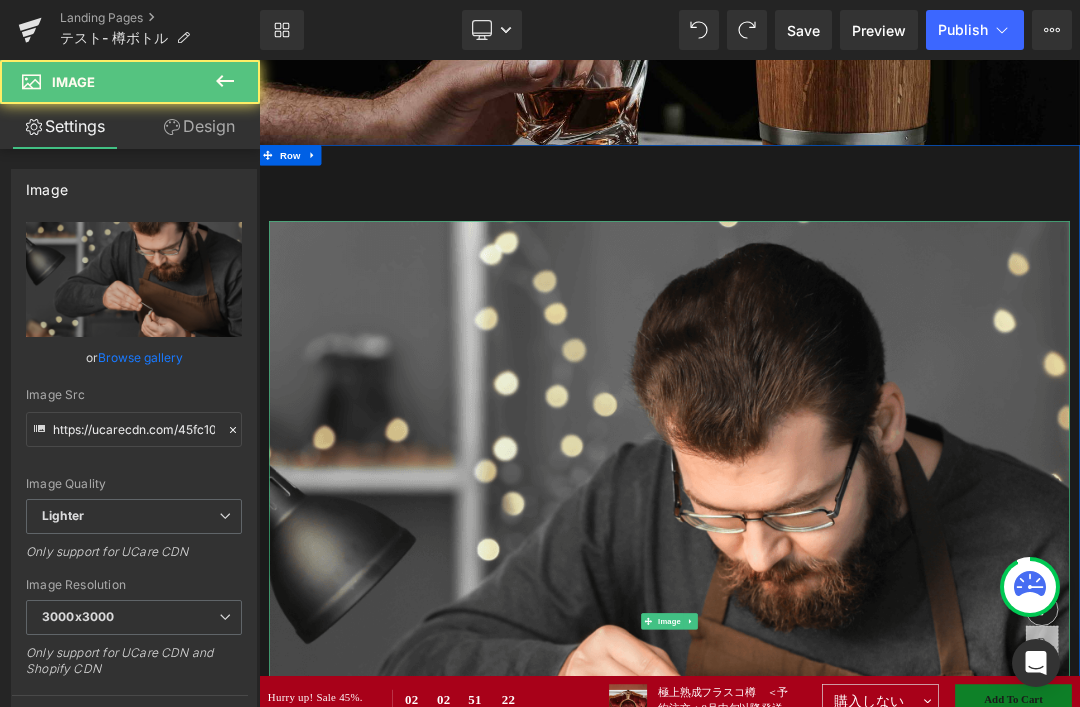 click at bounding box center (864, 888) 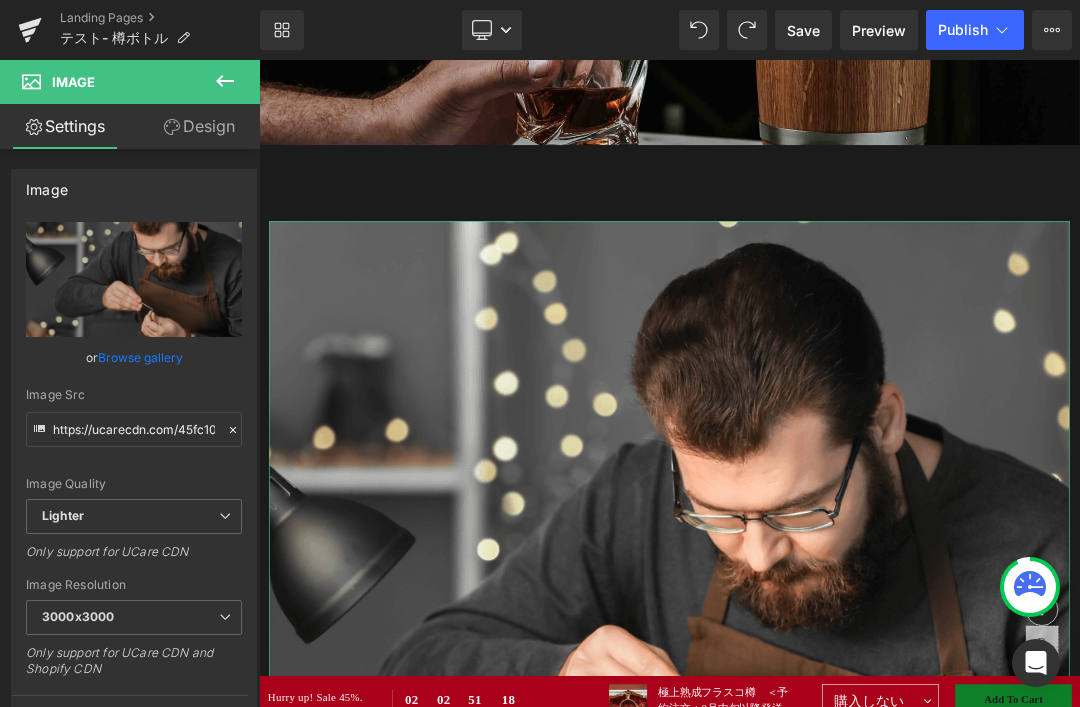 click on "Replace Image" at bounding box center [134, 279] 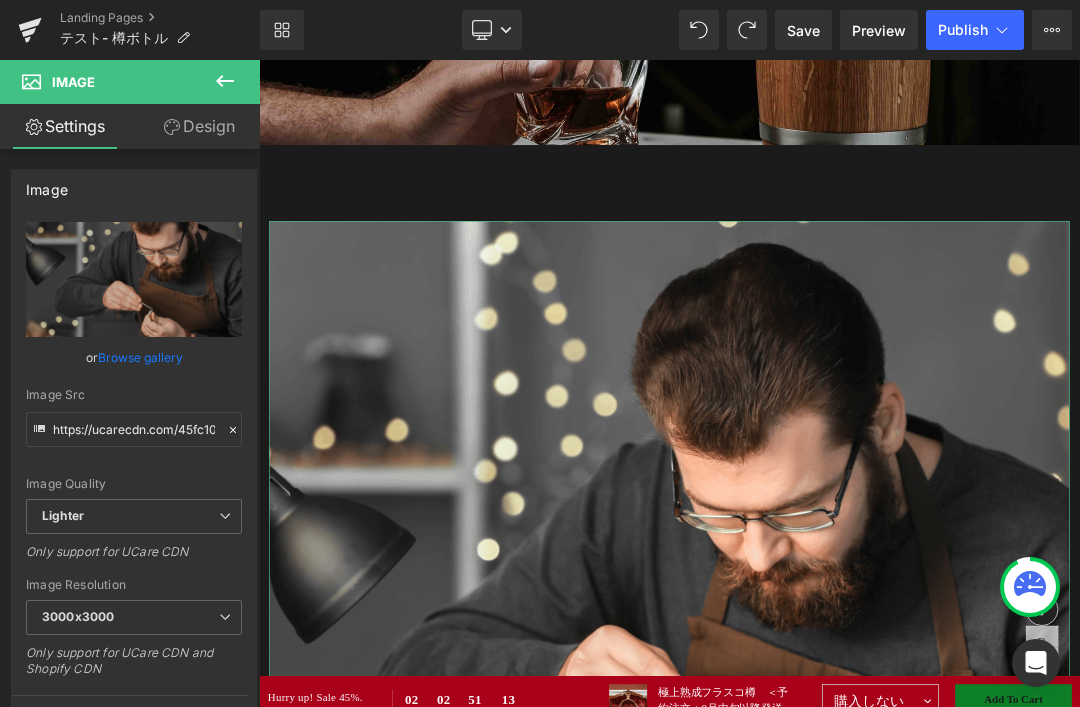 scroll, scrollTop: 0, scrollLeft: 0, axis: both 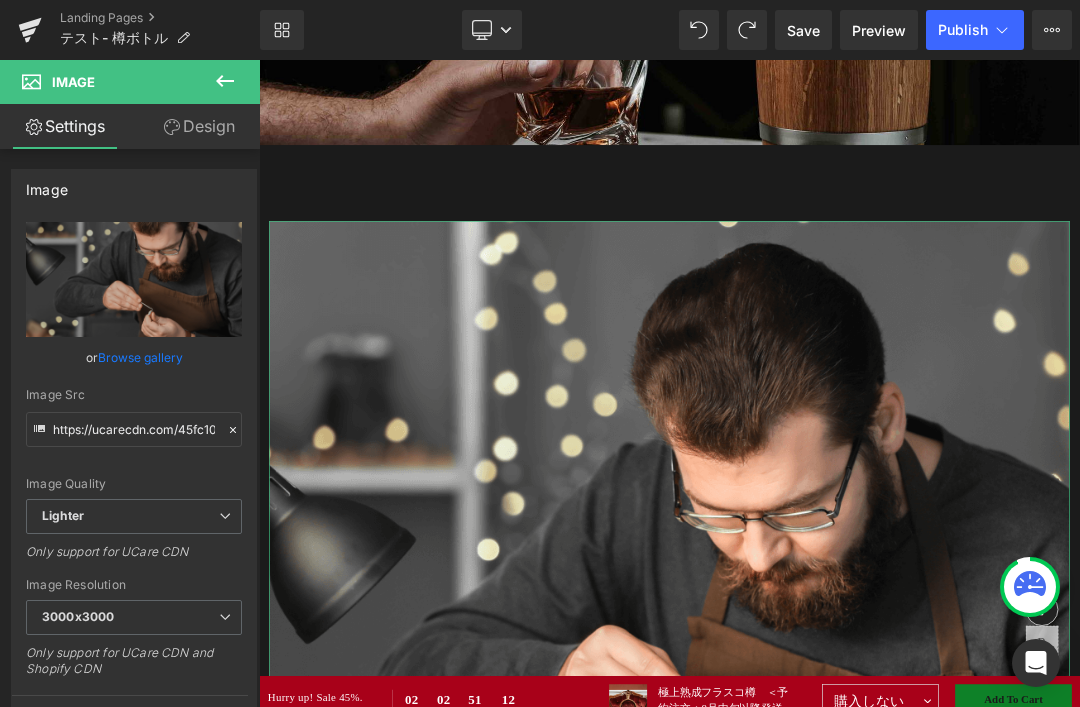 click on "Design" at bounding box center (199, 126) 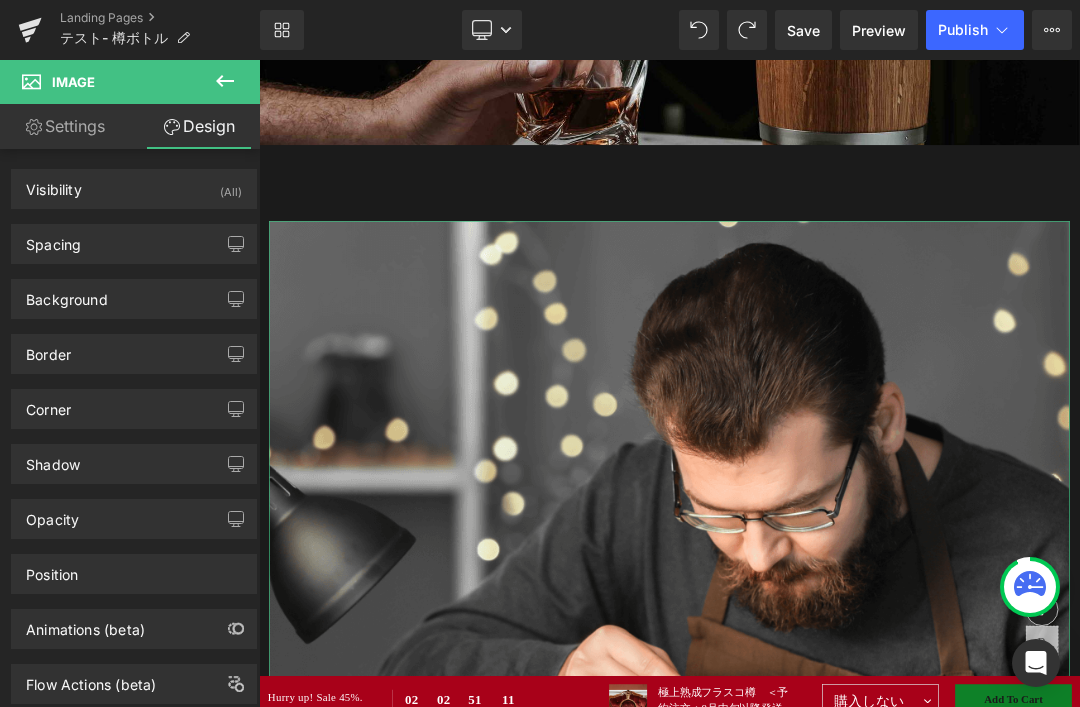 click on "Settings" at bounding box center [65, 126] 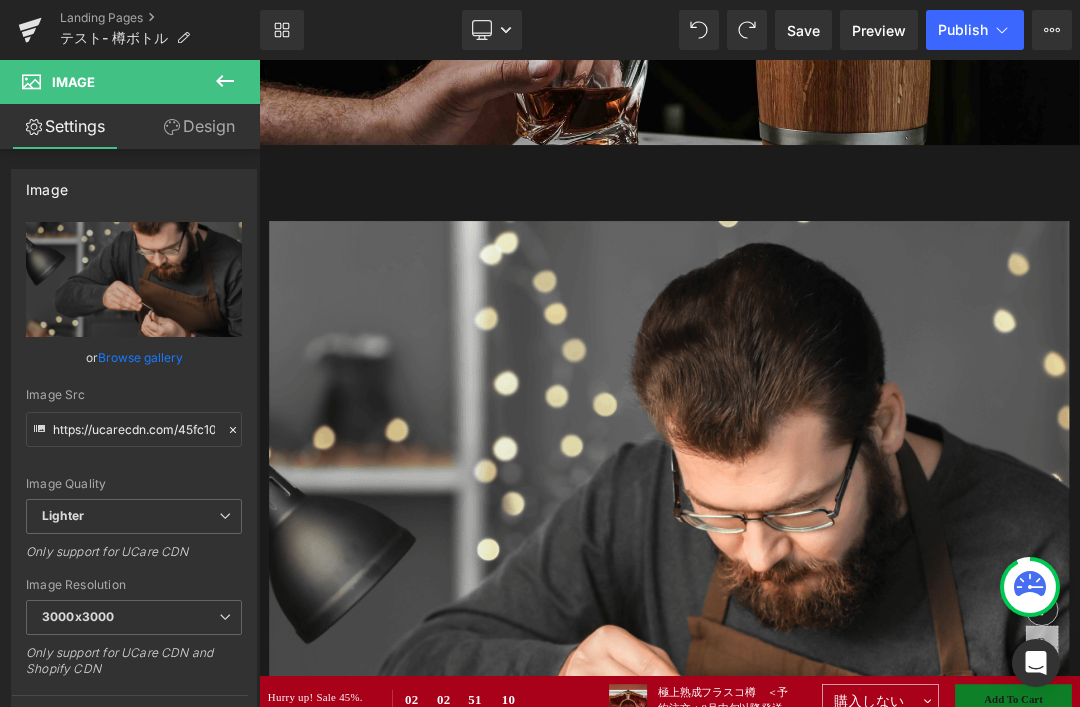 click at bounding box center (864, 888) 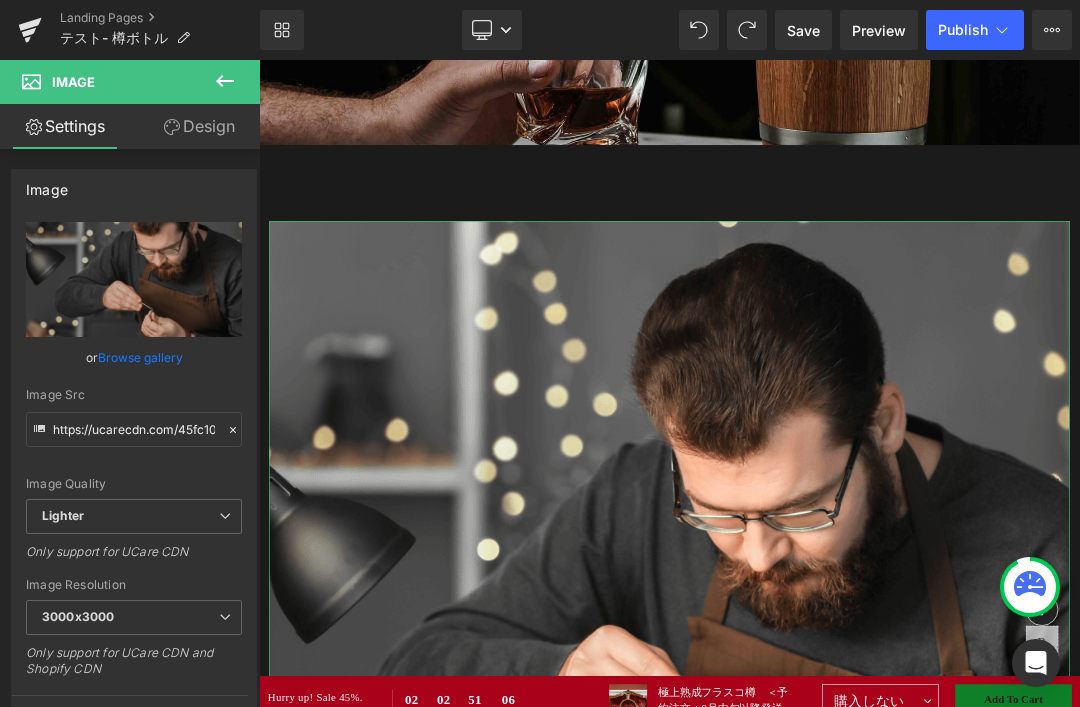 click on "Design" at bounding box center (199, 126) 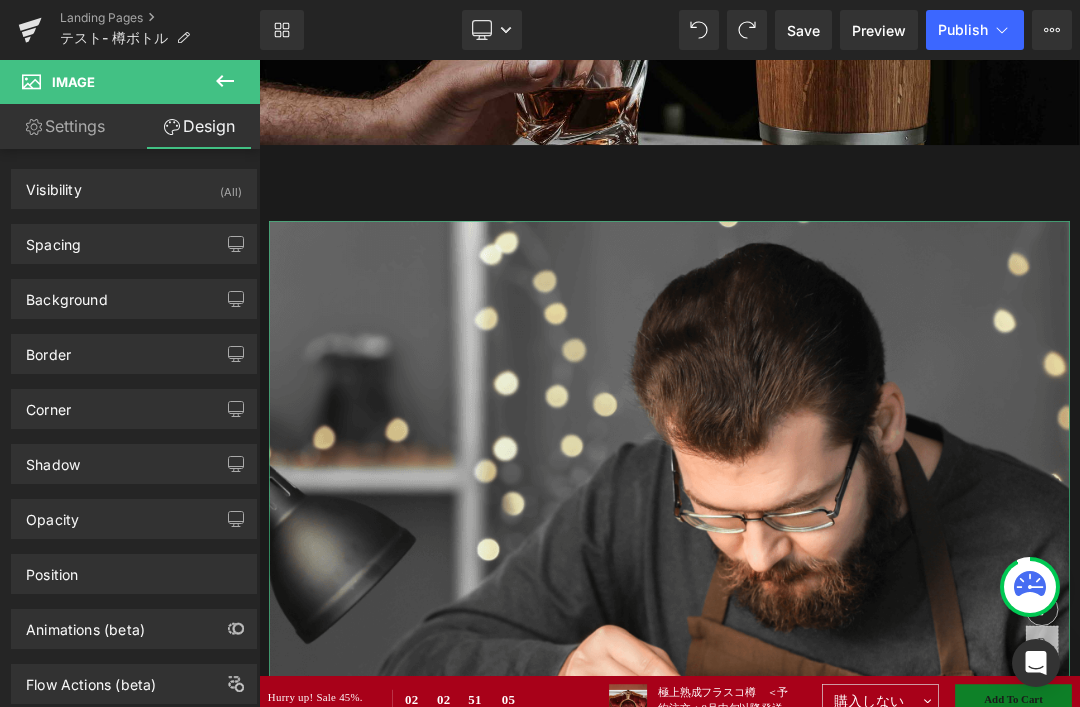 click at bounding box center [225, 82] 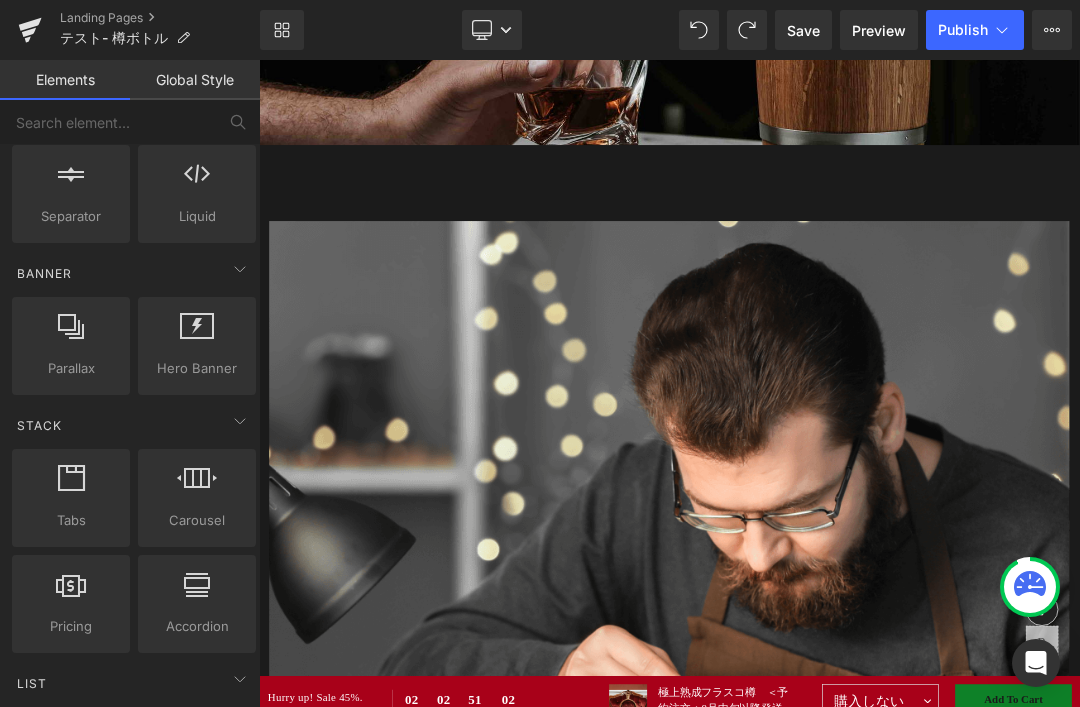 scroll, scrollTop: 374, scrollLeft: 0, axis: vertical 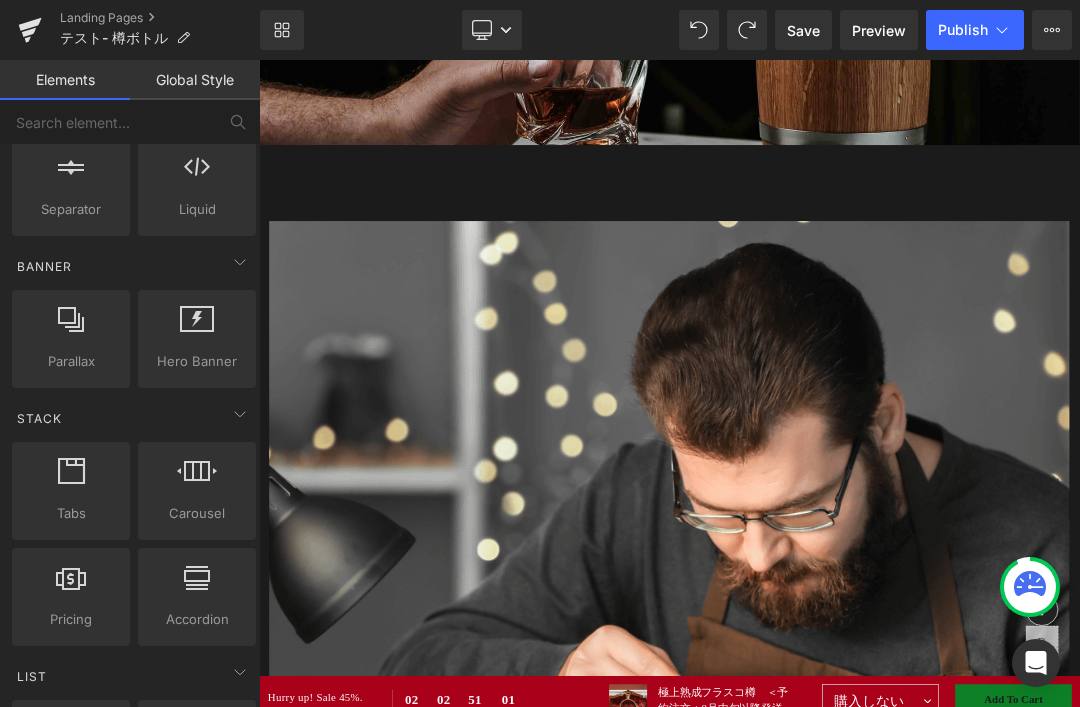click at bounding box center [71, 328] 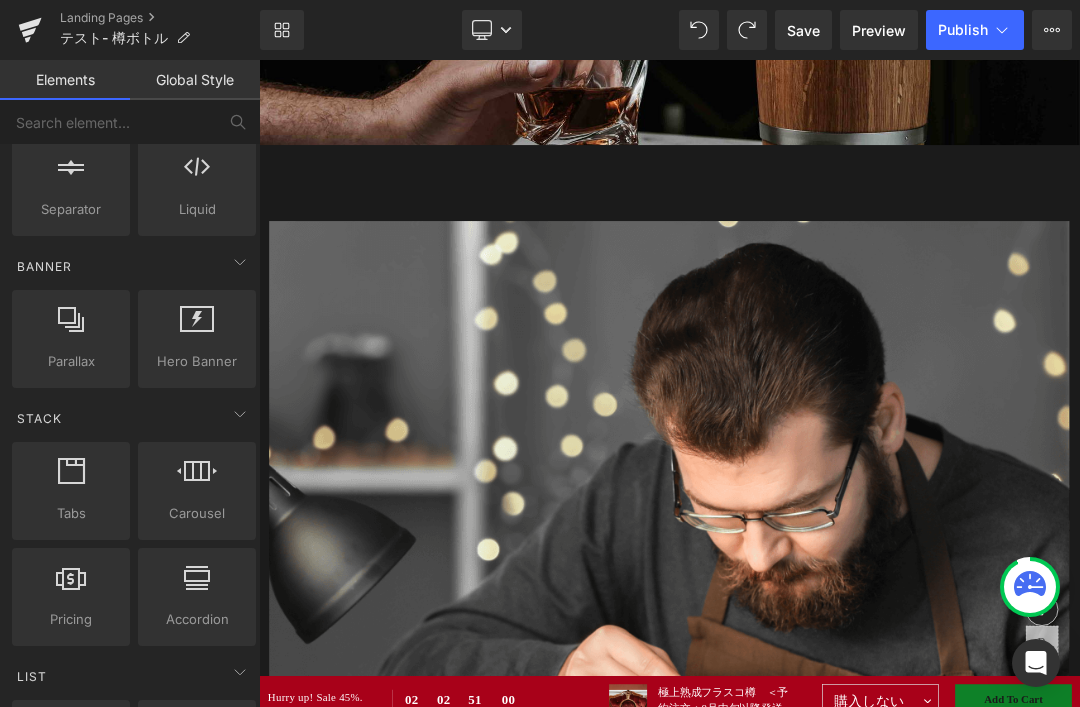 click on "Hero Banner" at bounding box center [197, 361] 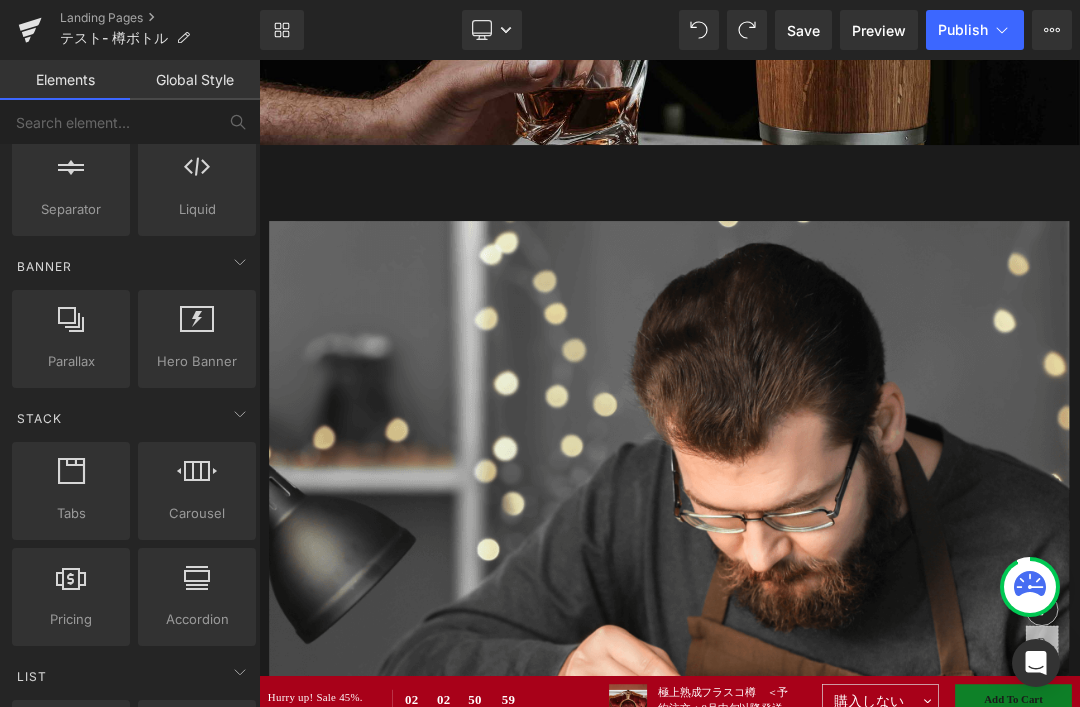 click on "Hero Banner  banners, slideshows, heros, images, covers, parallaxes, backgrounds" at bounding box center (197, 339) 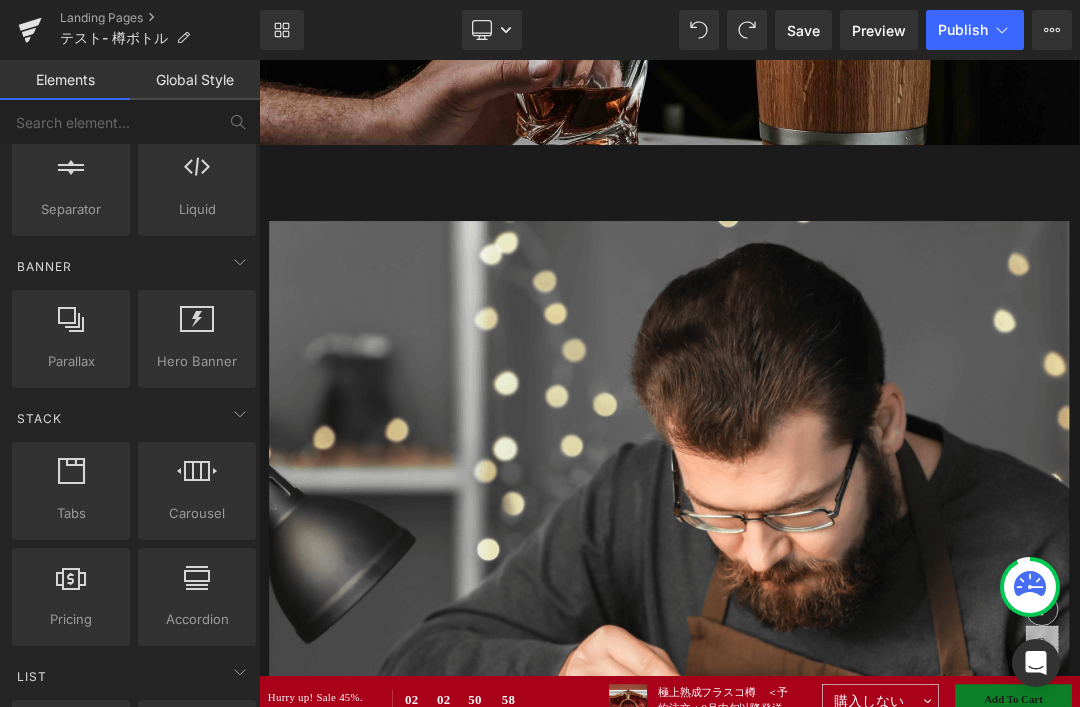 click at bounding box center (71, 480) 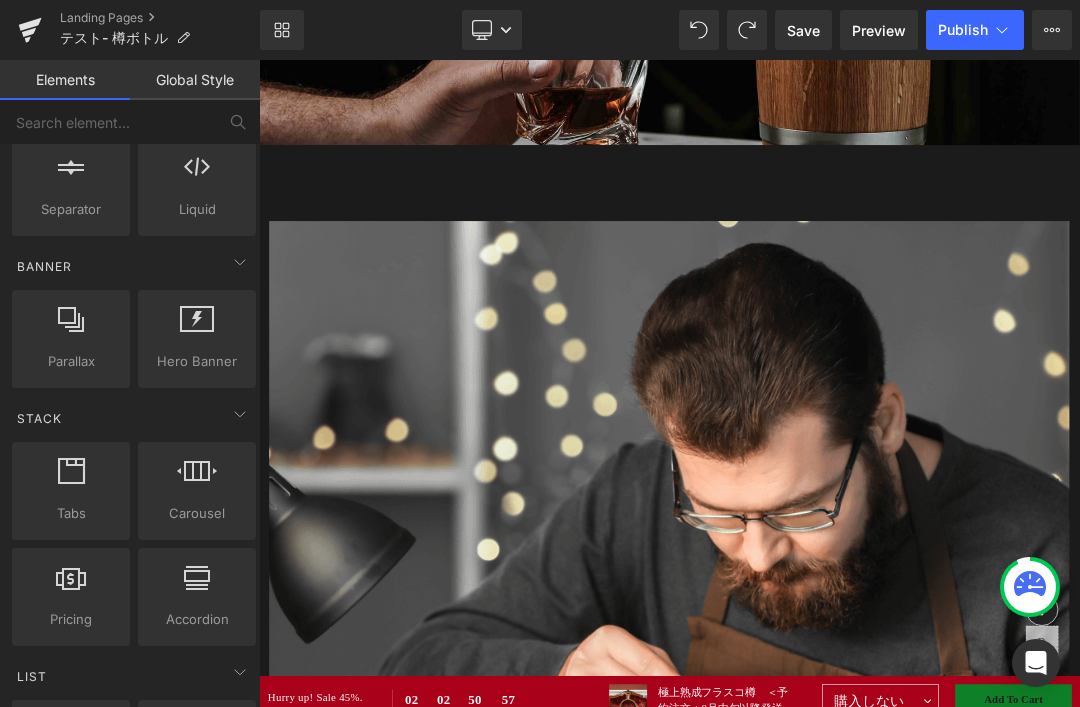 click on "Tabs" at bounding box center [71, 513] 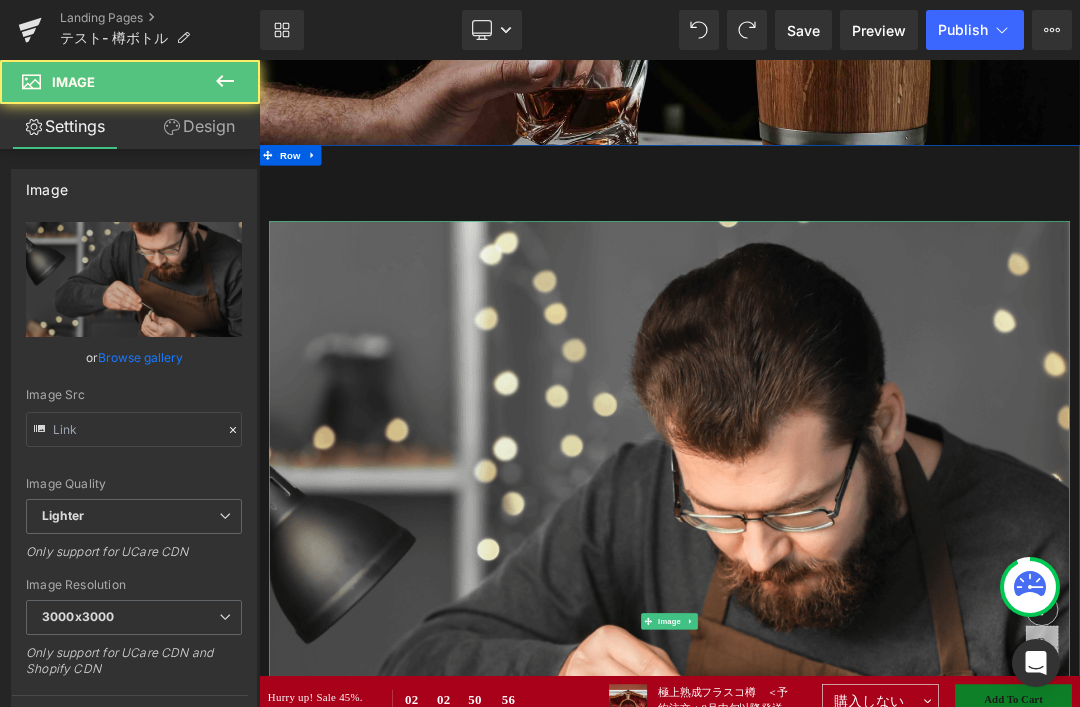 click at bounding box center (864, 888) 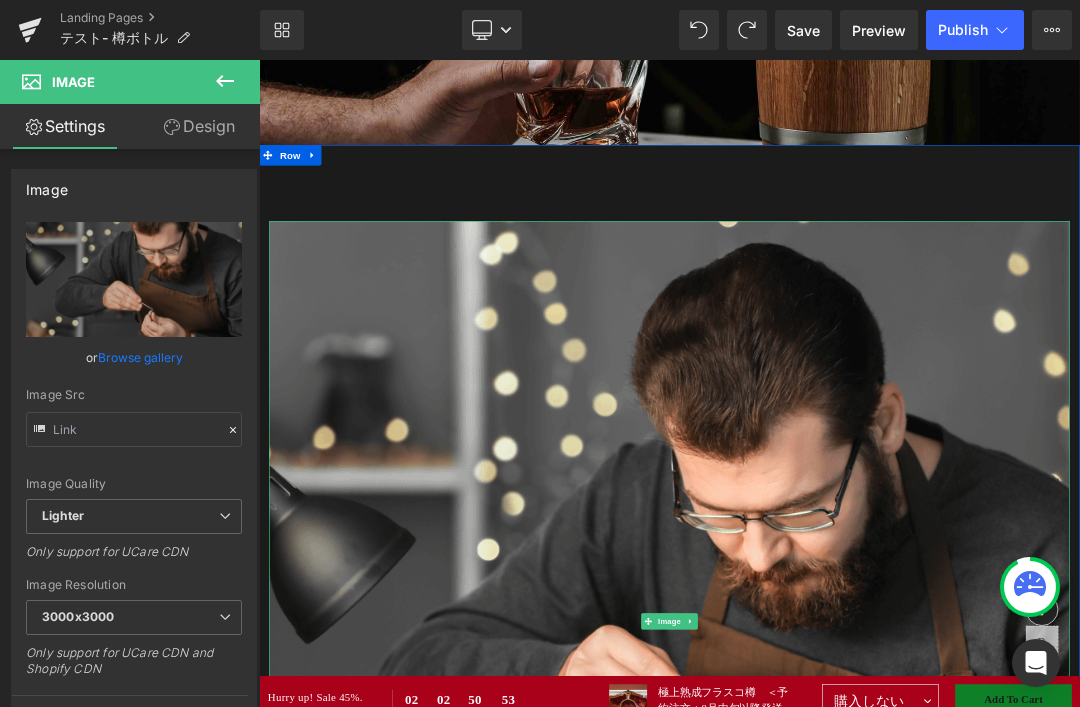 click at bounding box center [338, 201] 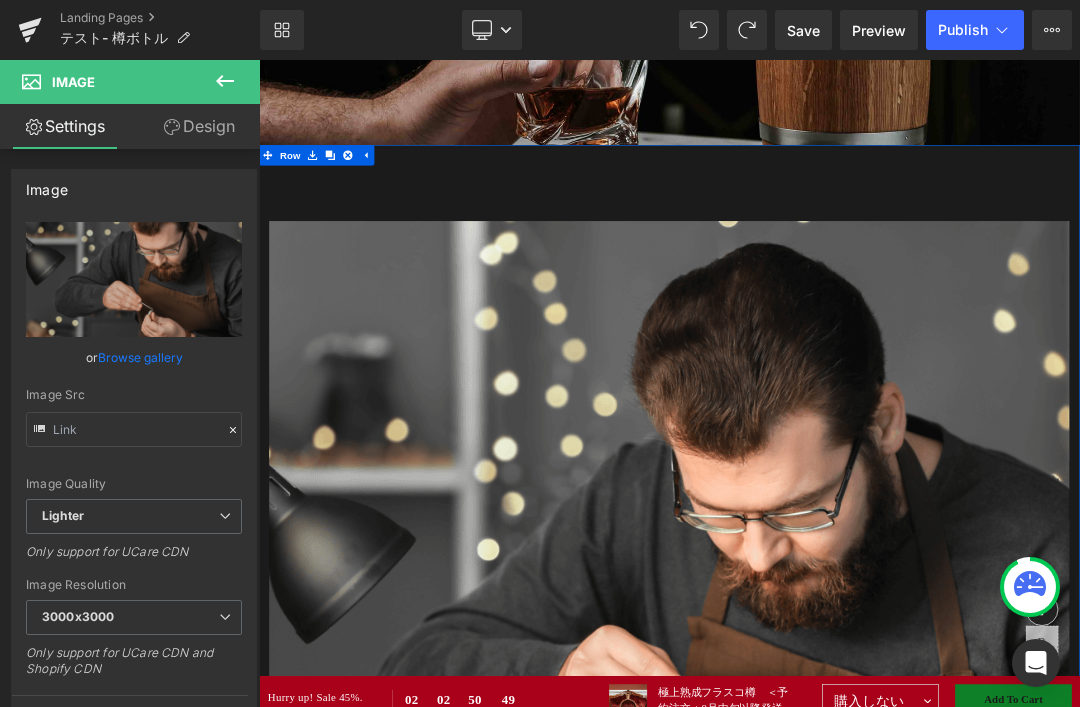 click on "Row" at bounding box center (305, 201) 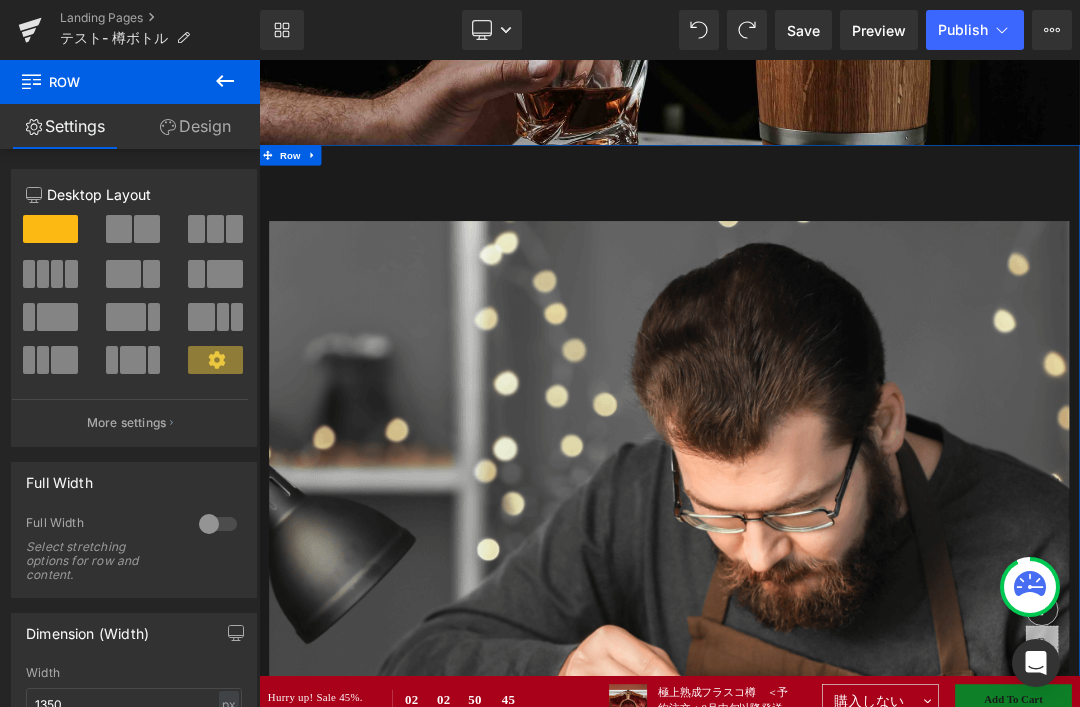 click at bounding box center [225, 274] 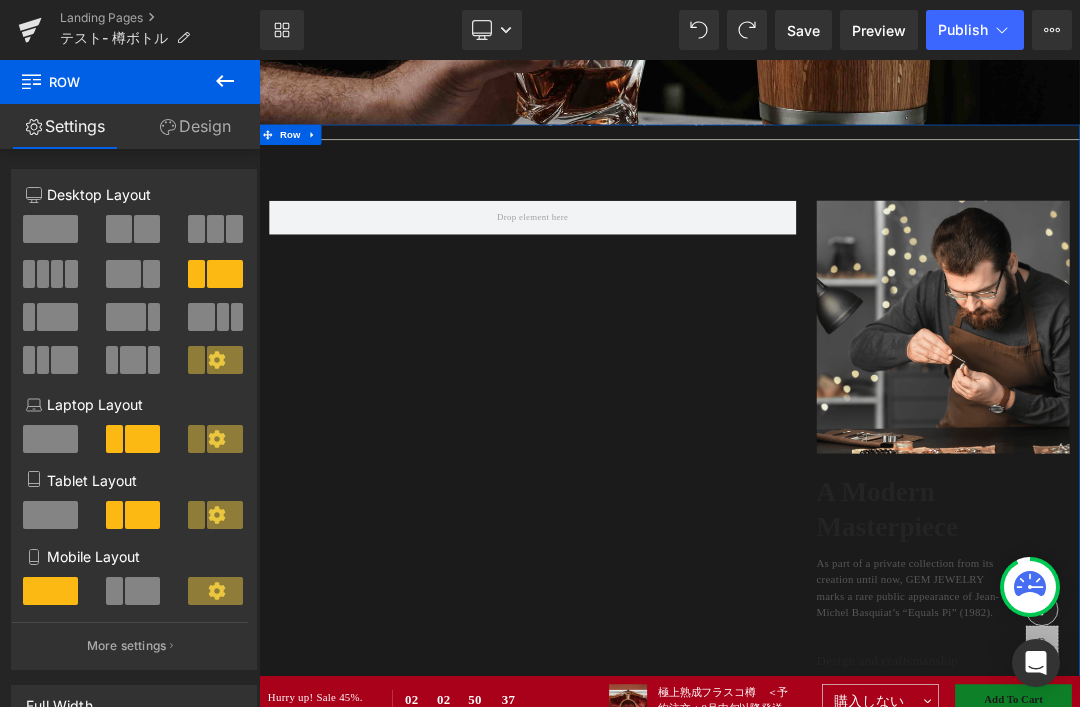 click at bounding box center [147, 229] 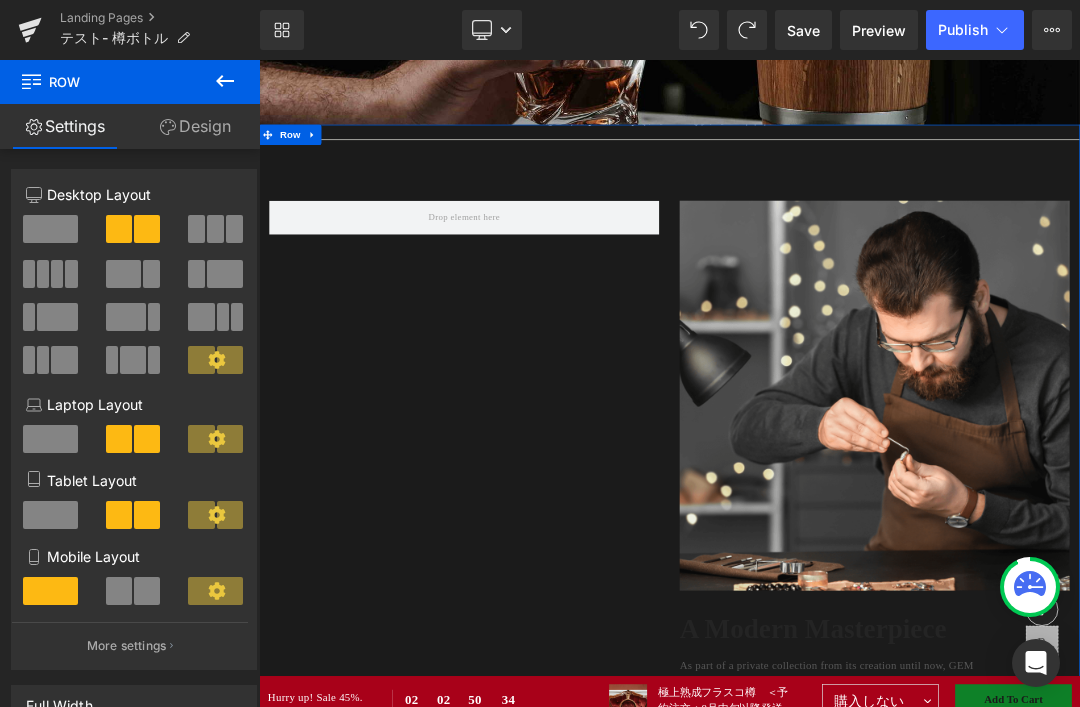 click at bounding box center [57, 317] 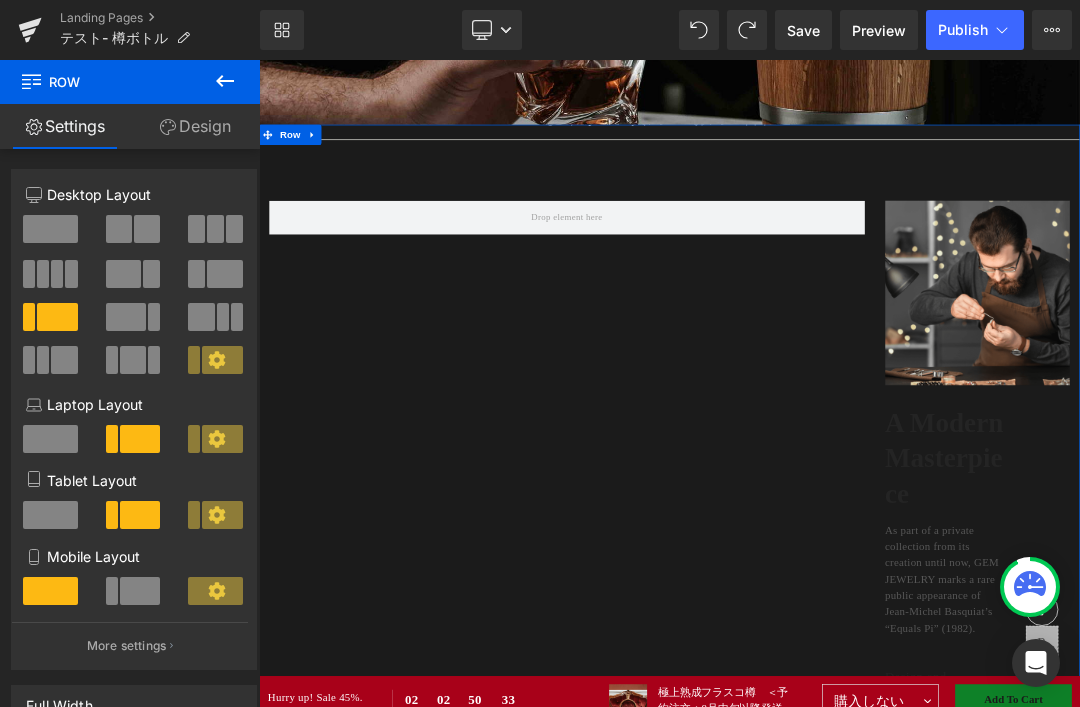 click at bounding box center [126, 317] 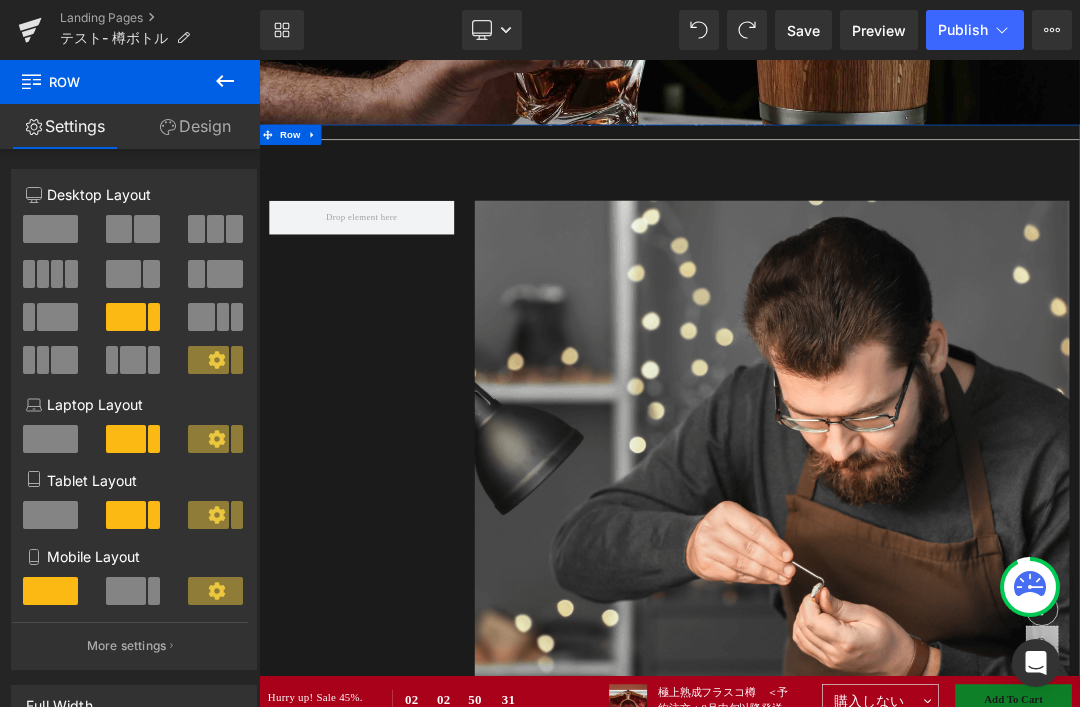 click at bounding box center [225, 274] 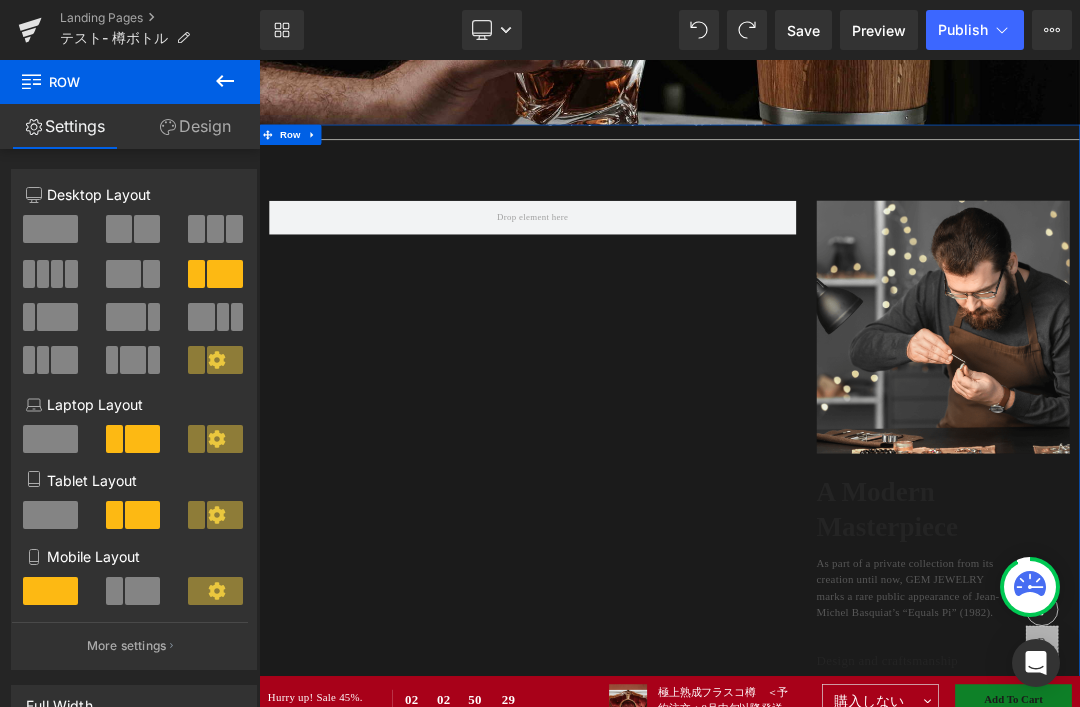 click at bounding box center (147, 229) 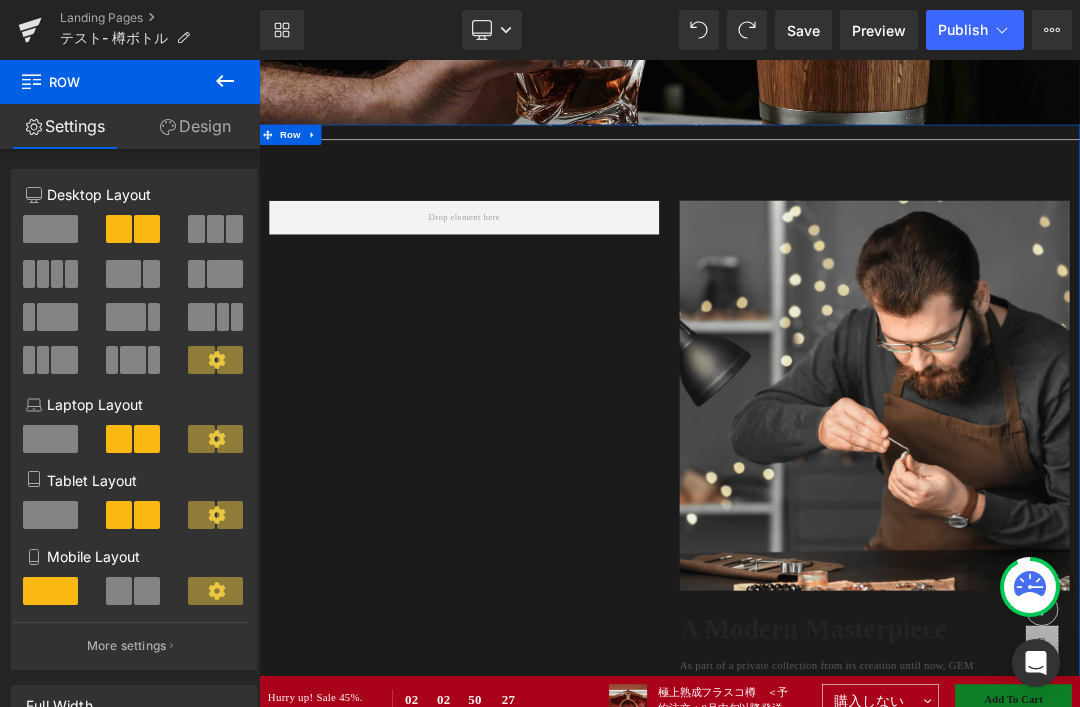 click at bounding box center (57, 317) 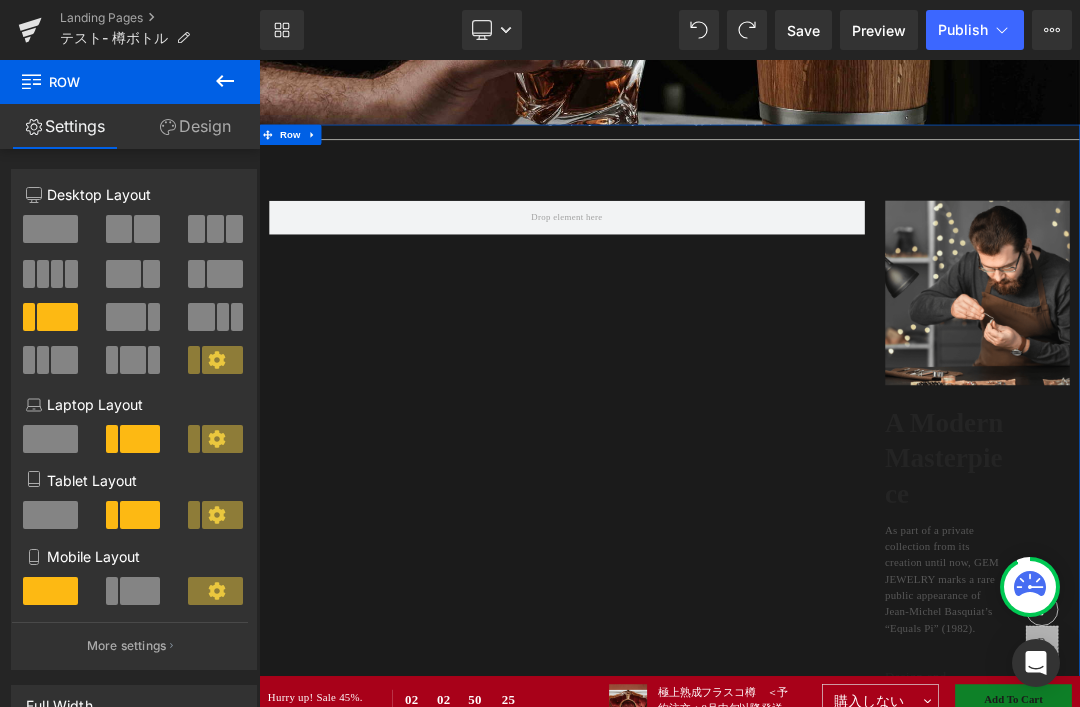 click at bounding box center (64, 360) 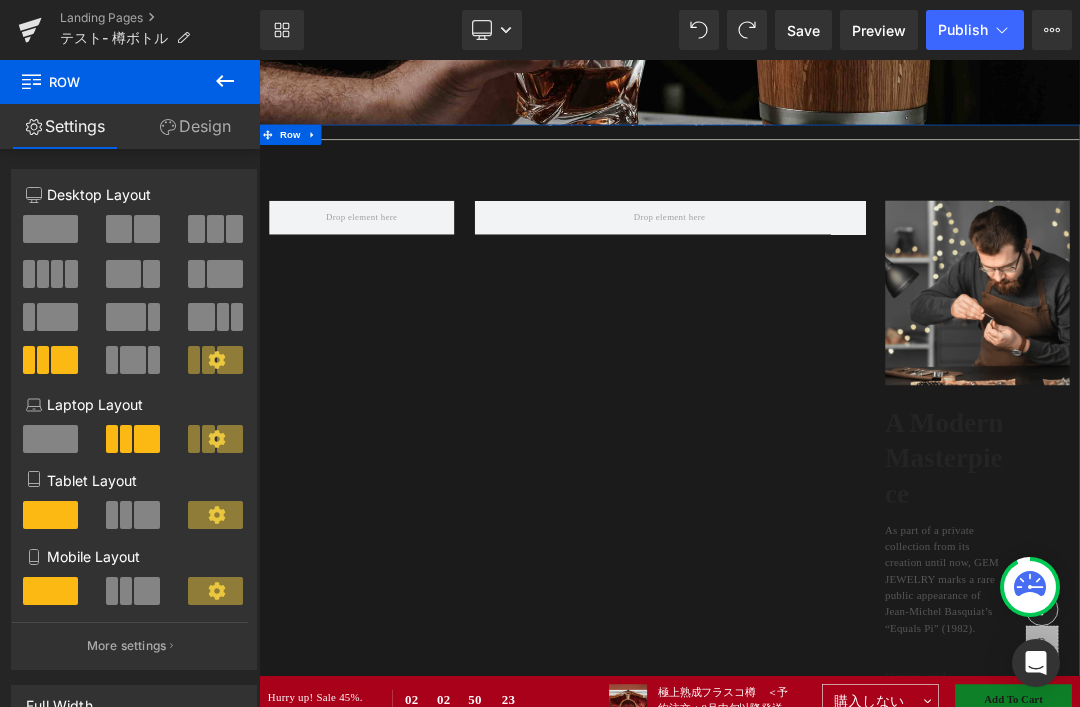 click at bounding box center [133, 360] 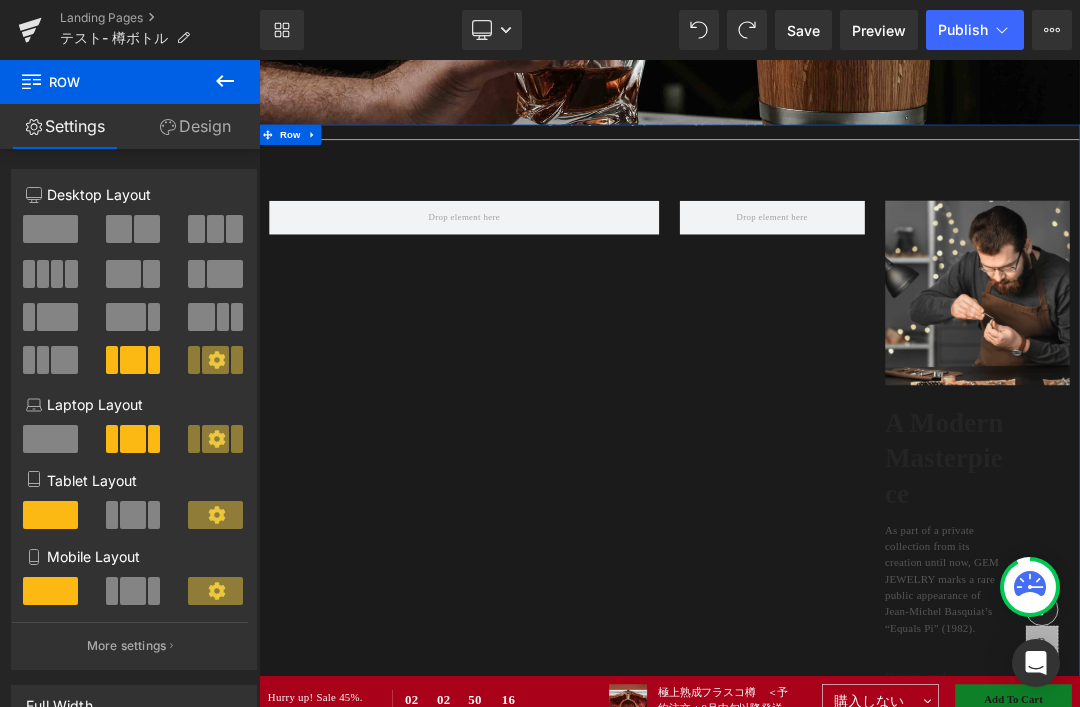 click at bounding box center (147, 229) 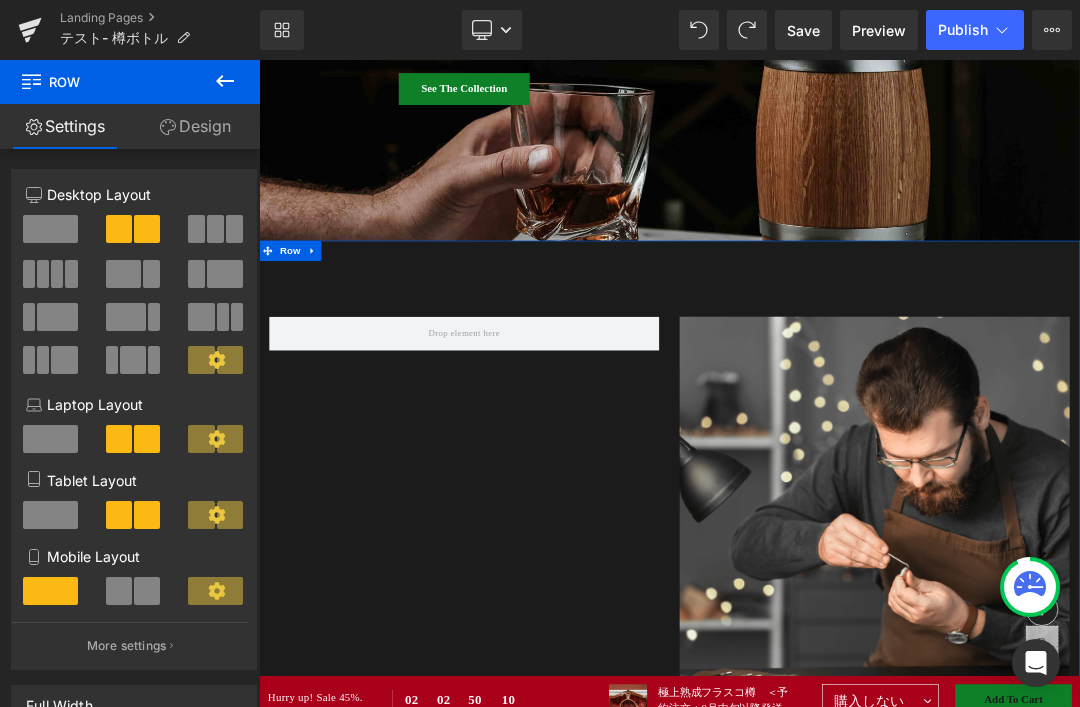 scroll, scrollTop: 438, scrollLeft: 0, axis: vertical 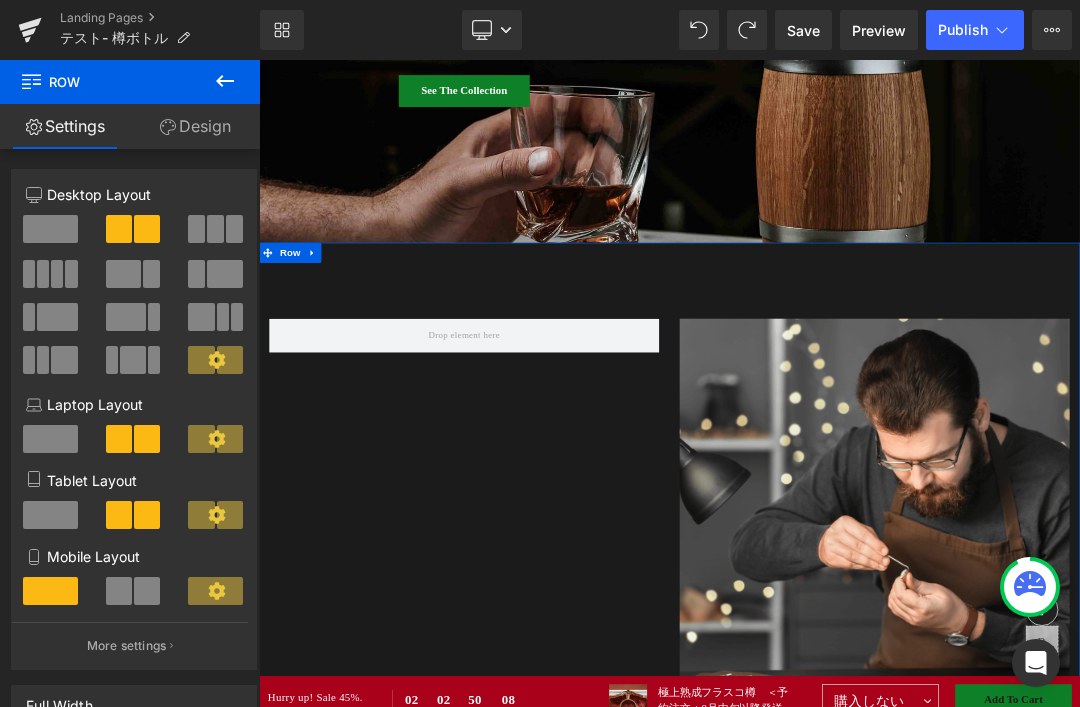 click at bounding box center [215, 229] 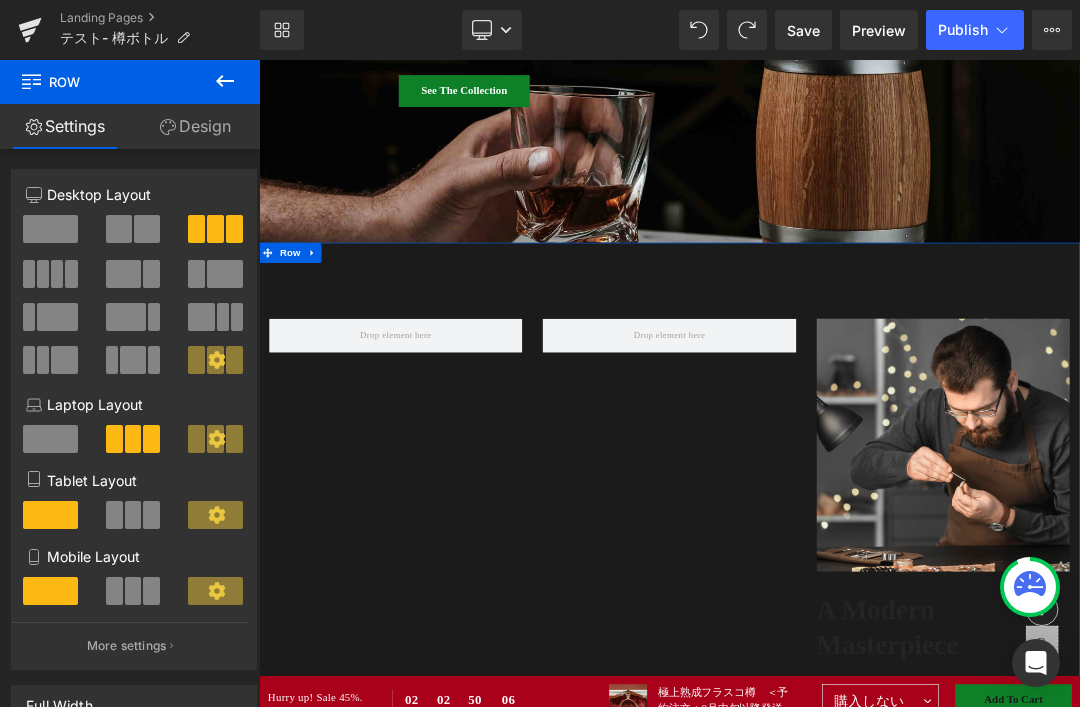 click at bounding box center (460, 956) 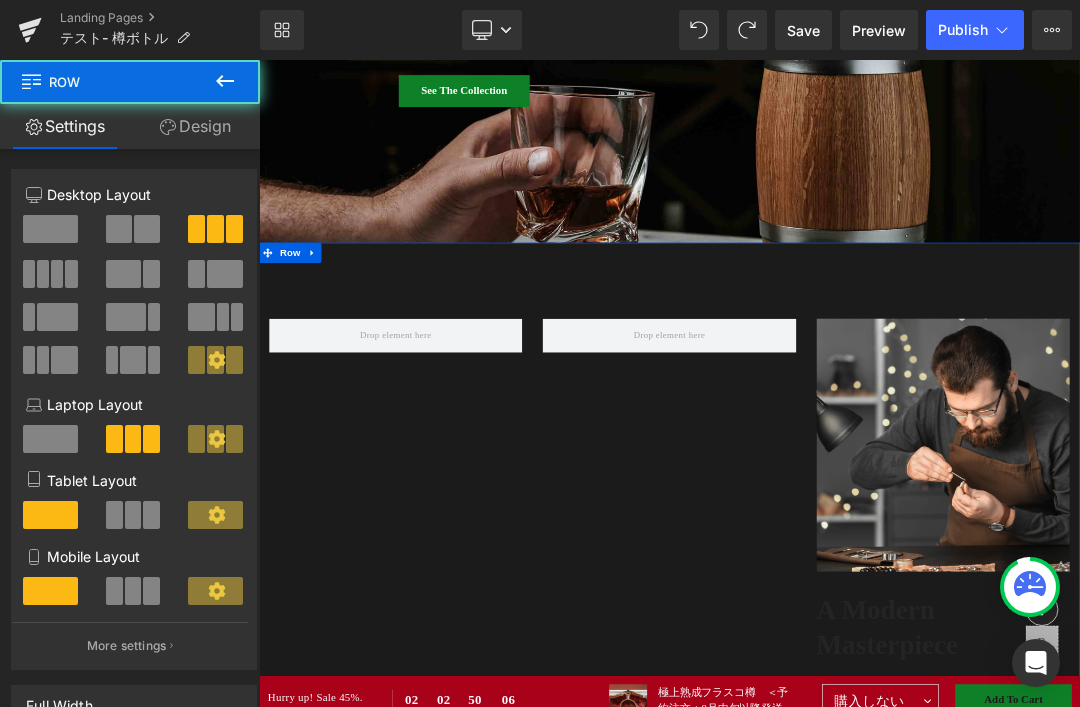 click at bounding box center [460, 466] 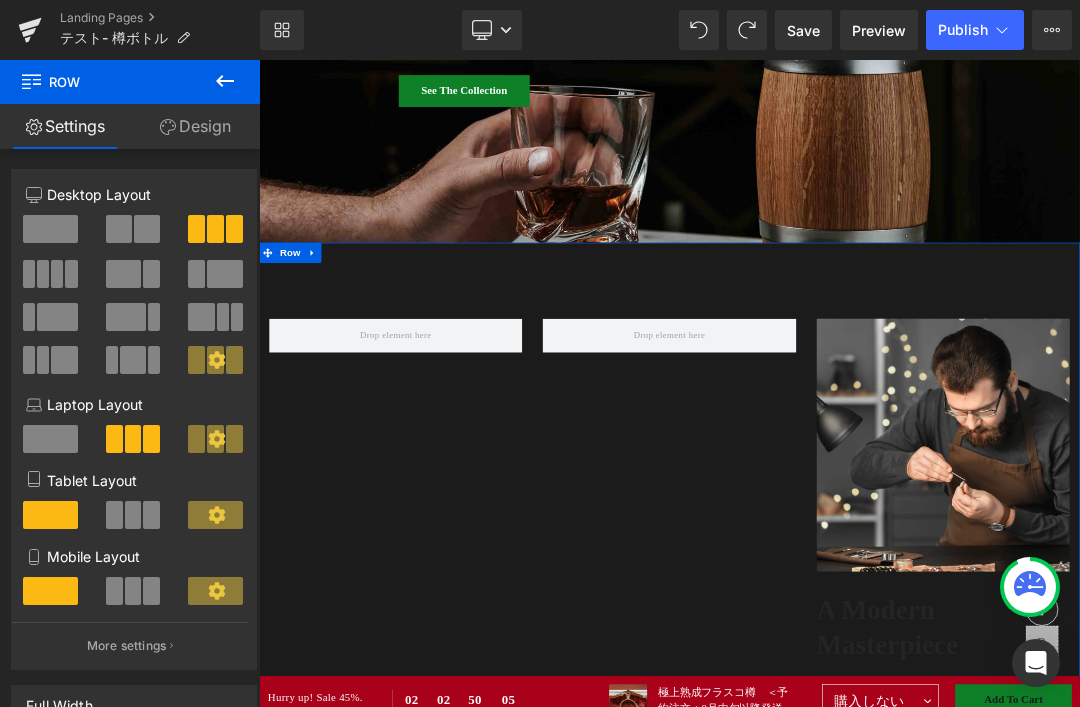click at bounding box center [460, 466] 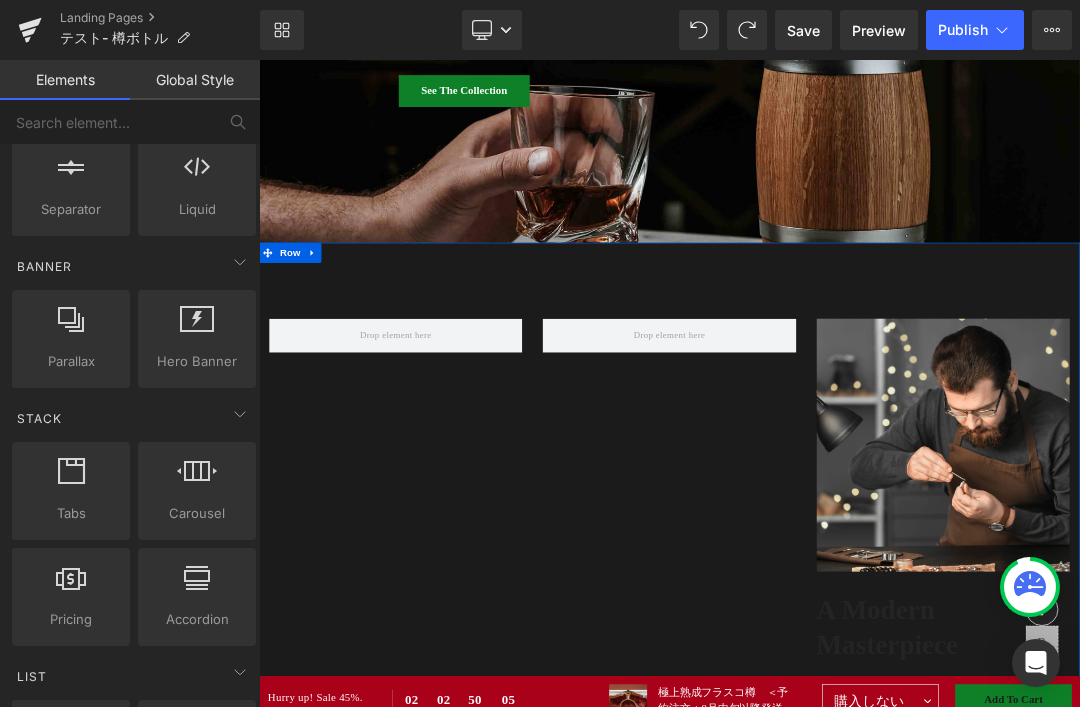 click at bounding box center (460, 466) 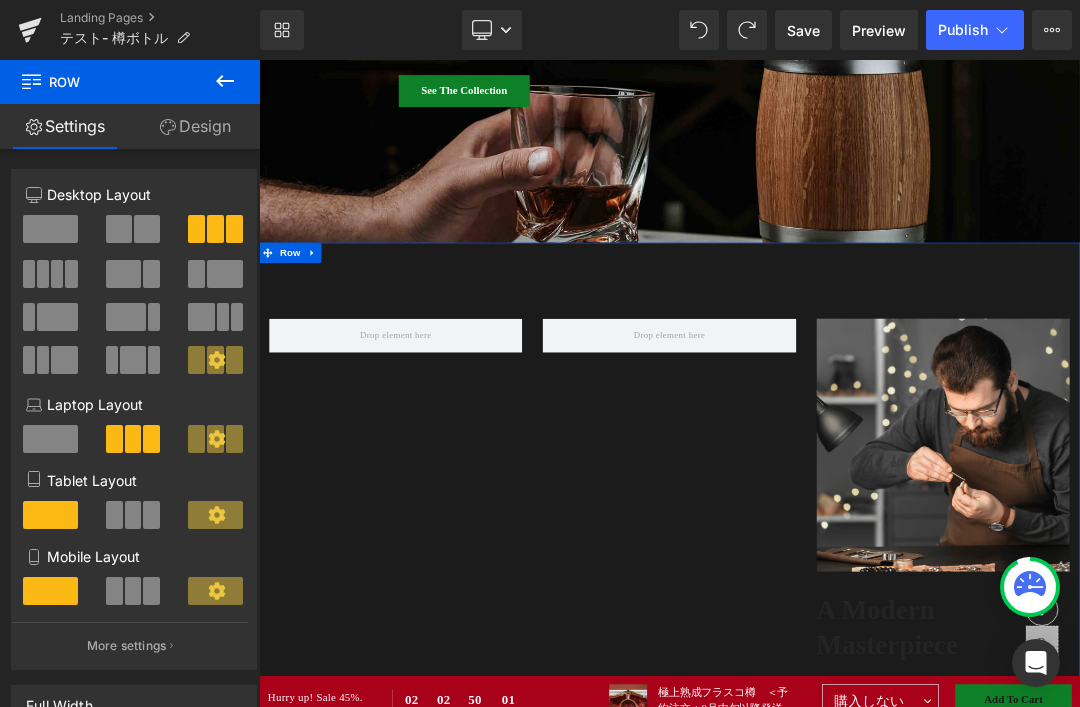 click 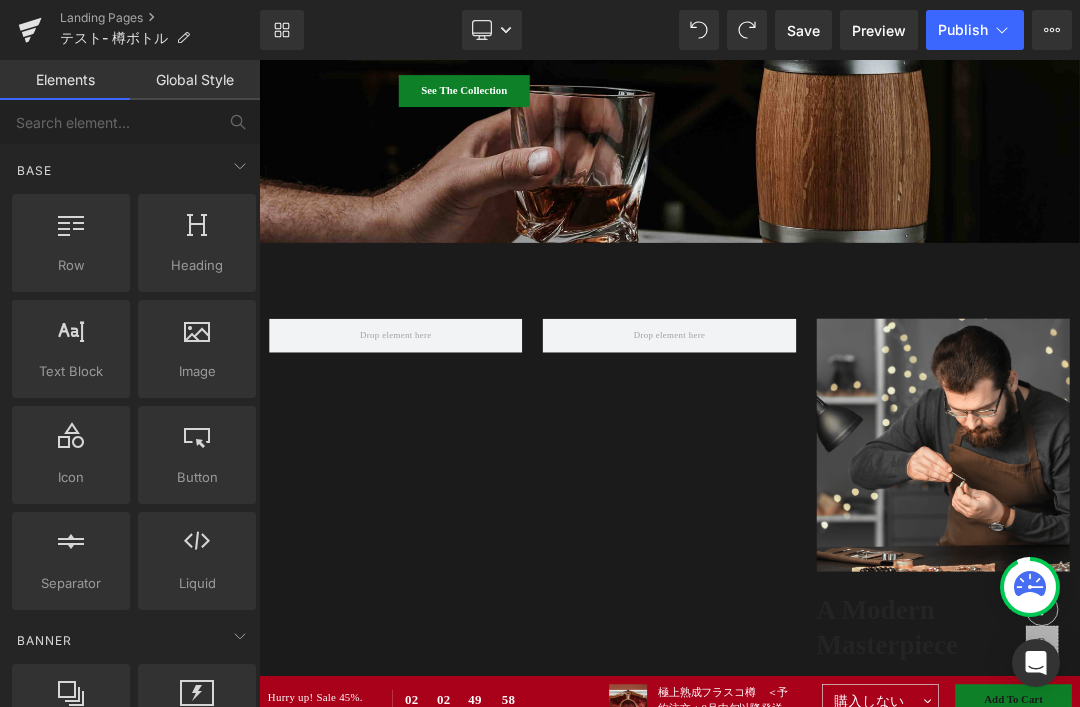 scroll, scrollTop: 0, scrollLeft: 0, axis: both 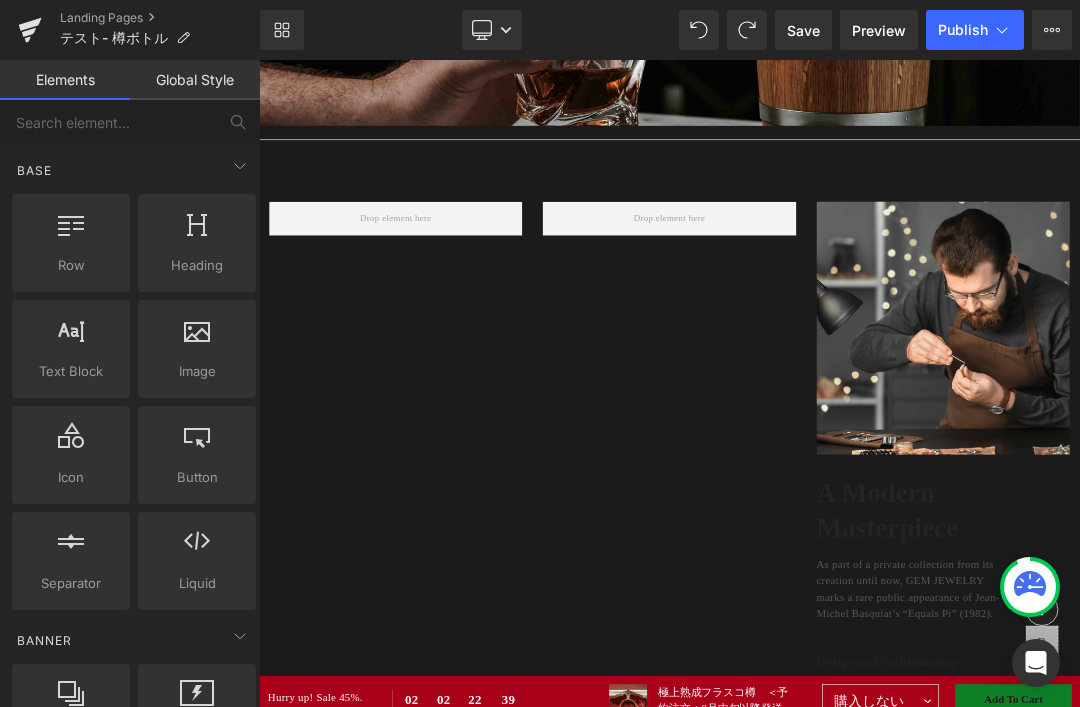 click at bounding box center [1267, 455] 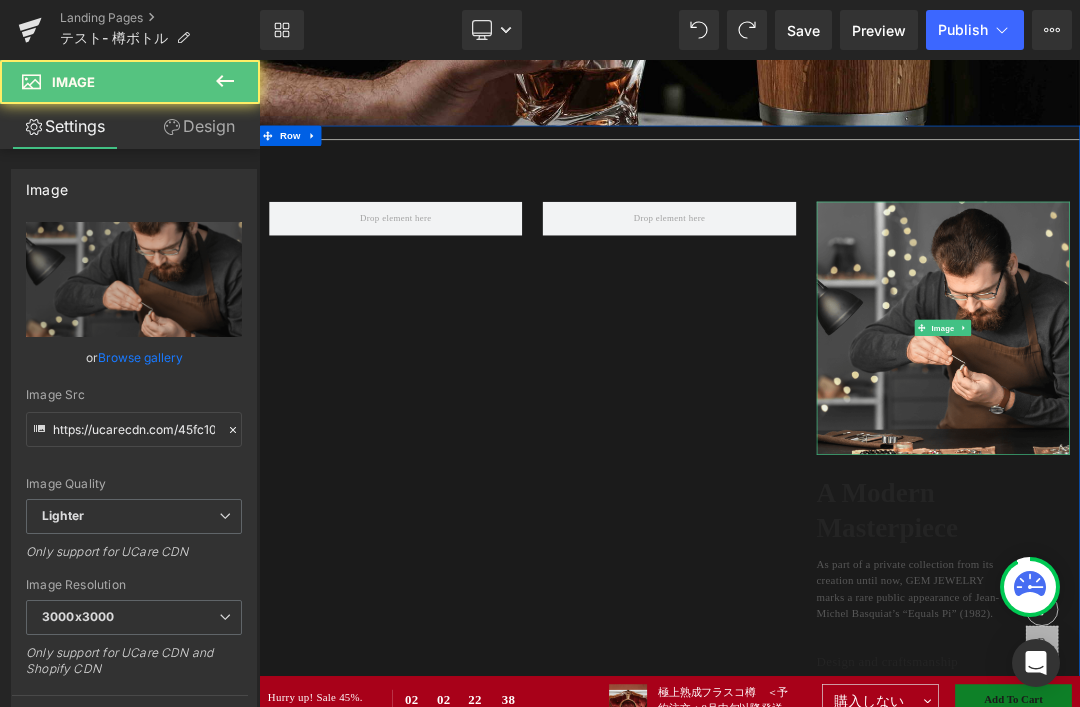 click at bounding box center [1267, 455] 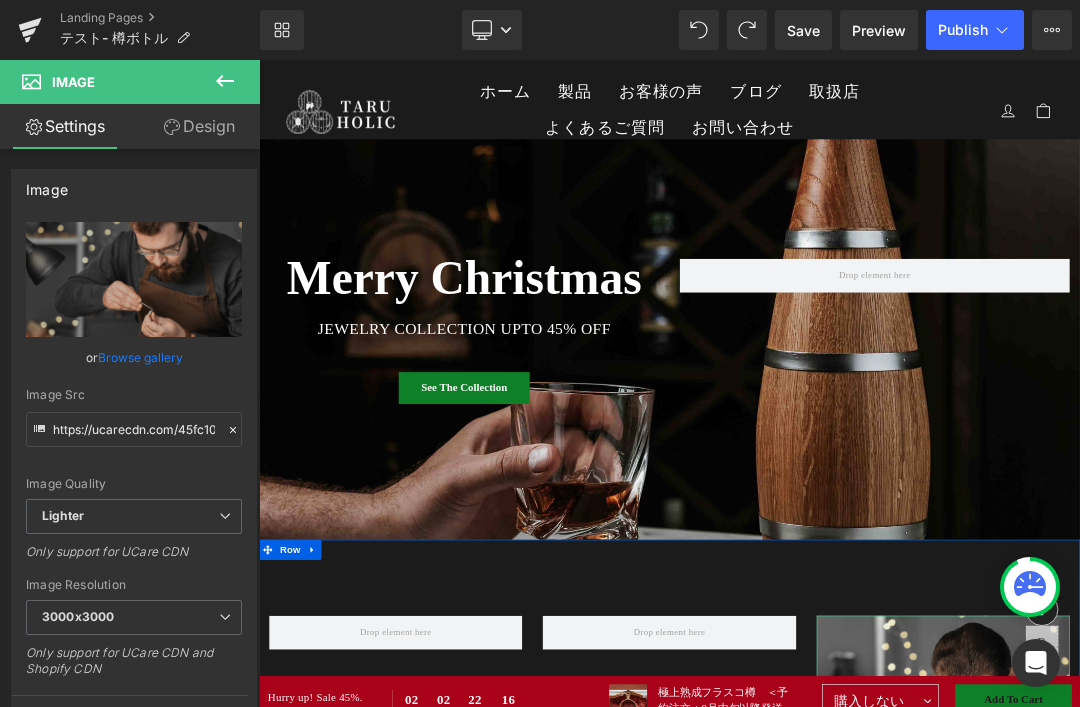 scroll, scrollTop: 0, scrollLeft: 0, axis: both 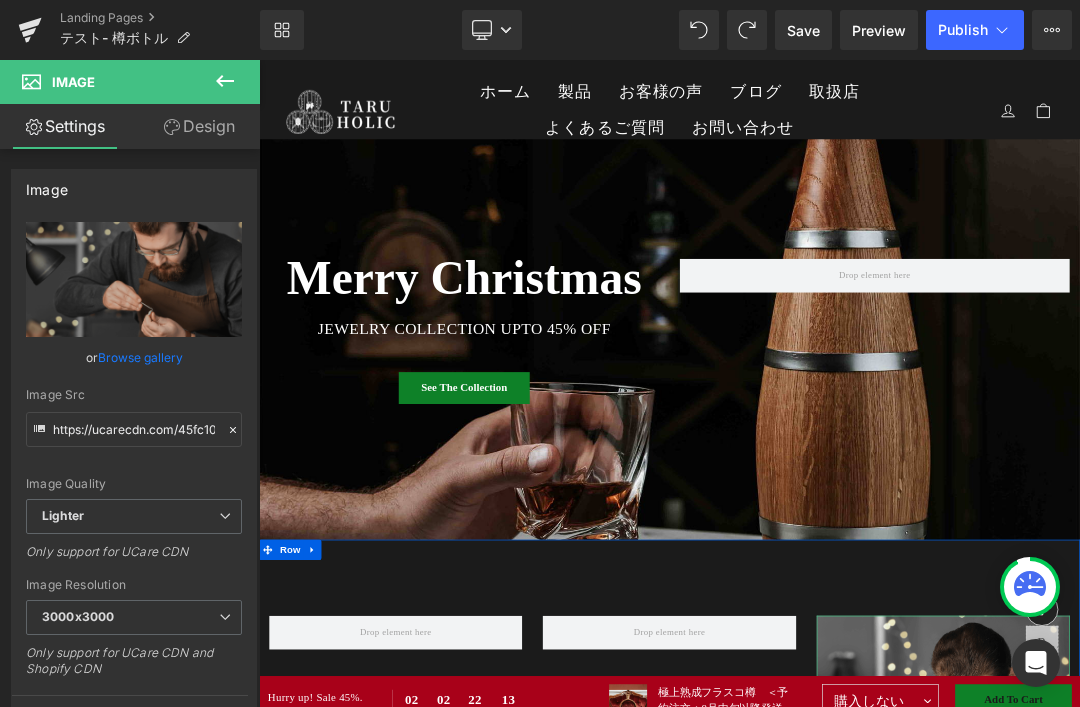 click on "146px" at bounding box center [259, 60] 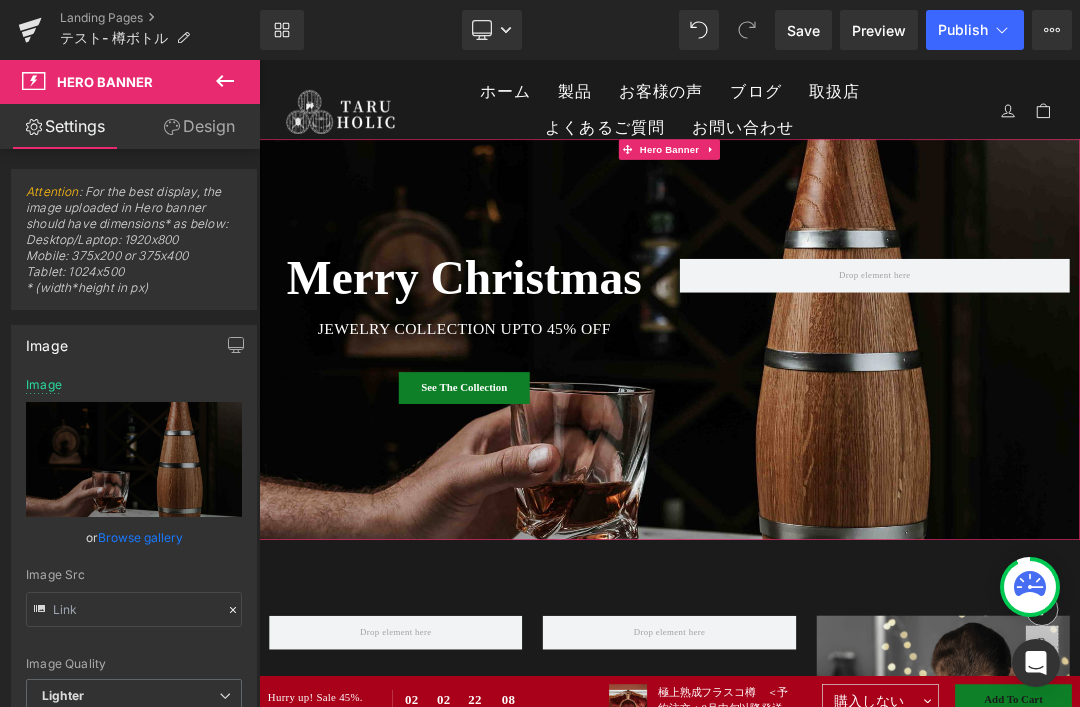 click at bounding box center [926, 192] 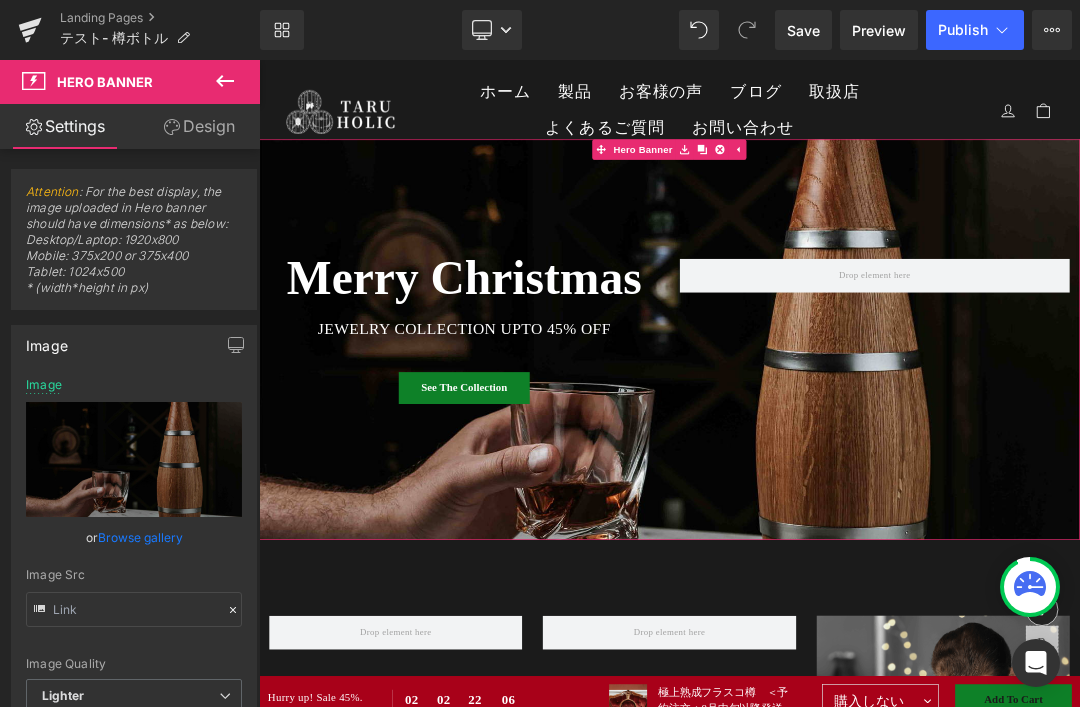 click at bounding box center (913, 192) 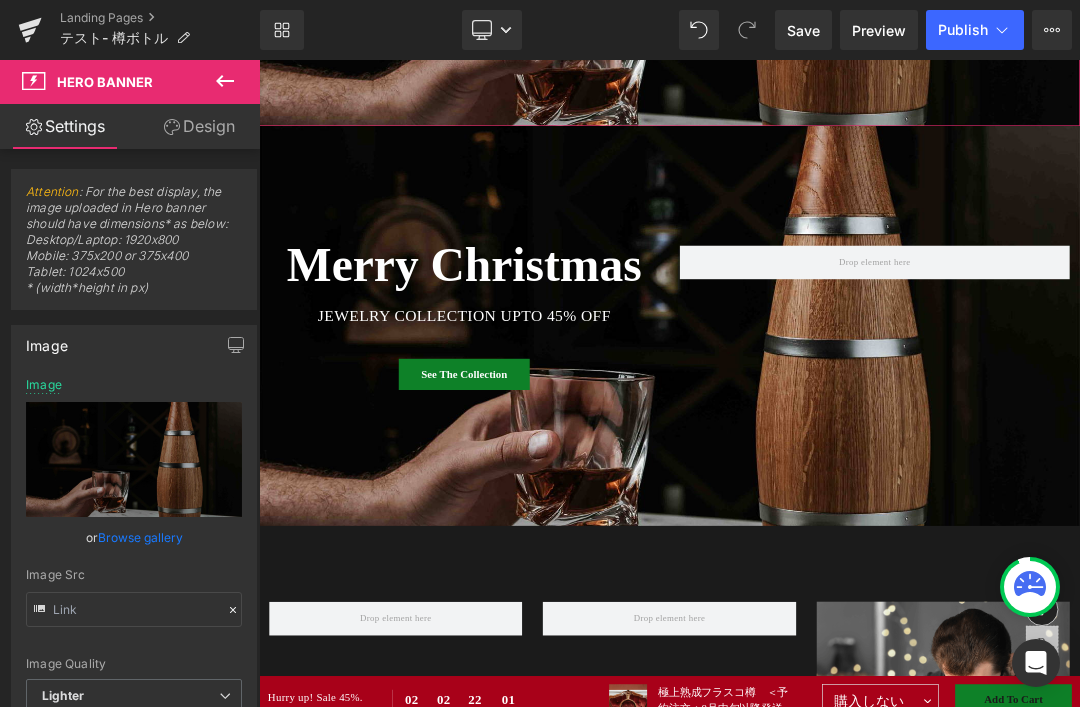 scroll, scrollTop: 638, scrollLeft: 0, axis: vertical 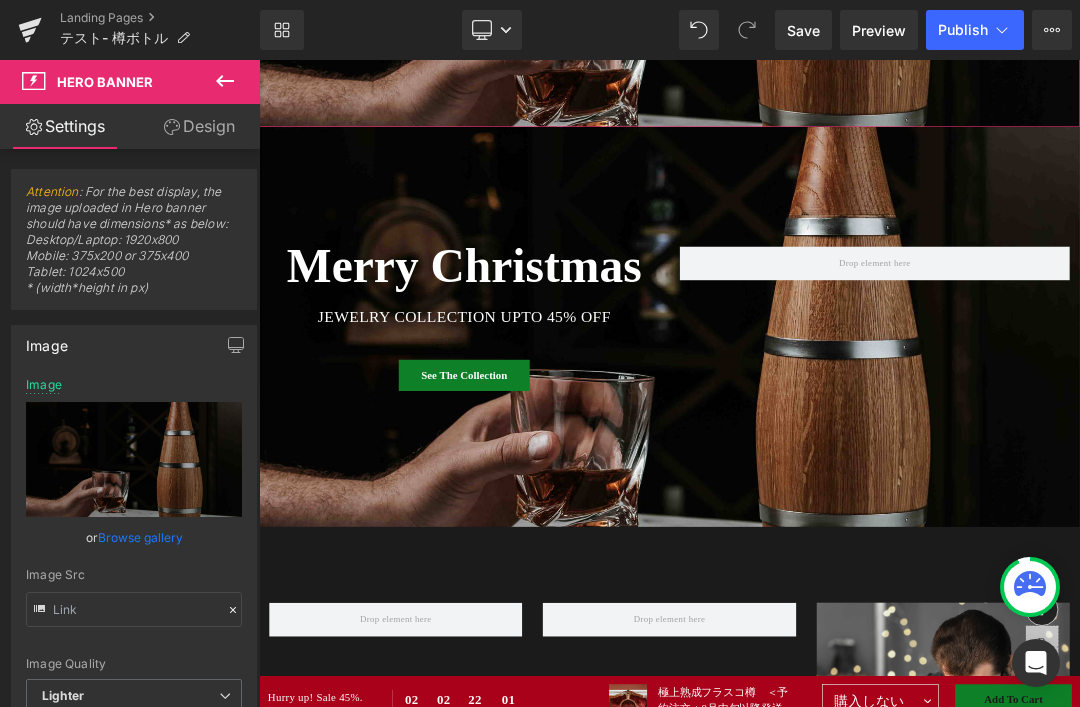 click at bounding box center (864, 454) 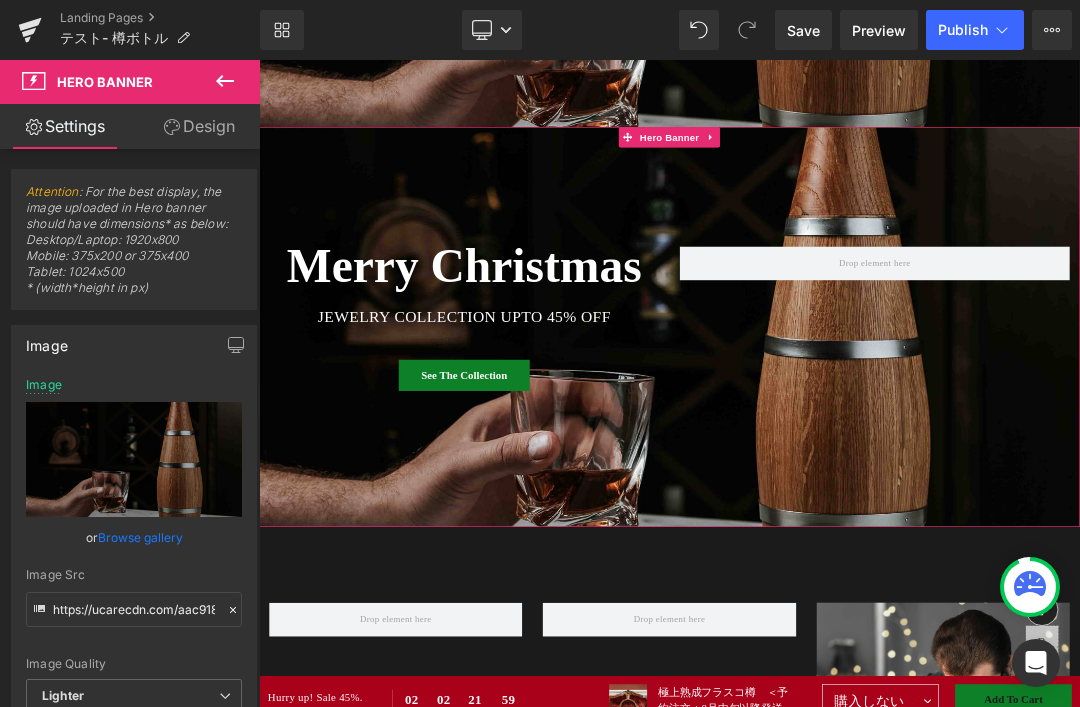 click at bounding box center (864, 454) 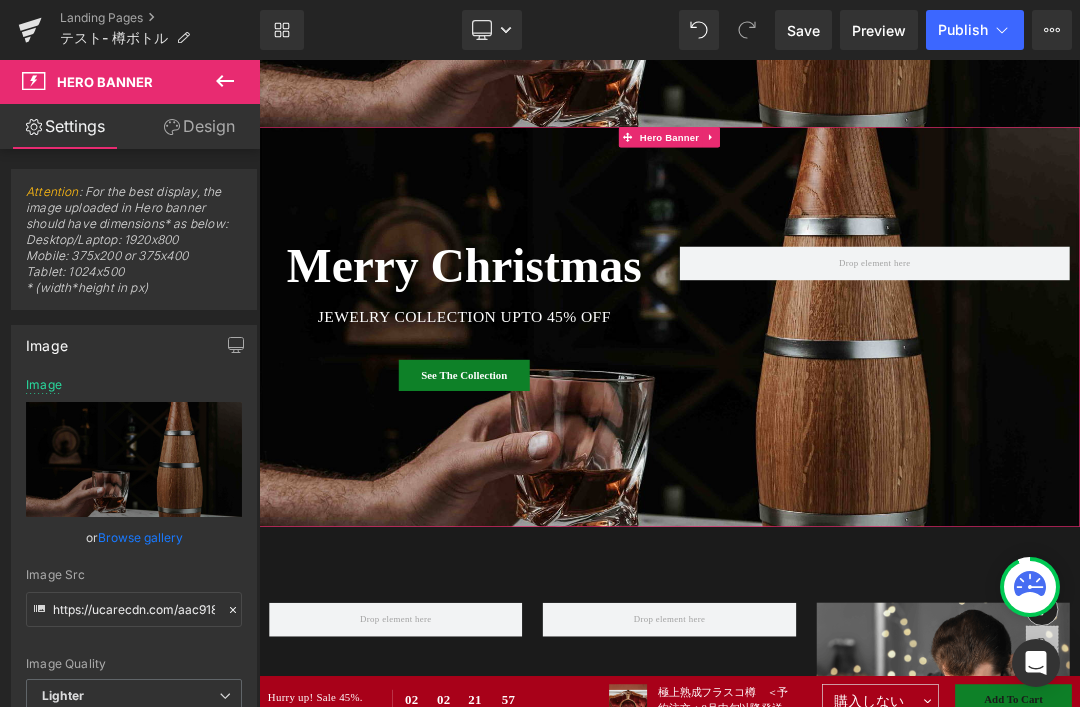 click at bounding box center (225, 82) 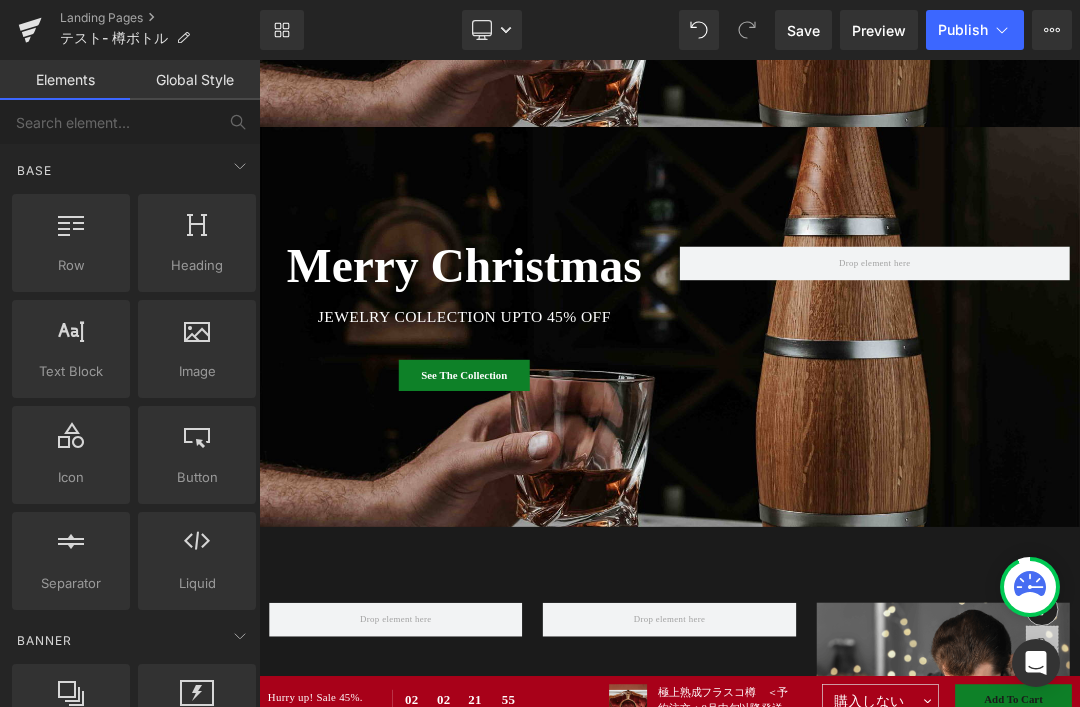 click at bounding box center [259, 60] 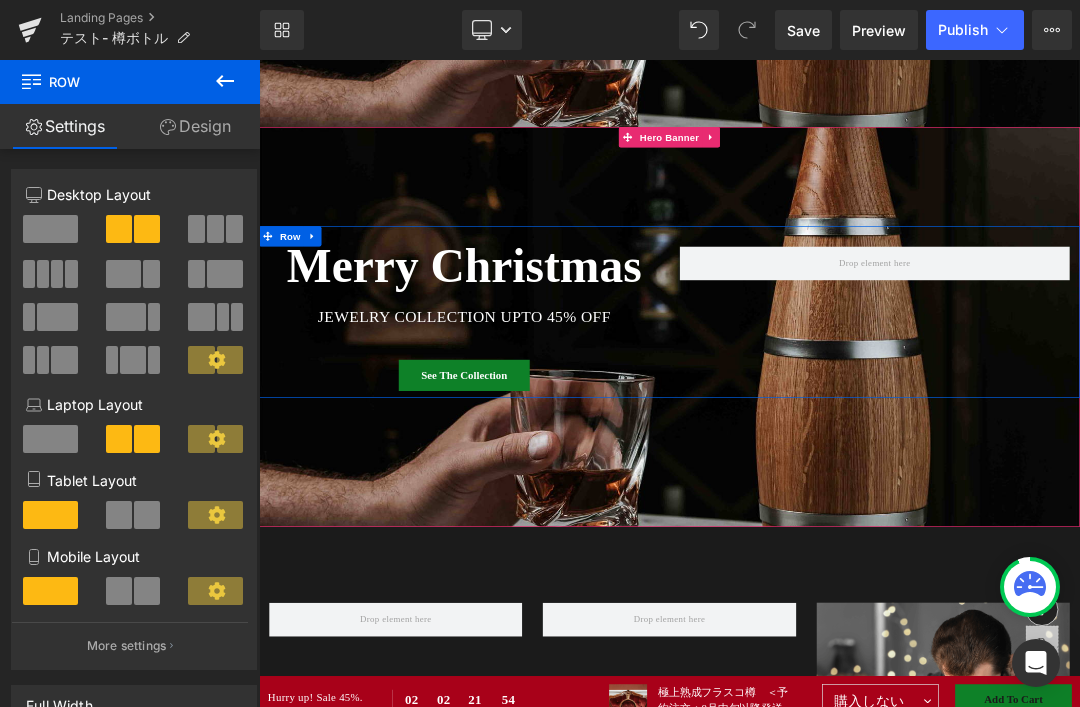 click at bounding box center (50, 229) 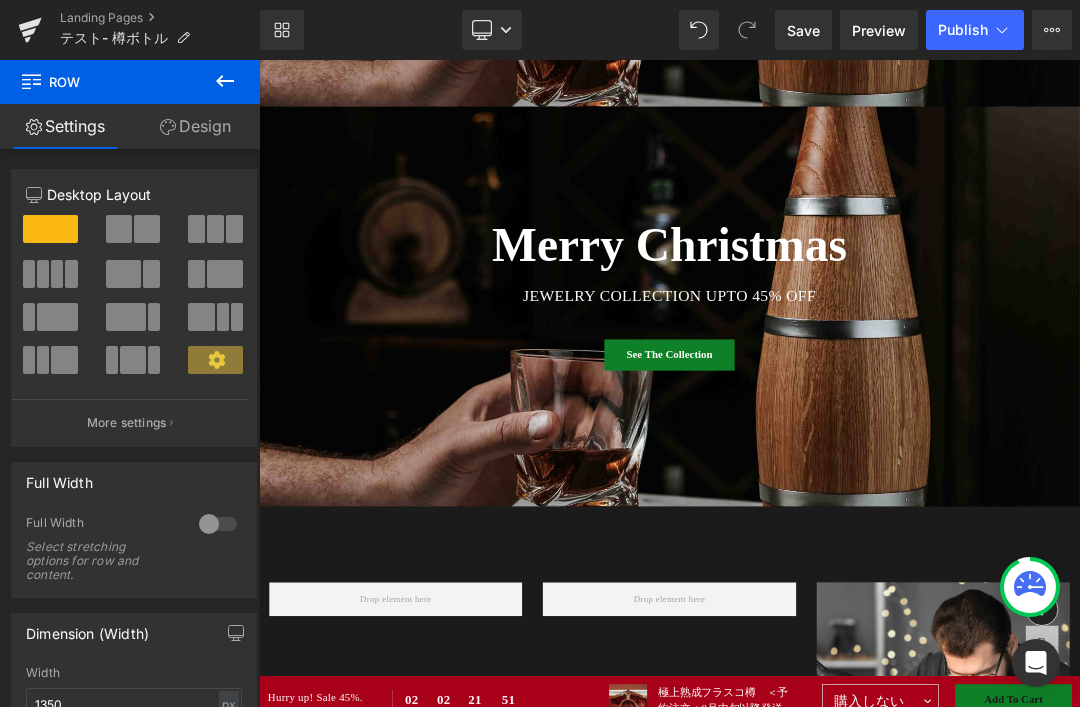 click at bounding box center [864, 424] 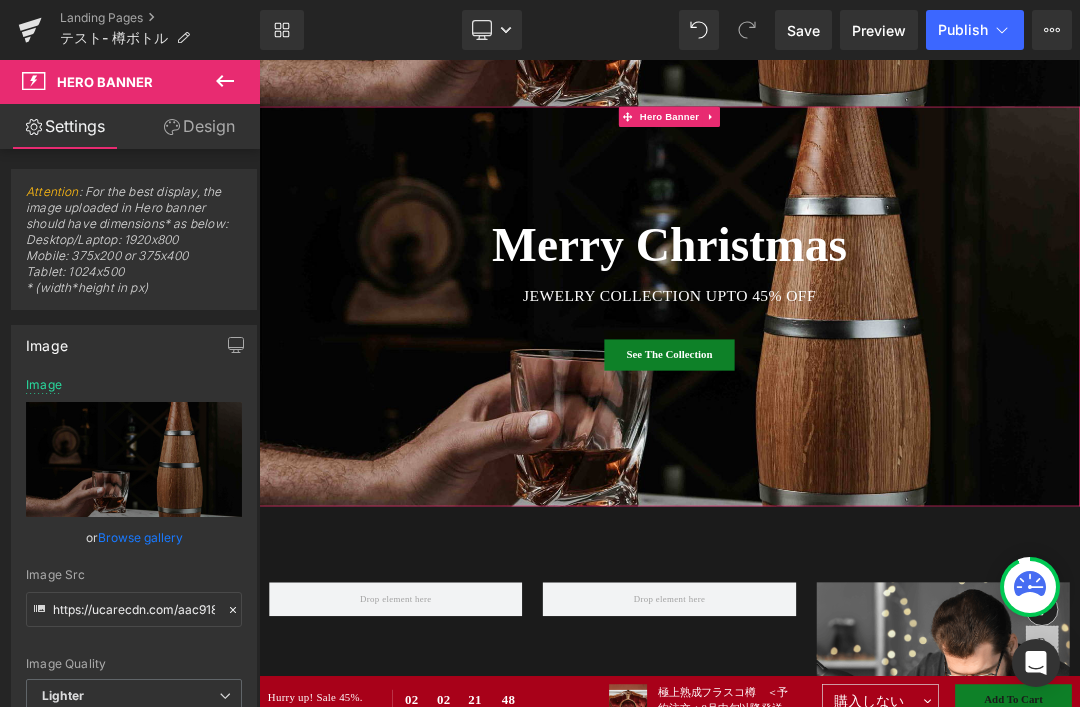 click on "Replace Image" at bounding box center [0, 0] 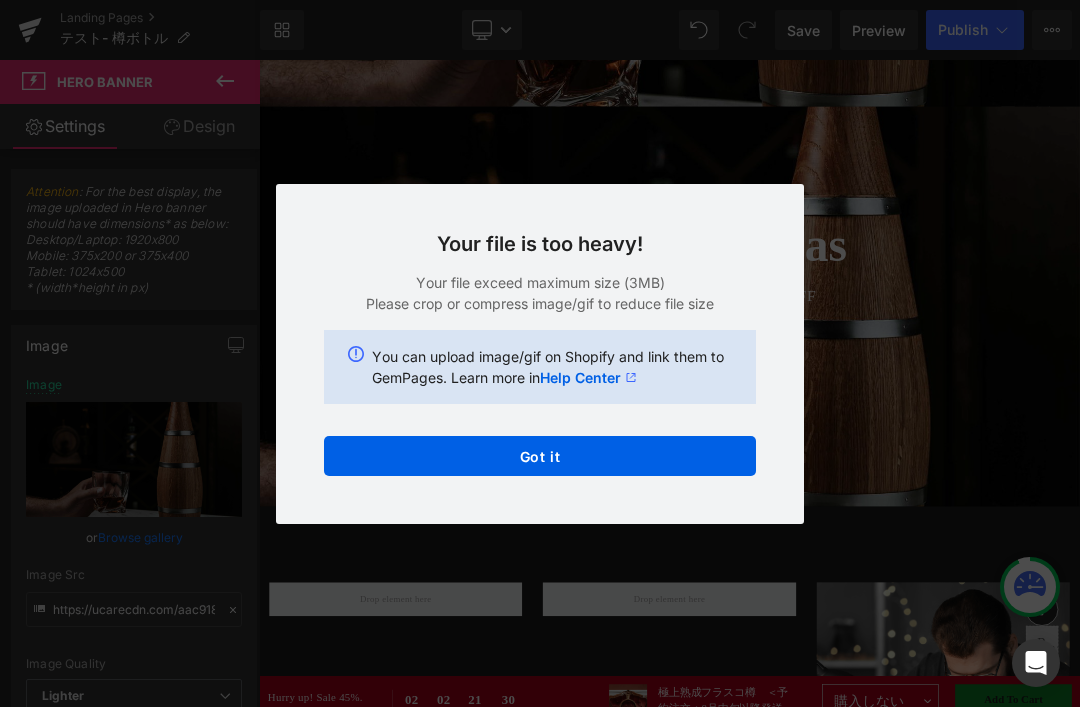 click on "Back to Library   Insert     Your file is too heavy! Your file exceed maximum size (3MB) Please crop or compress image/gif to reduce file size You can upload image/gif on Shopify and link them to GemPages. Learn more in  Help Center  Got it" at bounding box center (540, 353) 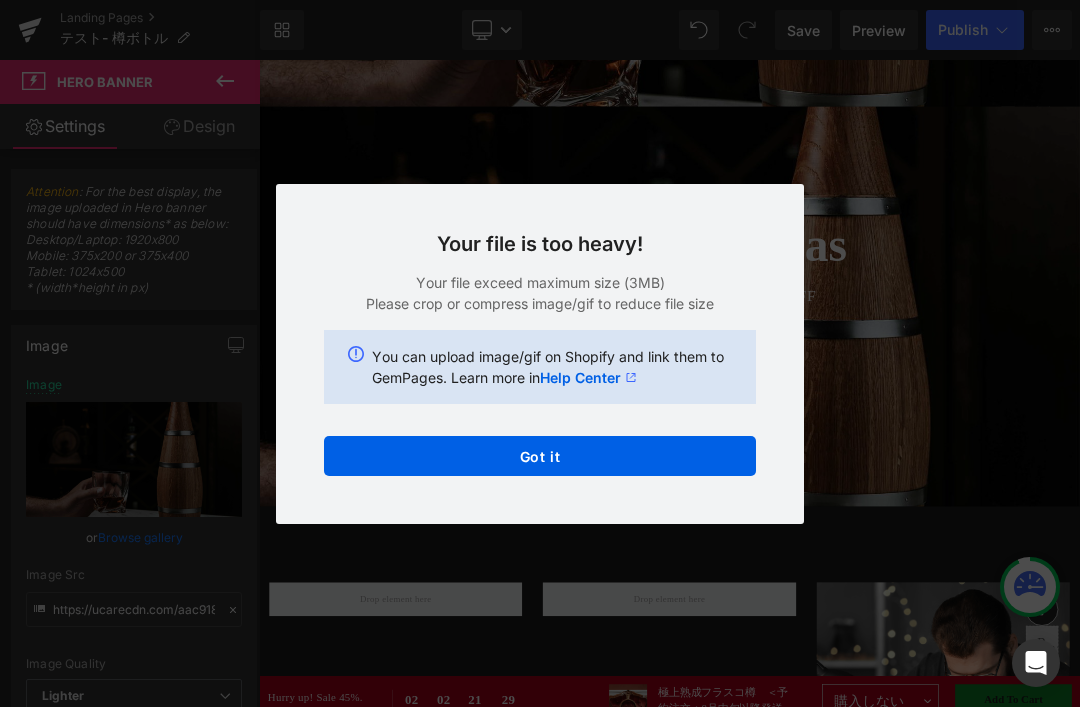 click on "Back to Library   Insert     Your file is too heavy! Your file exceed maximum size (3MB) Please crop or compress image/gif to reduce file size You can upload image/gif on Shopify and link them to GemPages. Learn more in  Help Center  Got it" at bounding box center (540, 353) 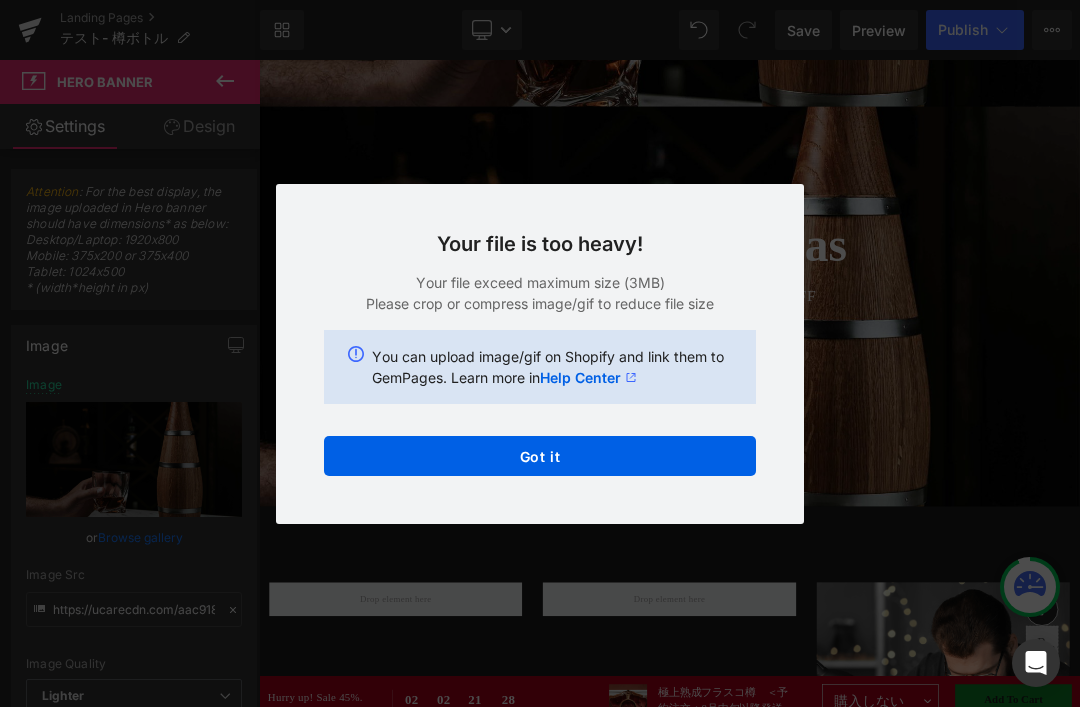 click on "Got it" at bounding box center (540, 456) 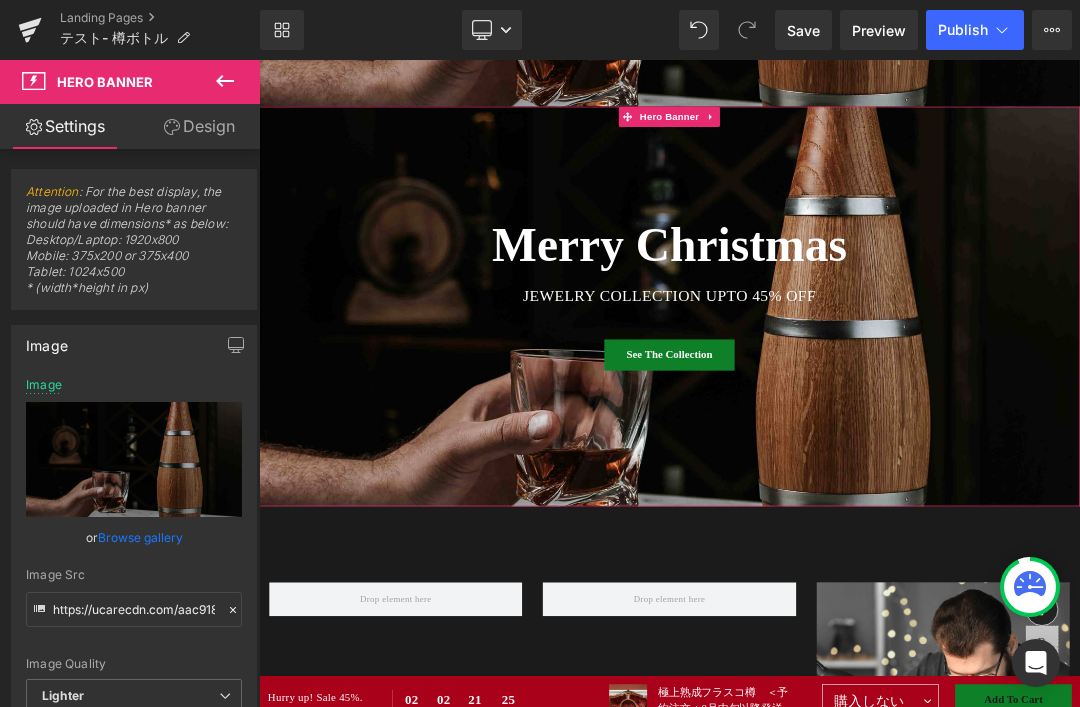 click at bounding box center [864, 424] 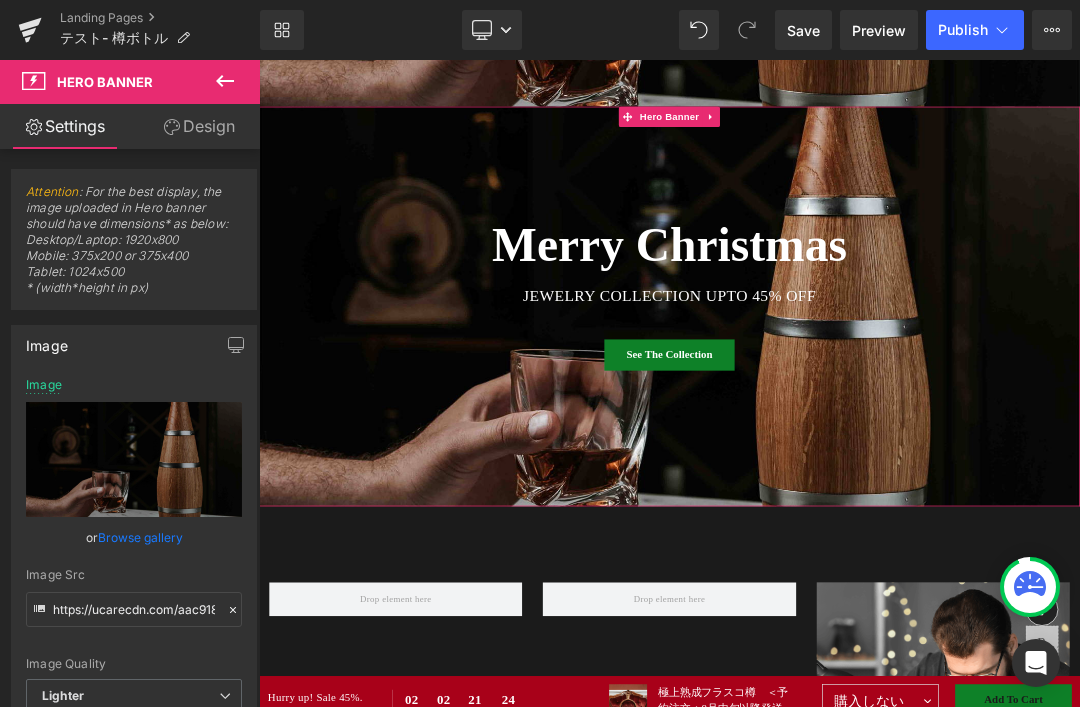 click on "See The Collection" at bounding box center [864, 495] 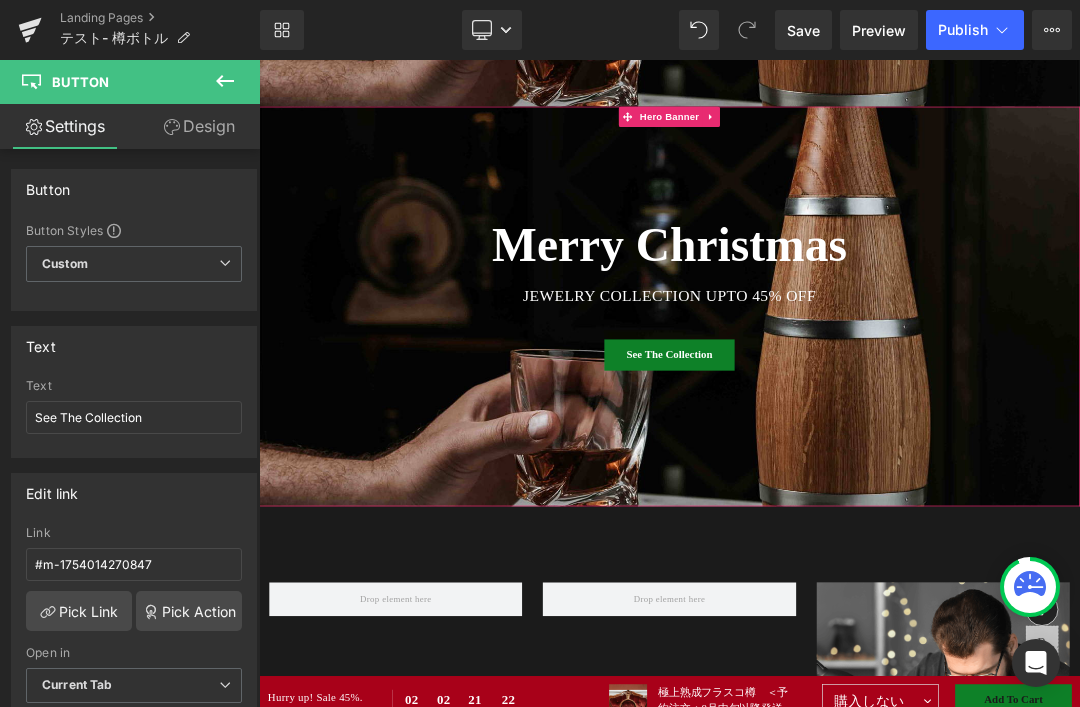 click at bounding box center [864, 424] 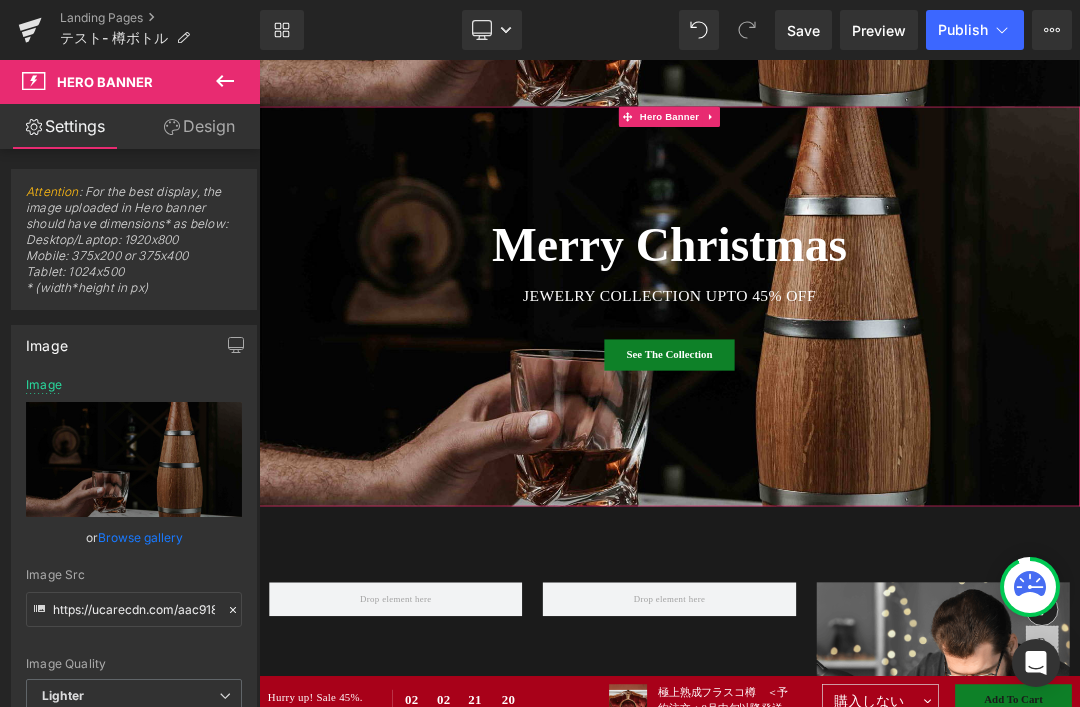 click on "Replace Image" at bounding box center (0, 0) 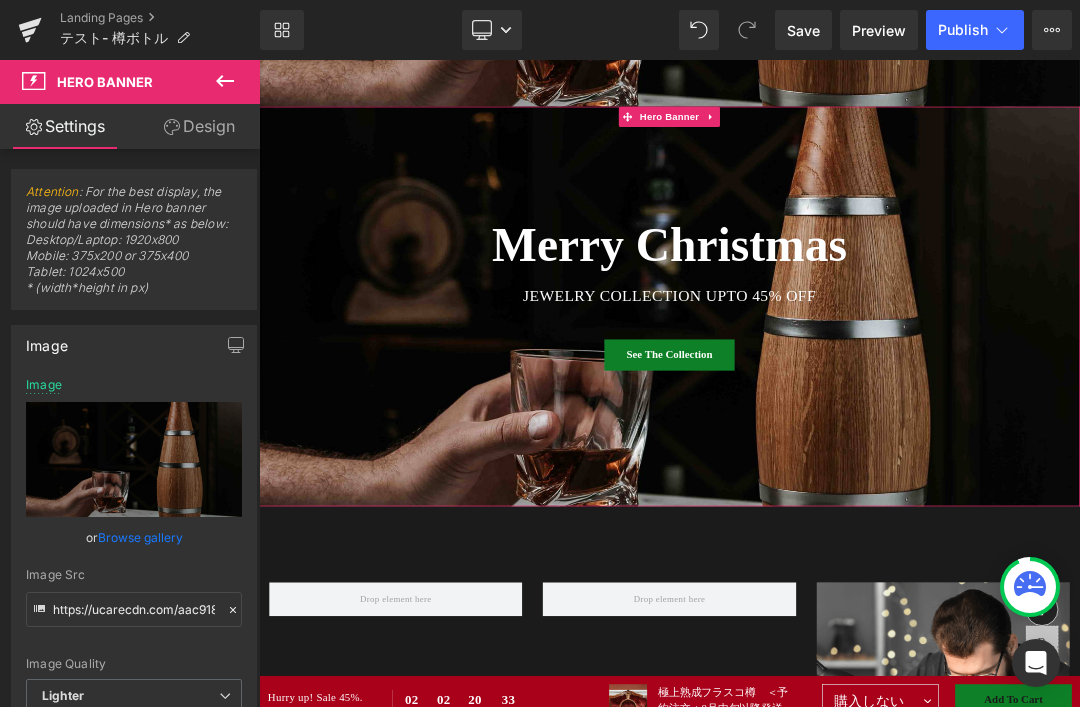 type on "C:\fakepath\taru02.jpg" 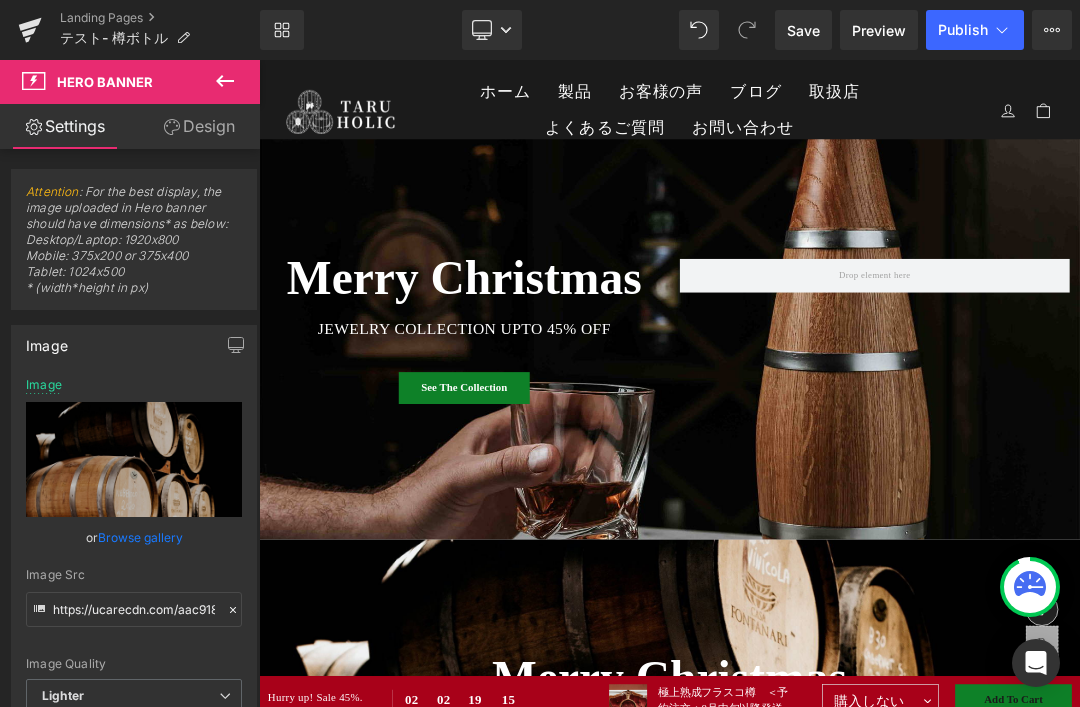 scroll, scrollTop: 0, scrollLeft: 0, axis: both 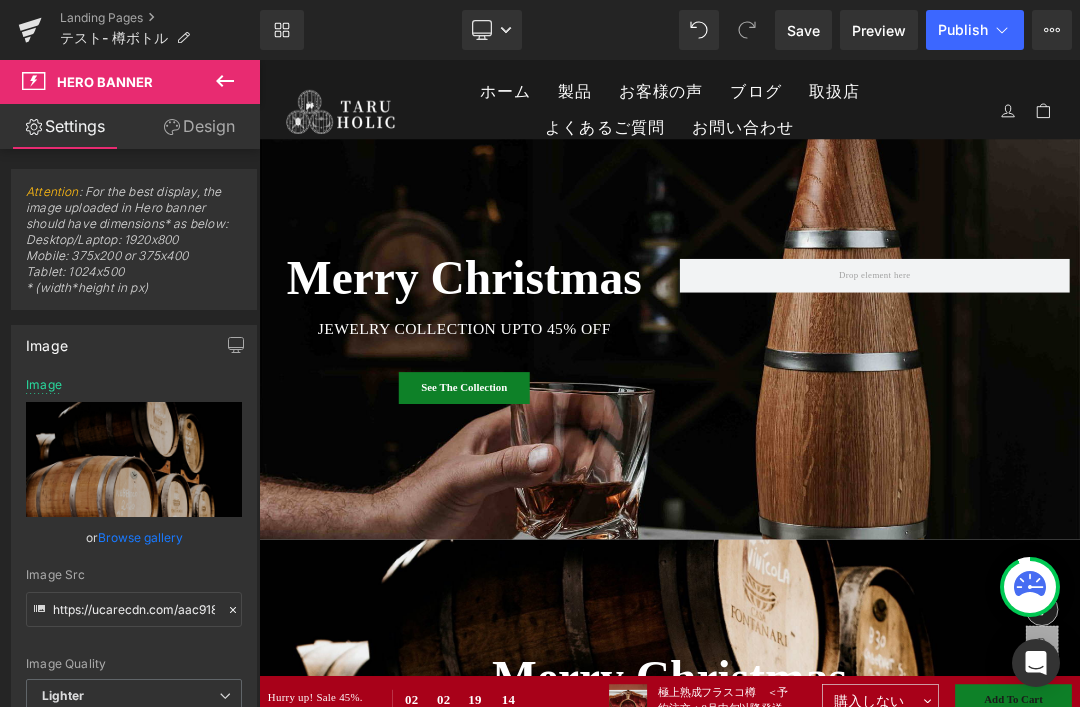 click on "Merry Christmas" at bounding box center [561, 381] 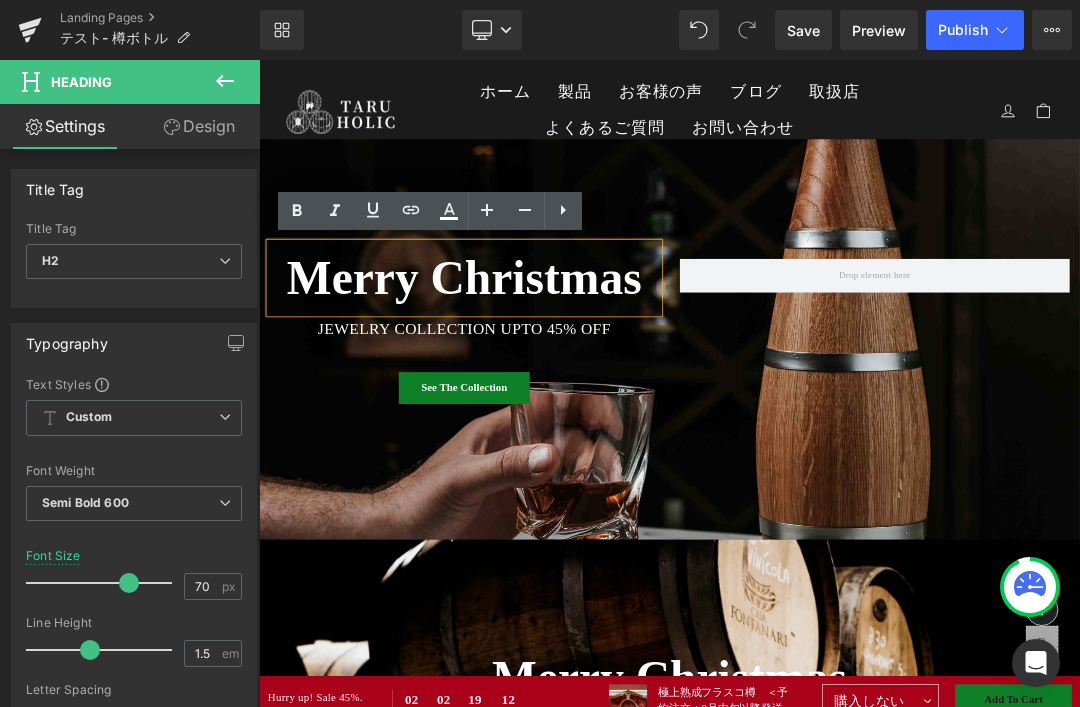 click on "Merry Christmas" at bounding box center [561, 381] 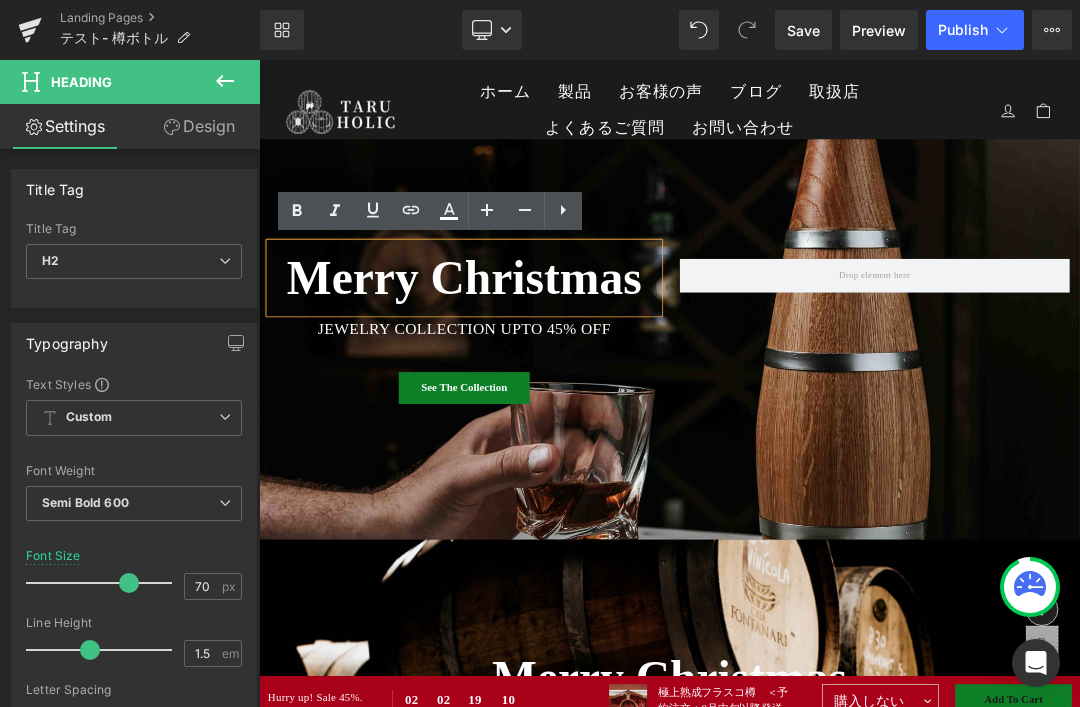 type 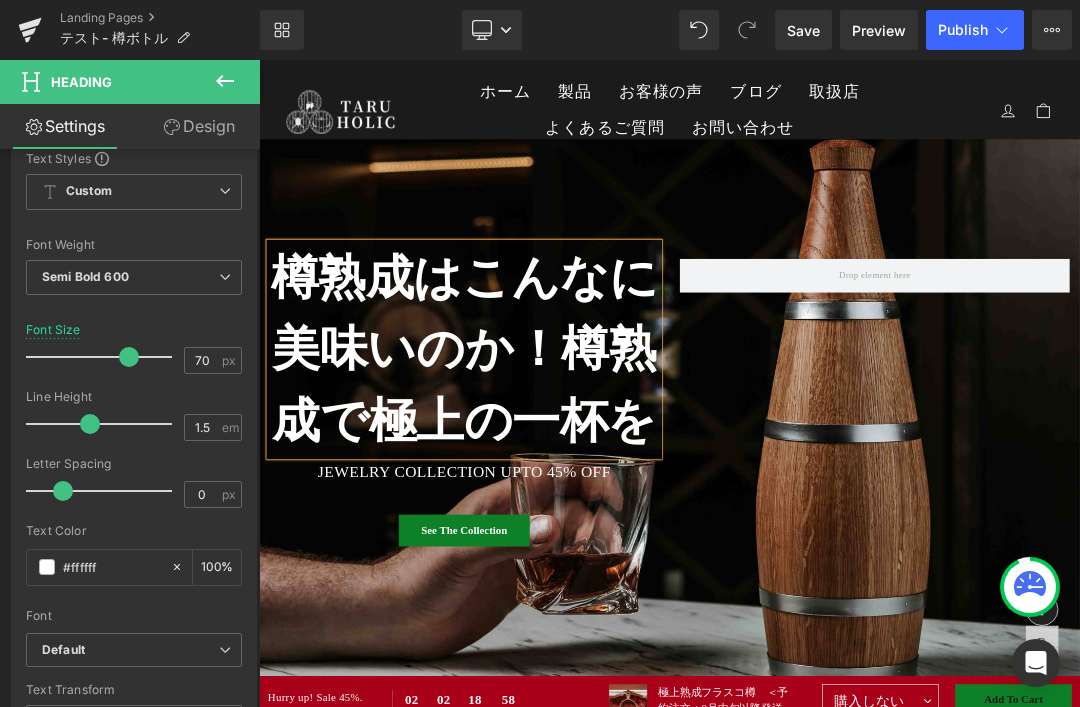 scroll, scrollTop: 228, scrollLeft: 0, axis: vertical 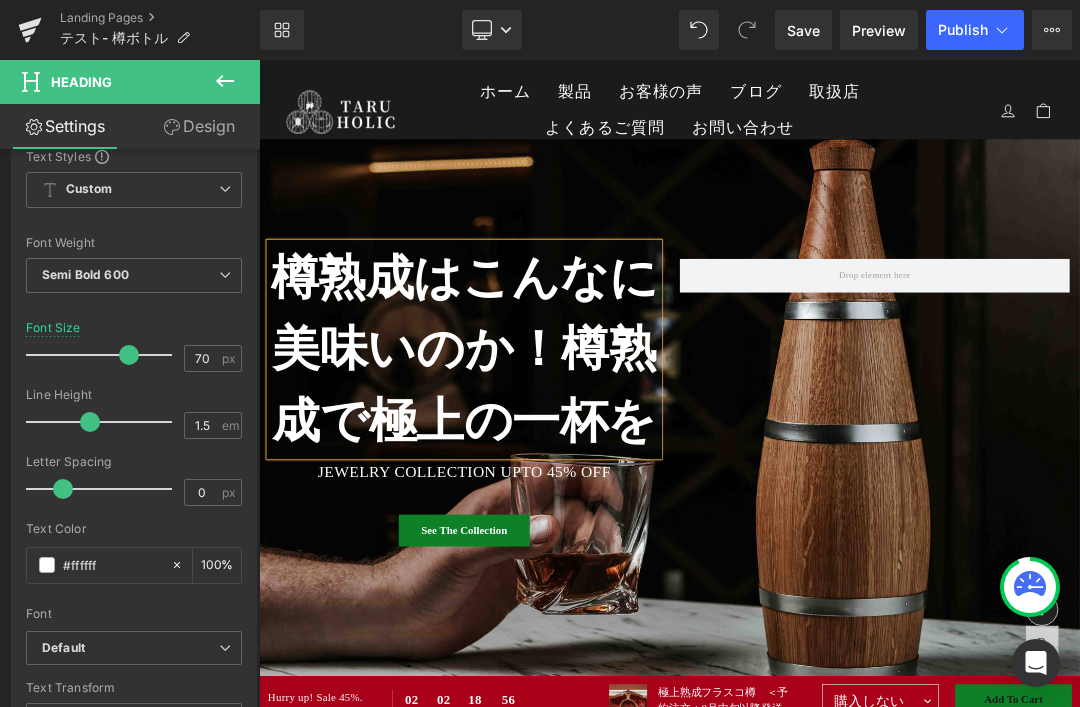 click at bounding box center (129, 355) 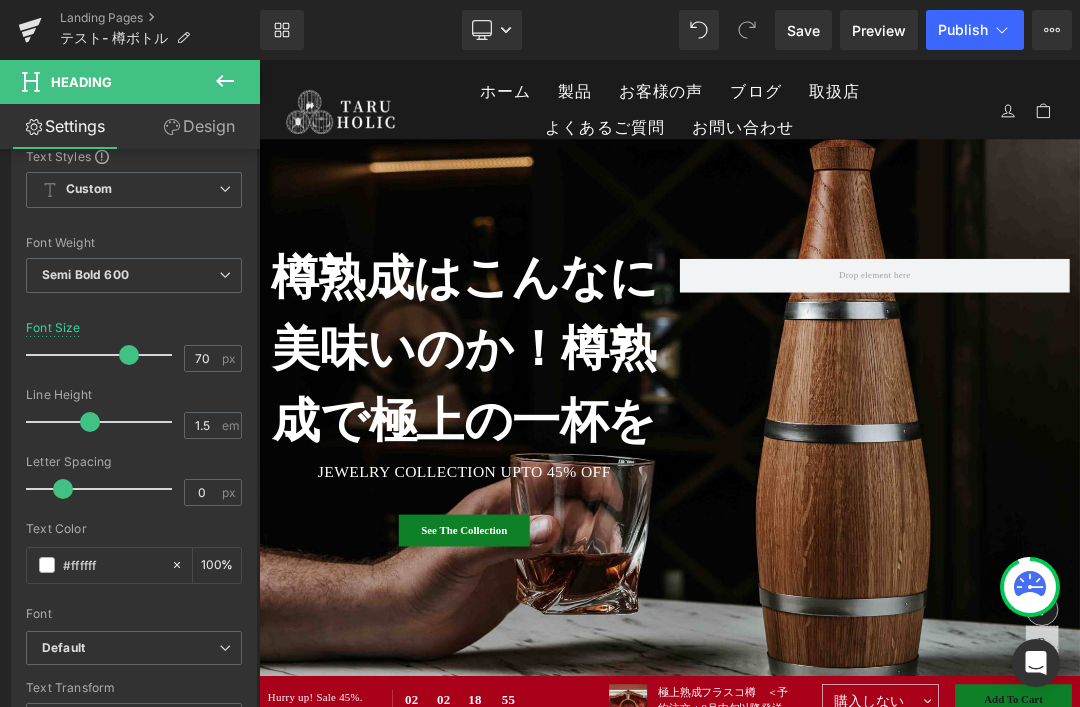 click at bounding box center [129, 355] 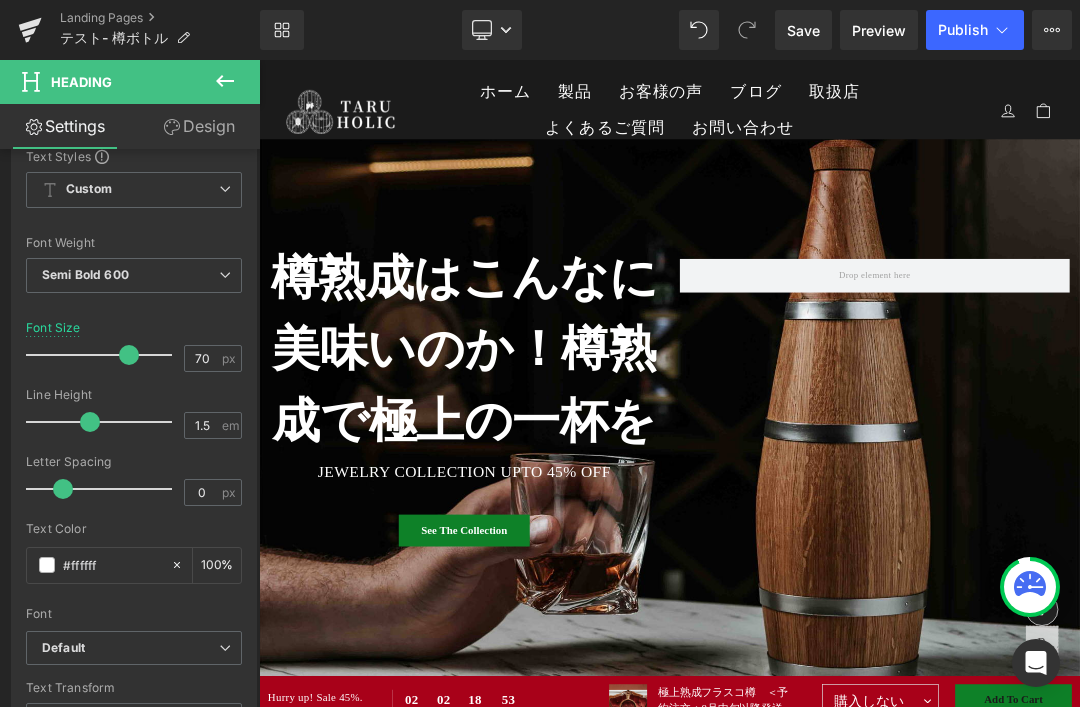 click at bounding box center (129, 355) 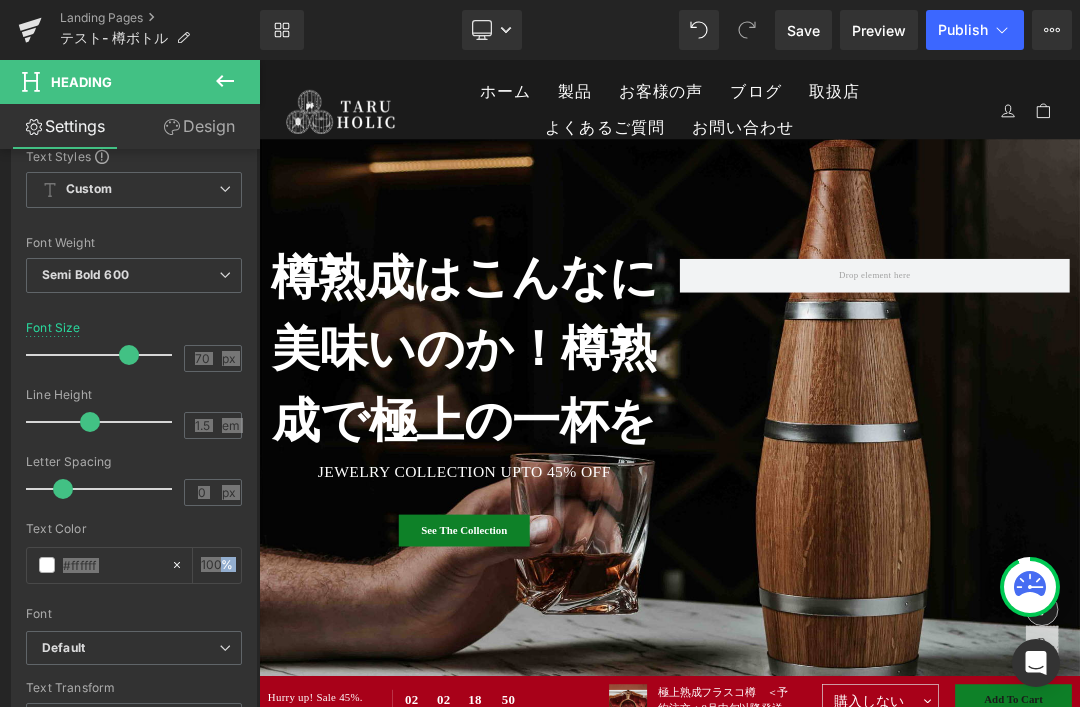 click on "JEWELRY COLLECTION UPTO 45% OFF" at bounding box center [561, 687] 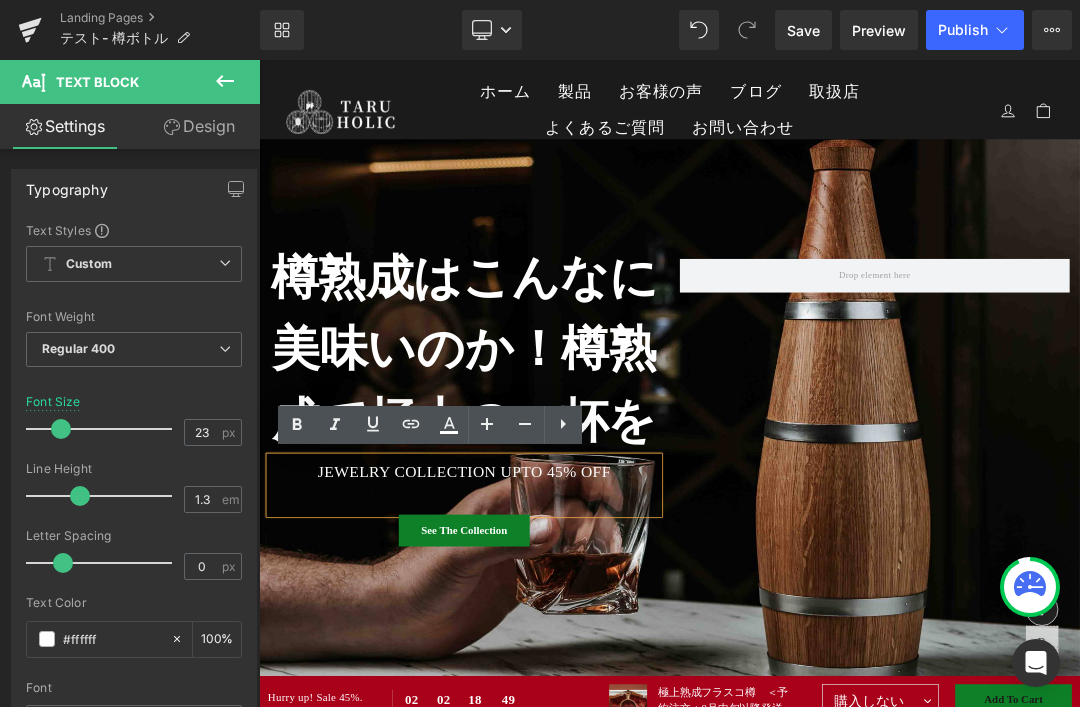 click on "Heading" at bounding box center (551, 487) 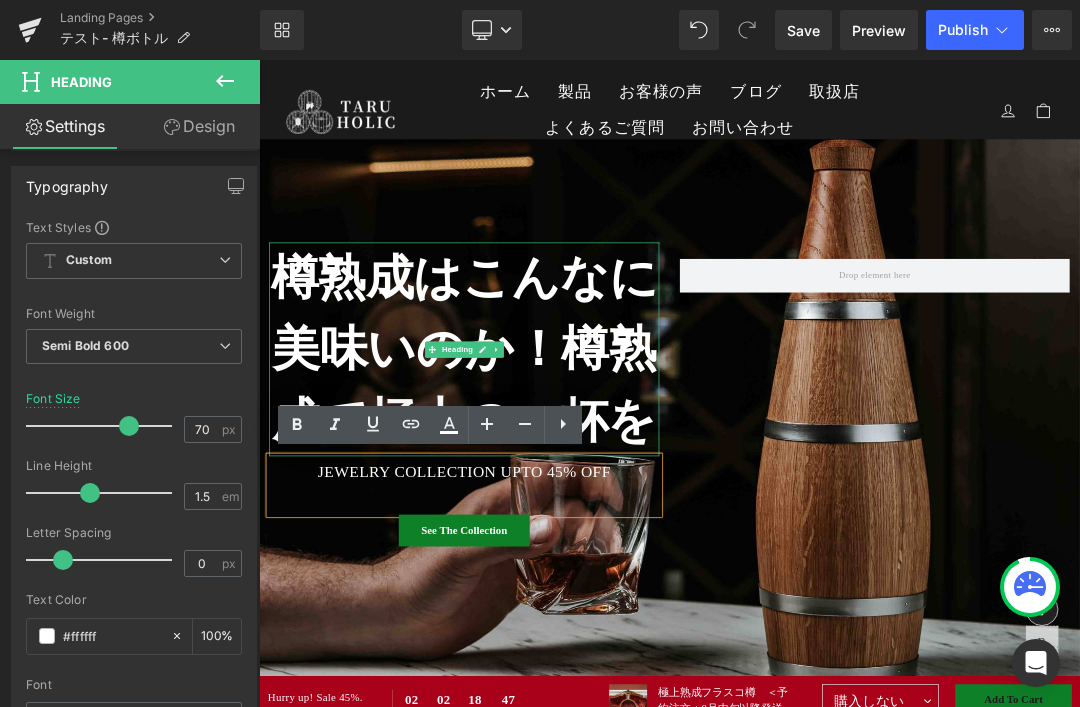 scroll, scrollTop: 167, scrollLeft: 0, axis: vertical 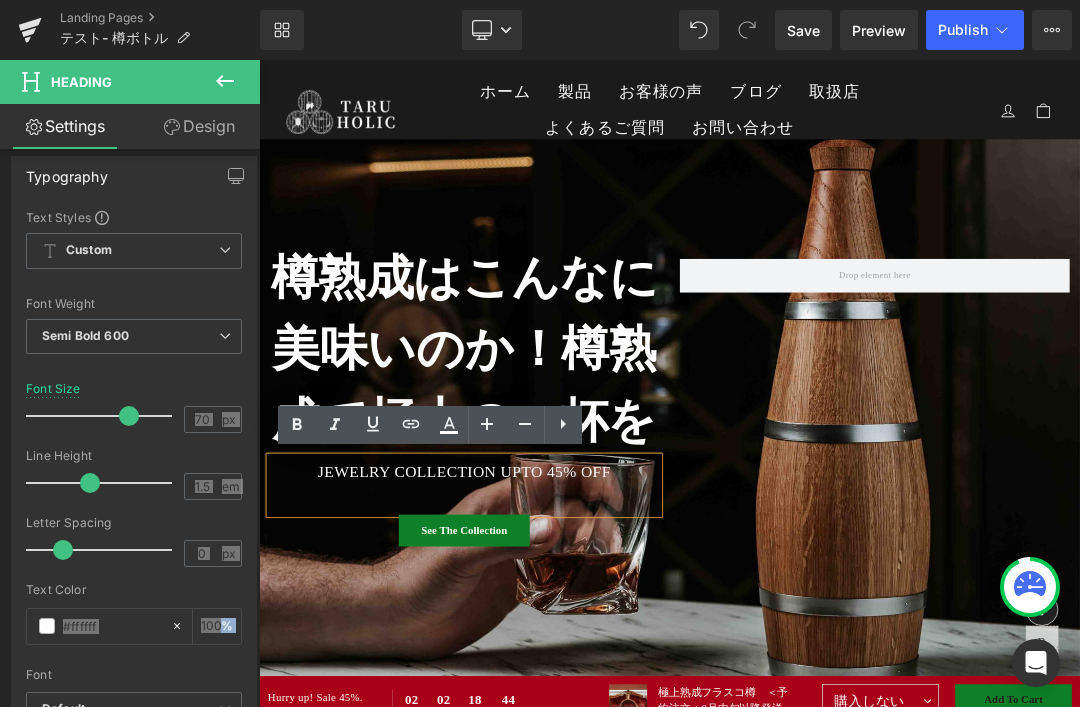 click at bounding box center (864, 584) 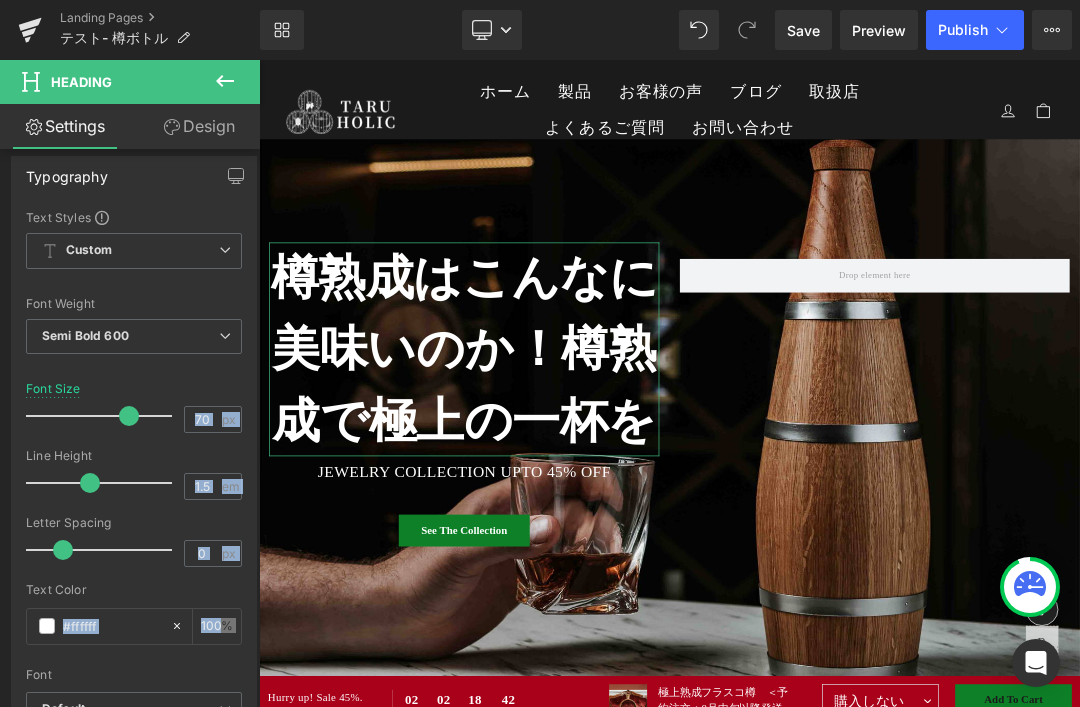click at bounding box center (129, 416) 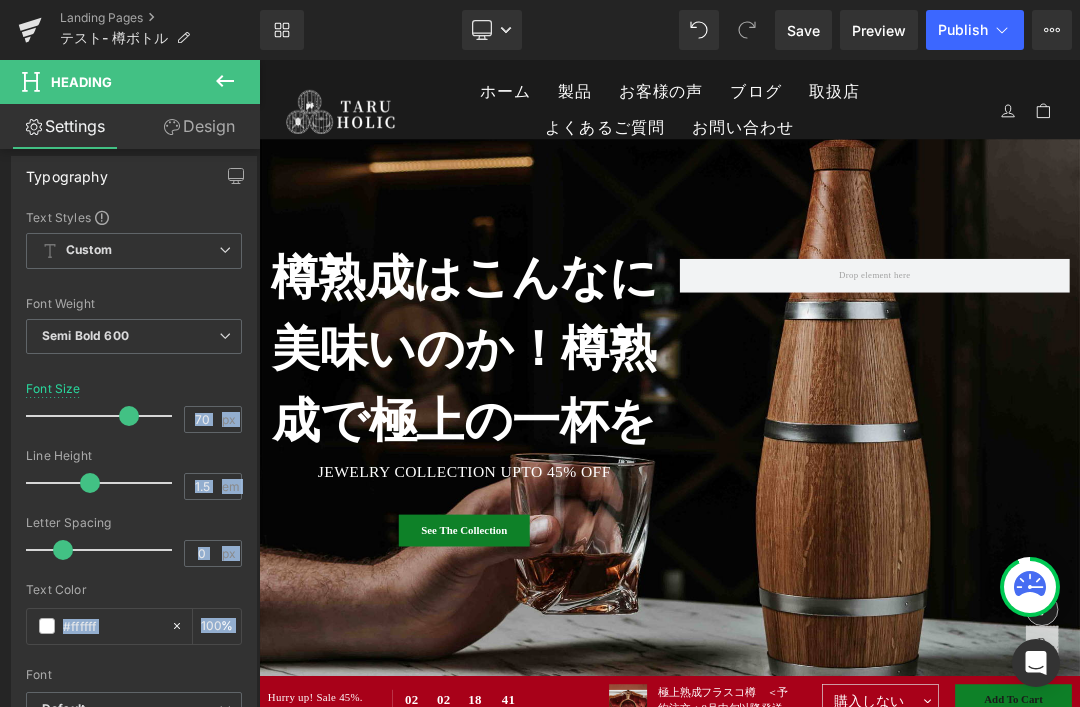 click on "190px" at bounding box center (259, 60) 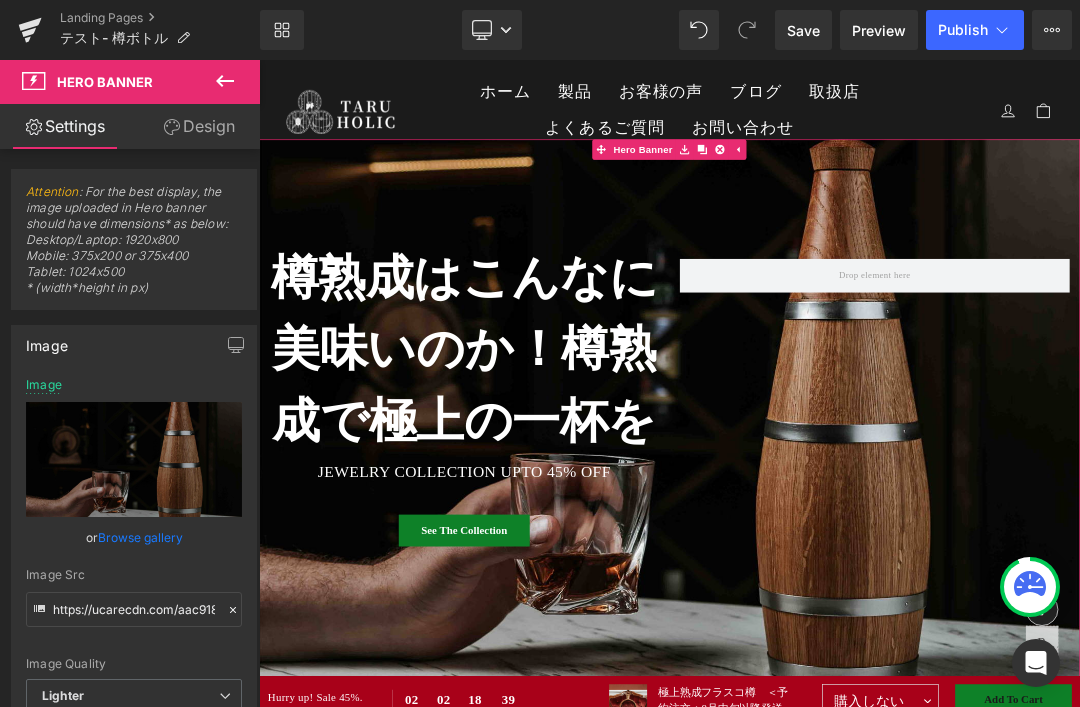 click on "樽熟成はこんなに美味いのか！樽熟成で極上の一杯を" at bounding box center [561, 486] 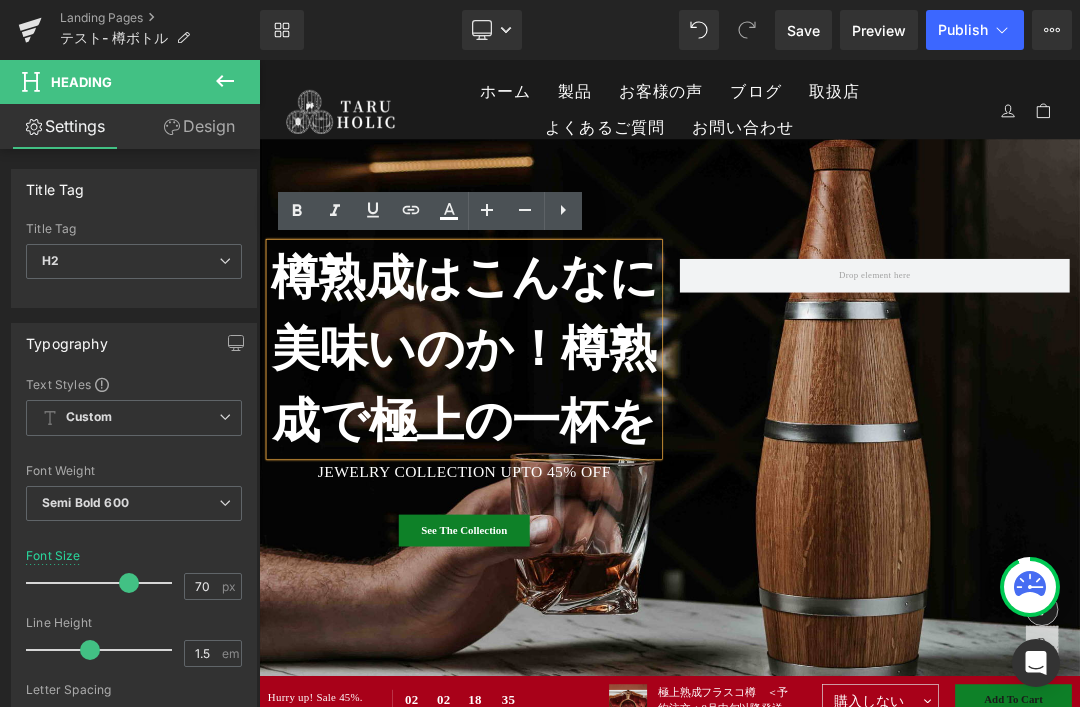 click on "樽熟成はこんなに美味いのか！樽熟成で極上の一杯を" at bounding box center (561, 486) 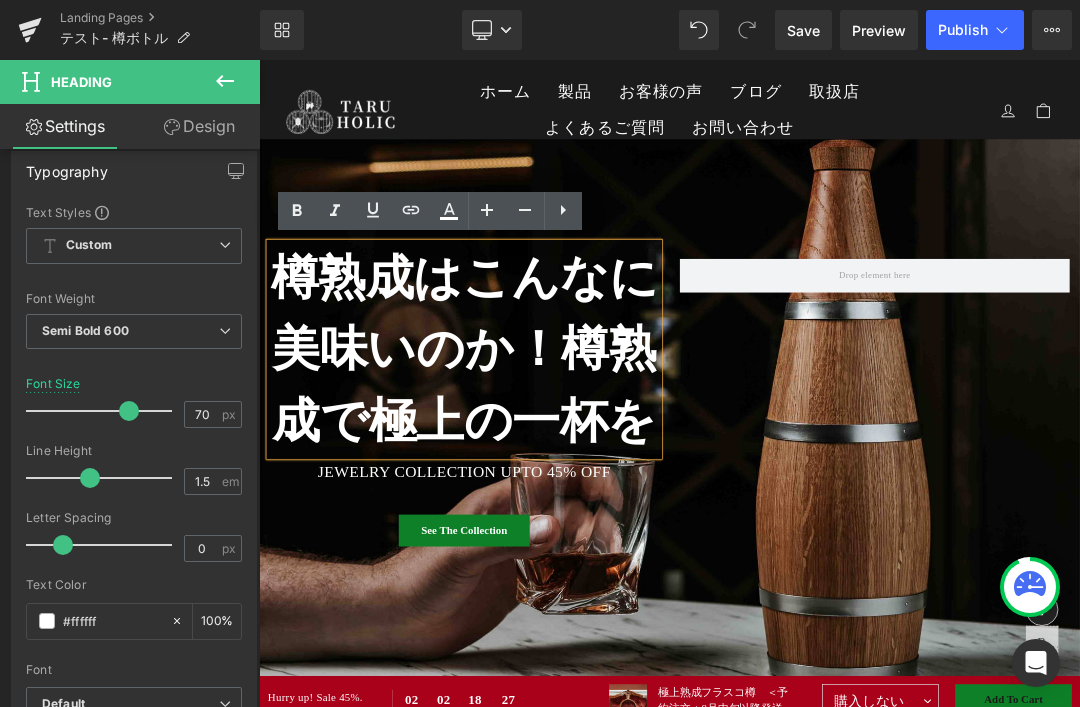 scroll, scrollTop: 175, scrollLeft: 0, axis: vertical 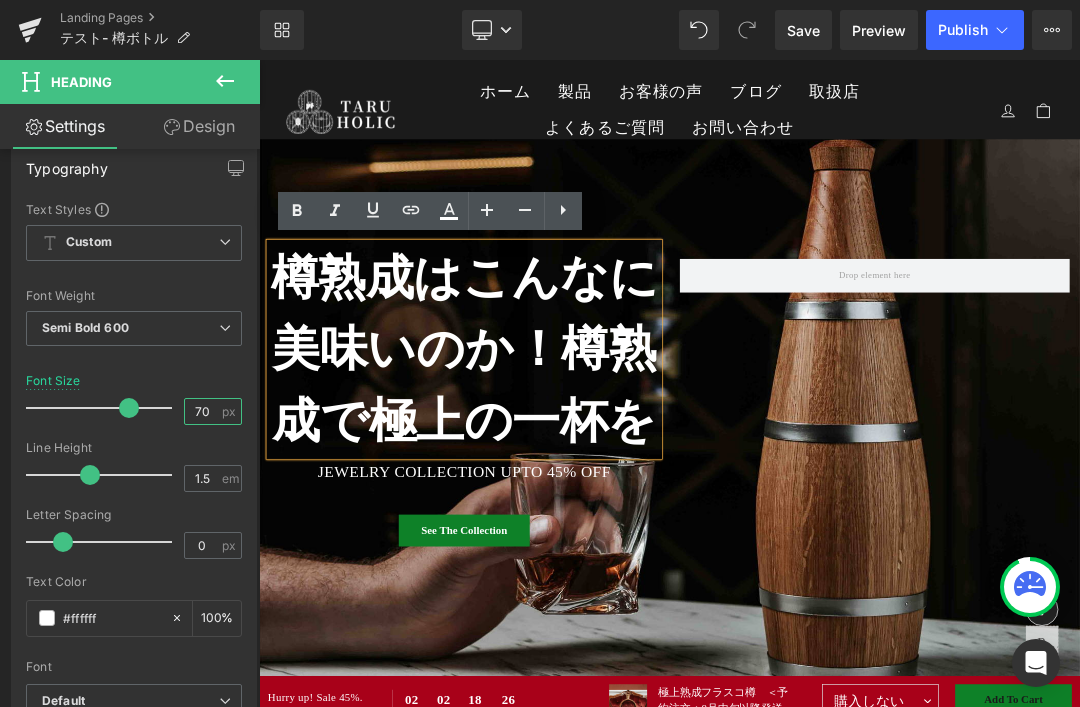 click on "70" at bounding box center [202, 411] 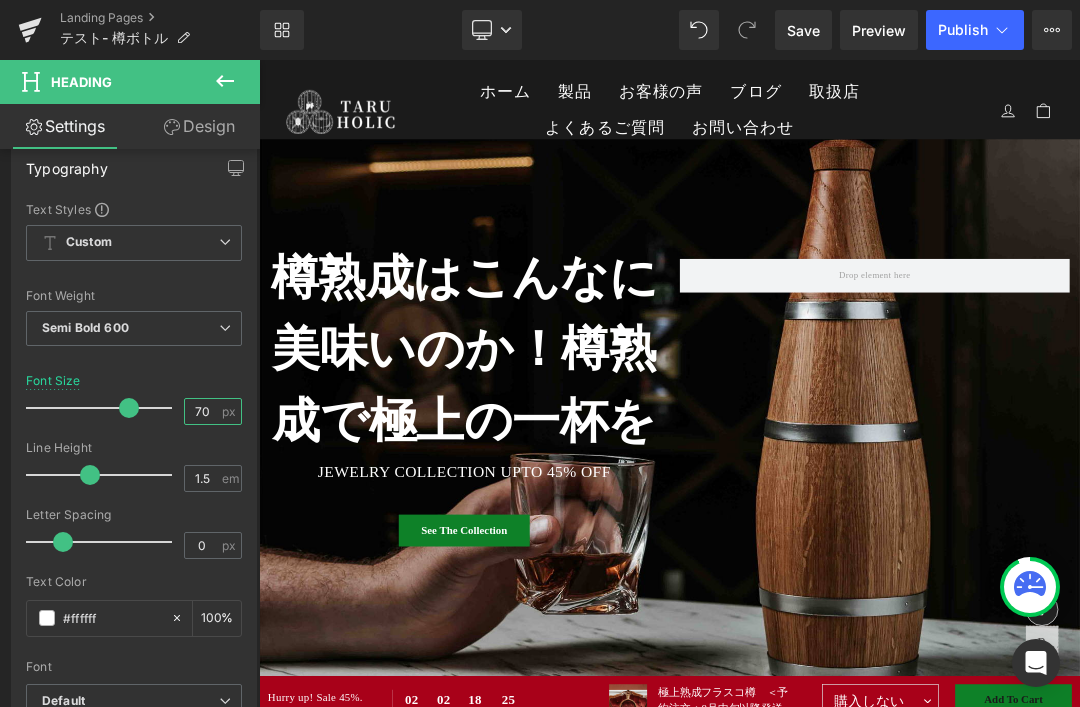 type on "7" 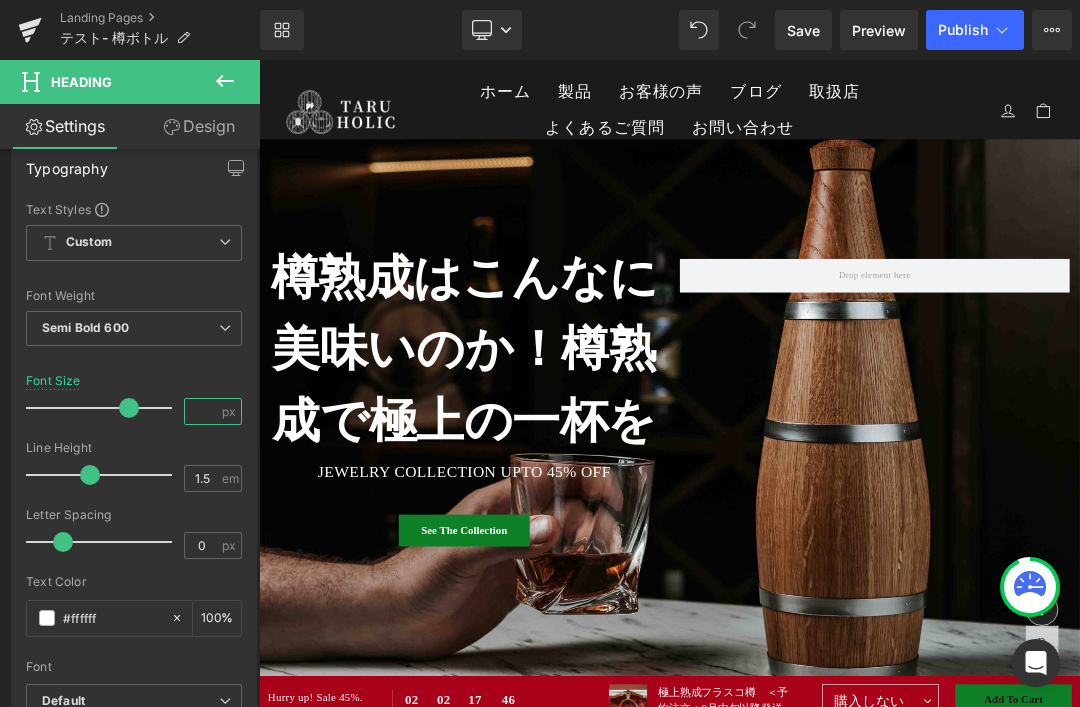 scroll, scrollTop: 174, scrollLeft: 0, axis: vertical 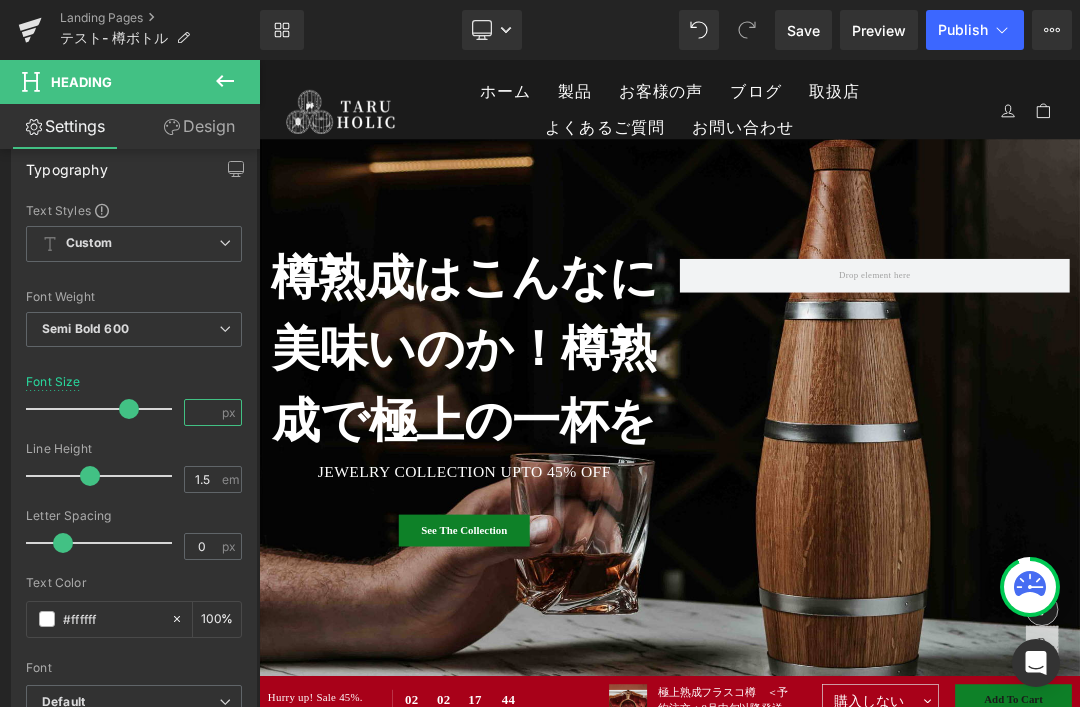 type 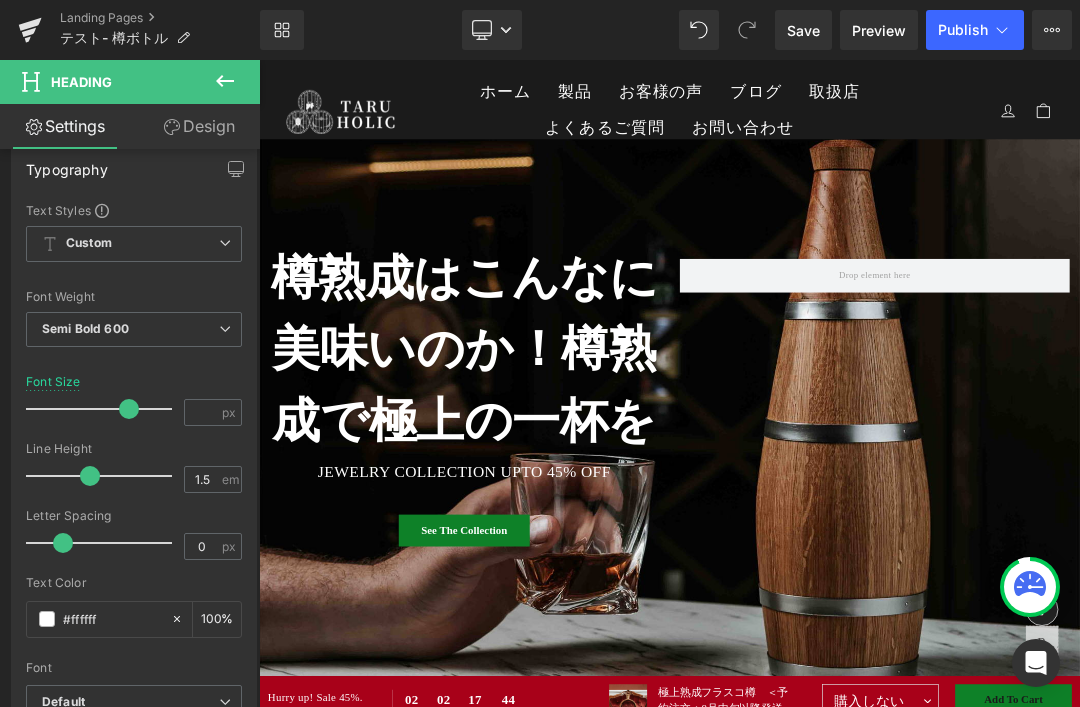 click at bounding box center (104, 409) 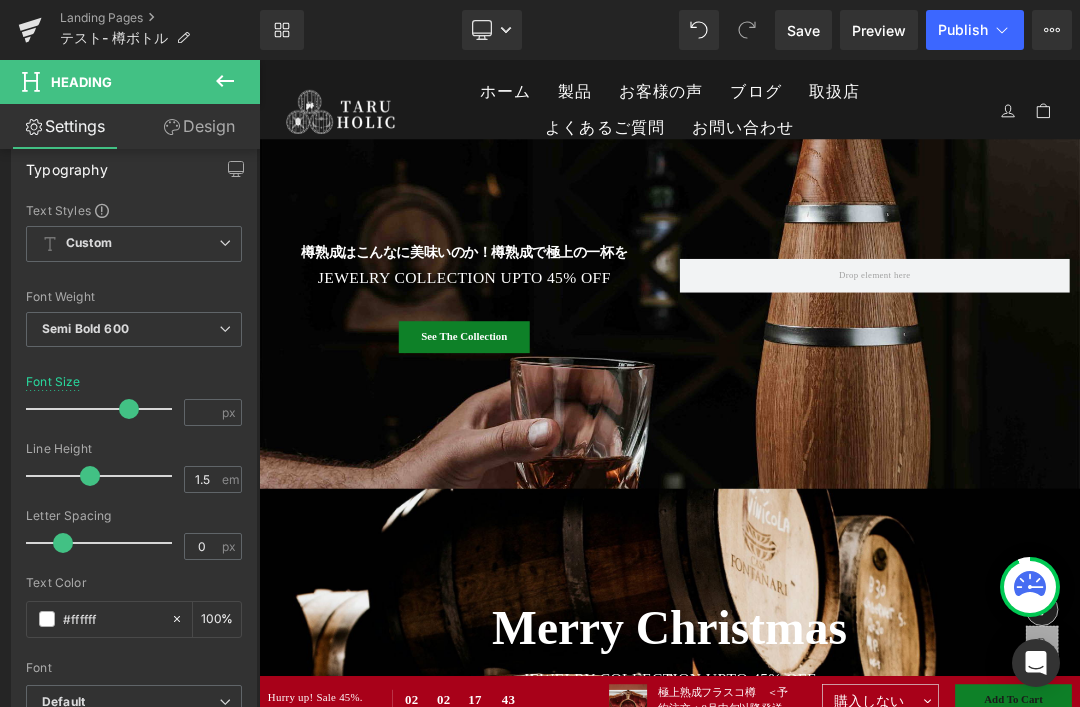 click at bounding box center [129, 409] 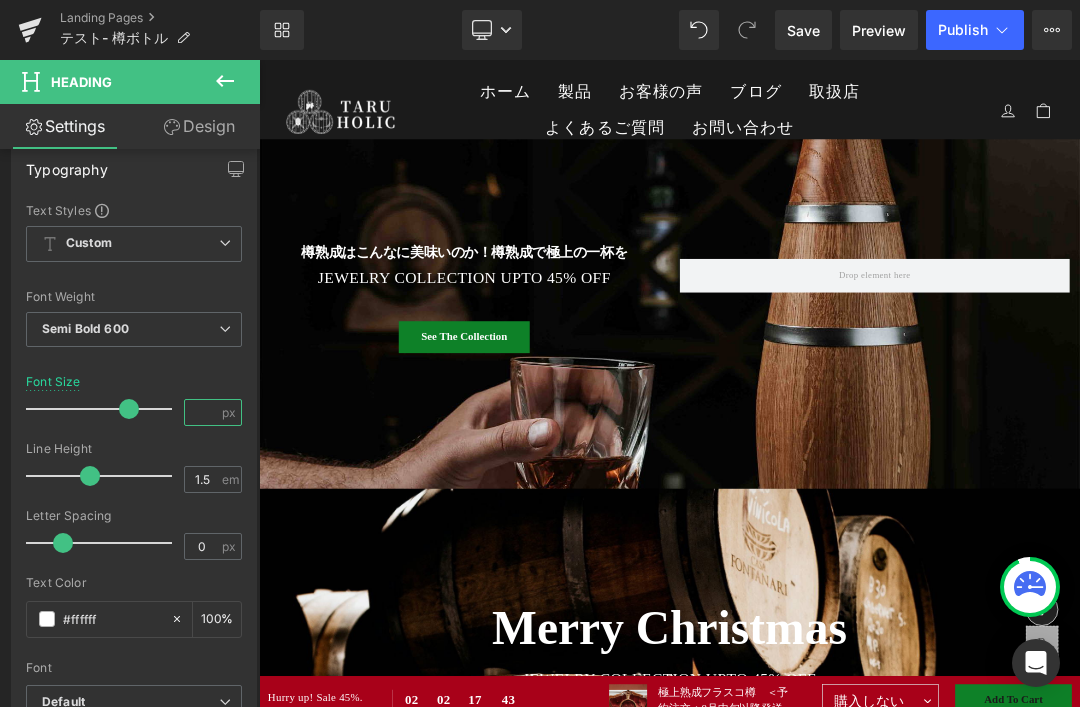 click at bounding box center (202, 412) 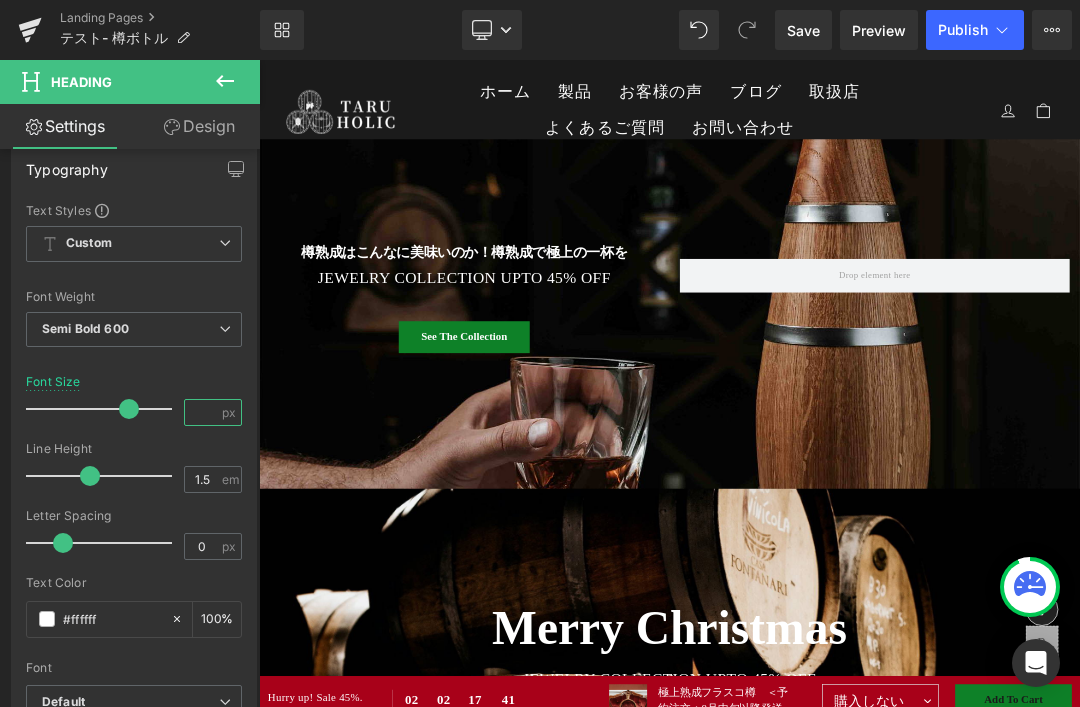 click at bounding box center (259, 60) 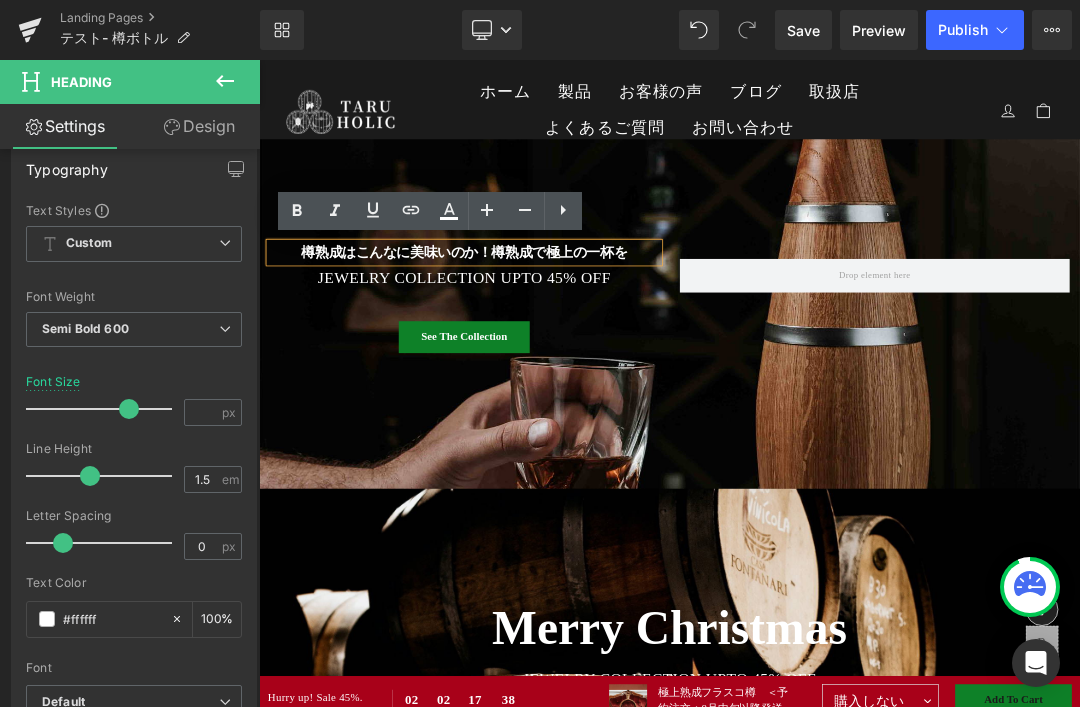 click on "樽熟成はこんなに美味いのか！樽熟成で極上の一杯を" at bounding box center (561, 344) 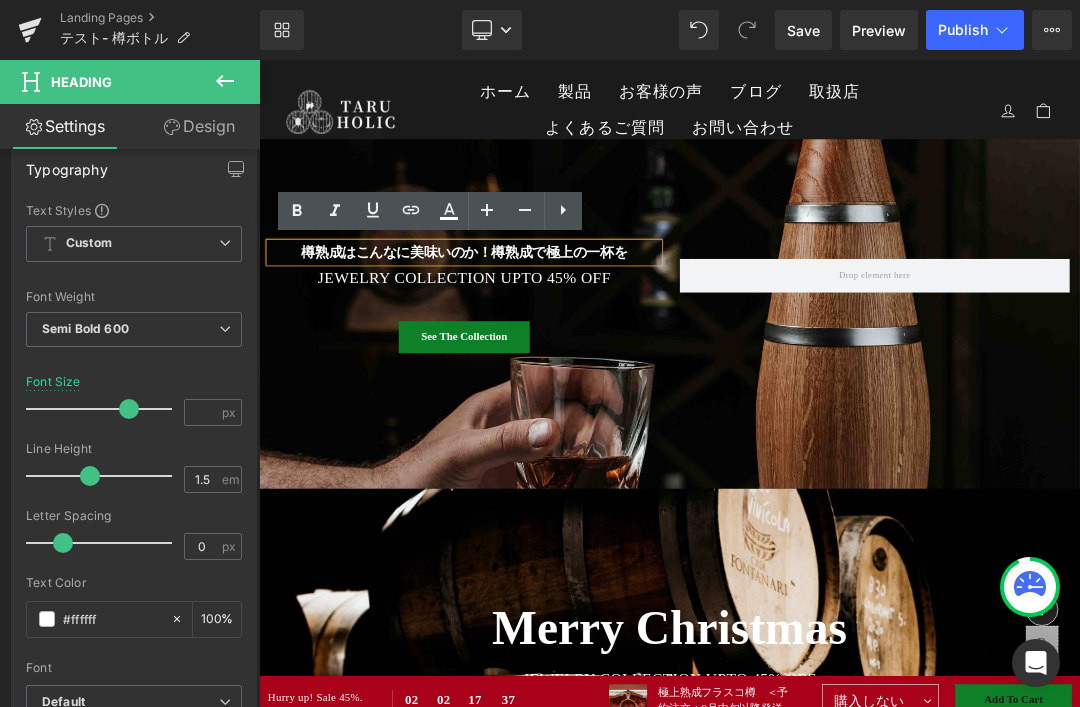 click at bounding box center (259, 60) 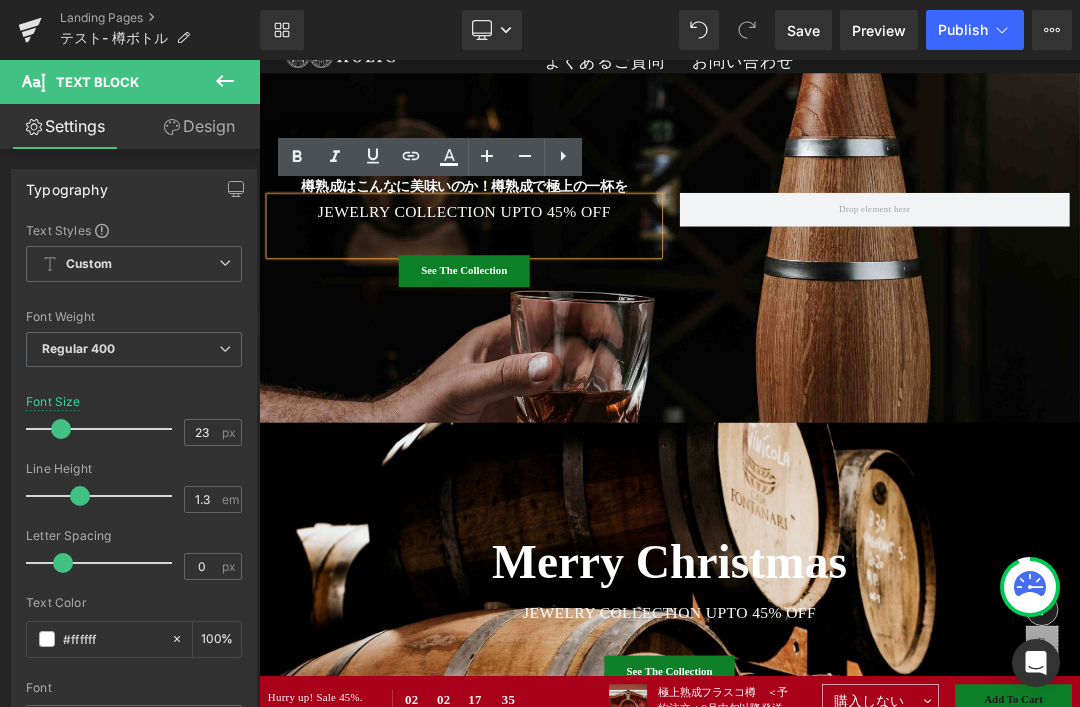 scroll, scrollTop: 60, scrollLeft: 0, axis: vertical 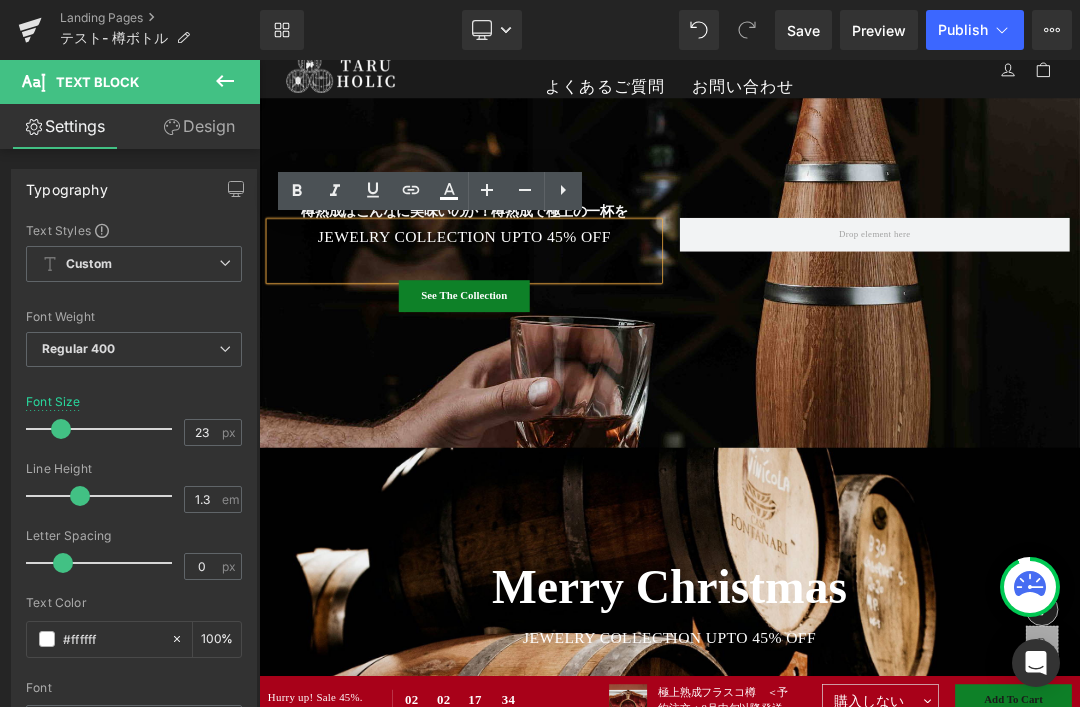 click at bounding box center [1166, 318] 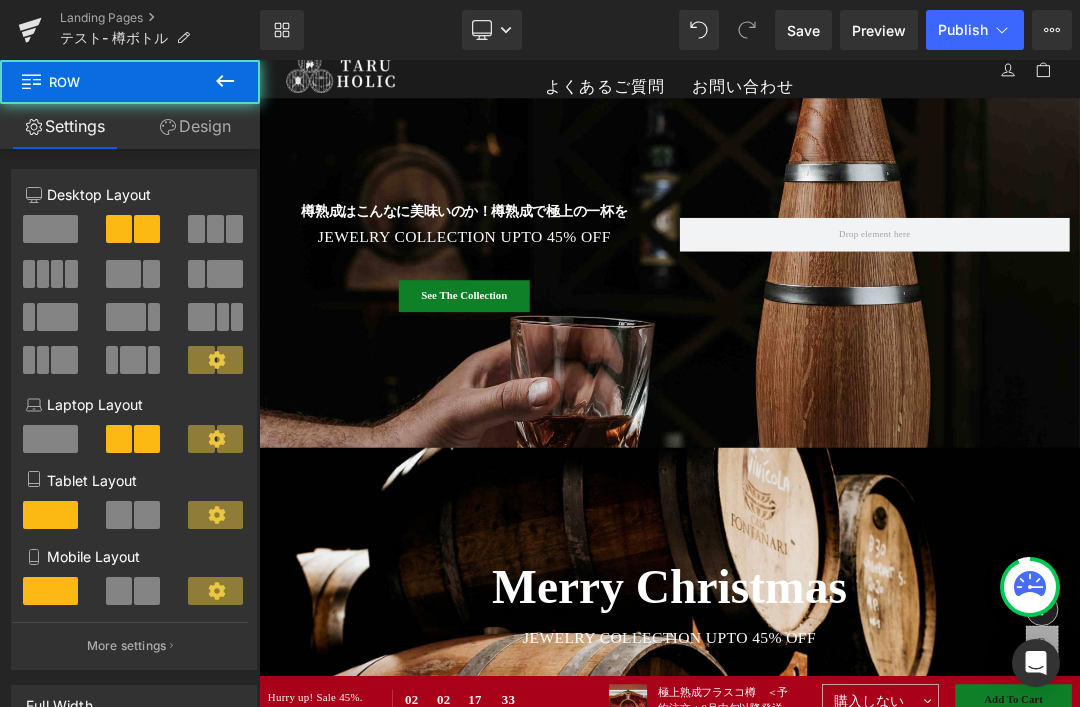 click at bounding box center [1166, 318] 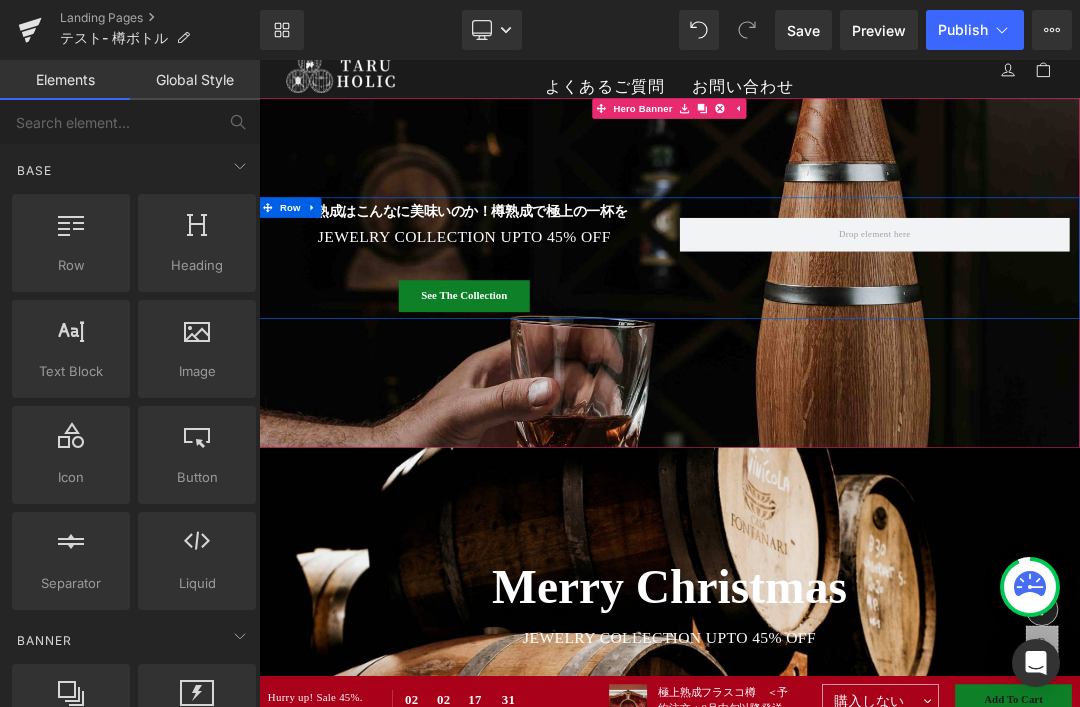 click on "樽熟成はこんなに美味いのか！樽熟成で極上の一杯を" at bounding box center [561, 284] 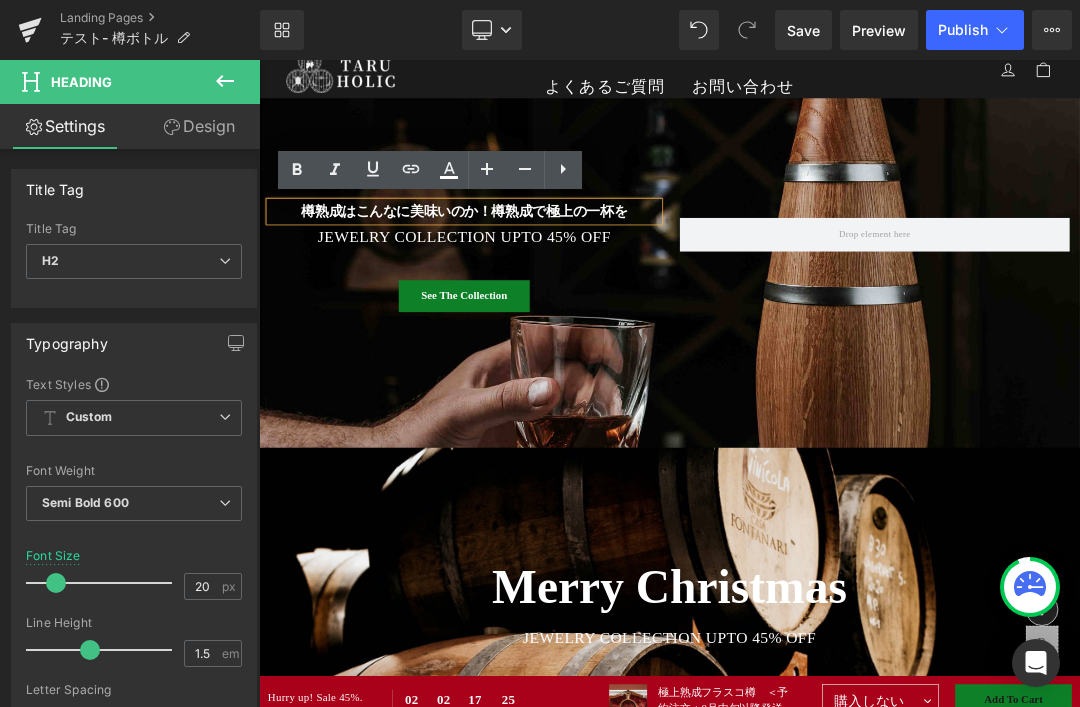 click at bounding box center (104, 583) 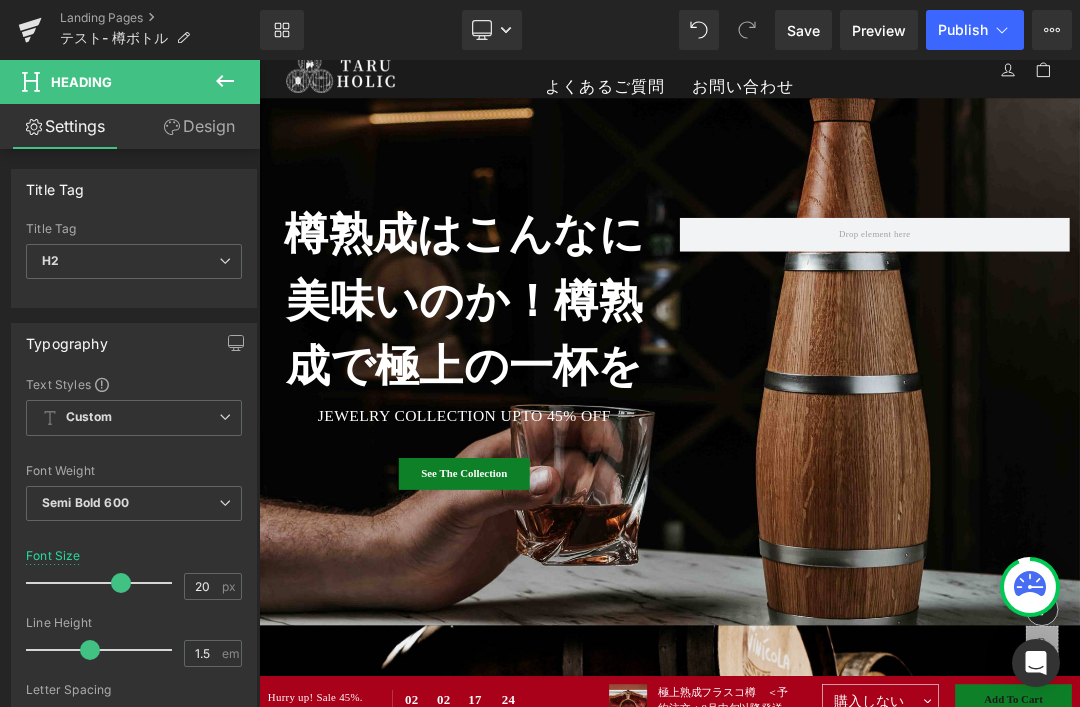 click at bounding box center [121, 583] 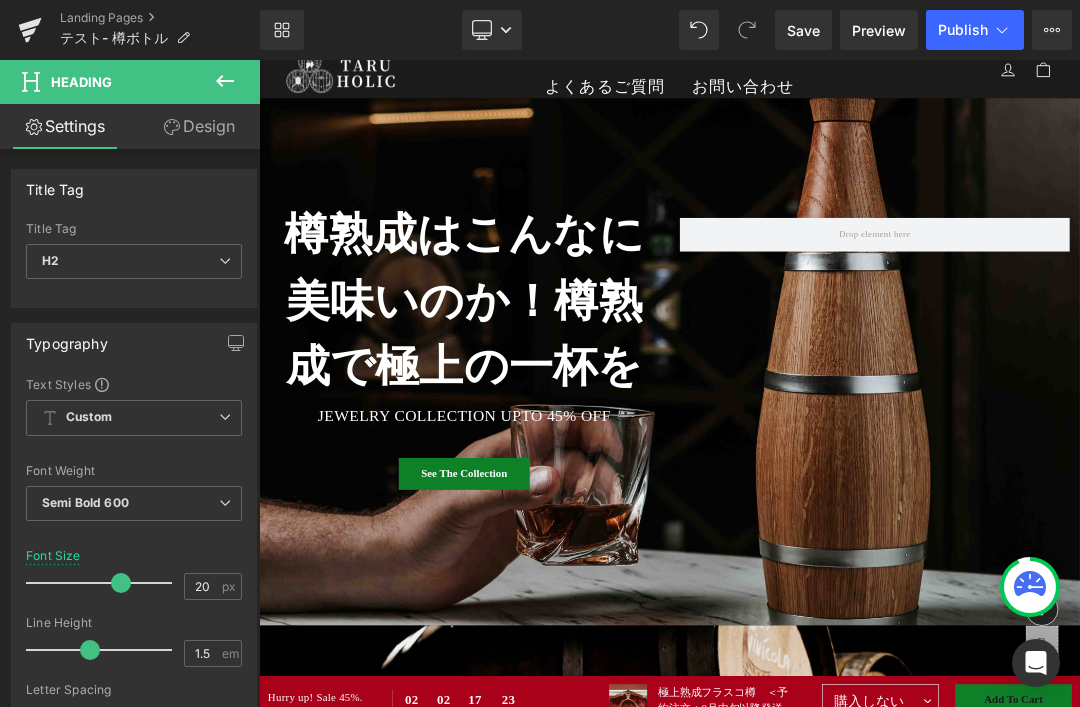 click at bounding box center (121, 583) 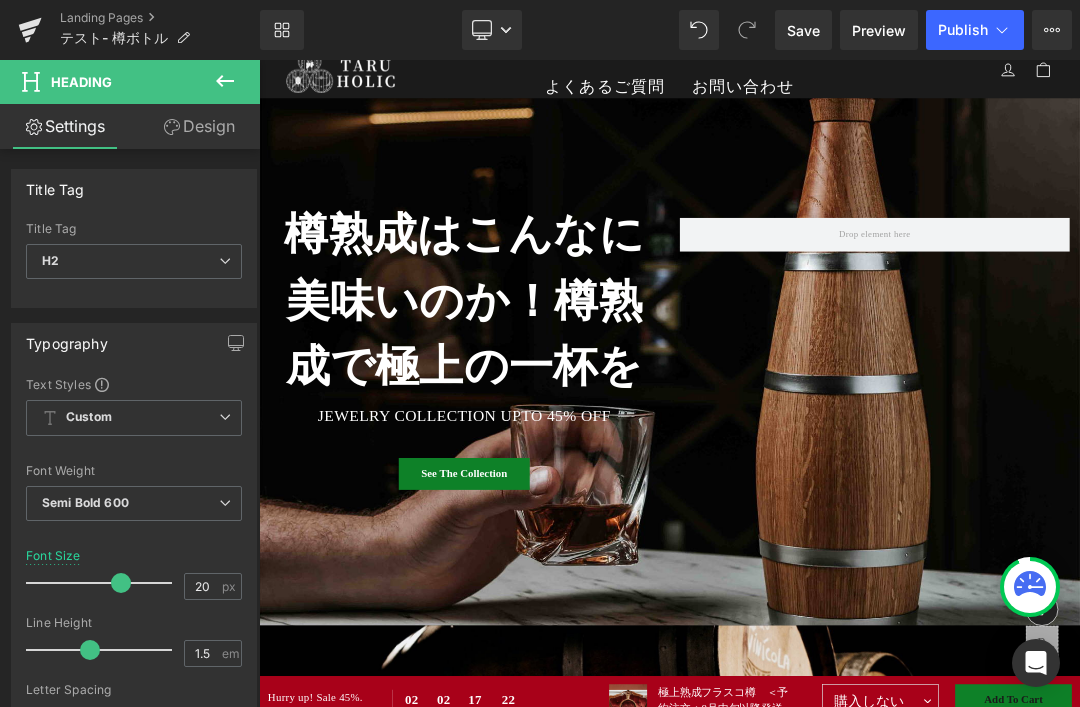 click at bounding box center [104, 583] 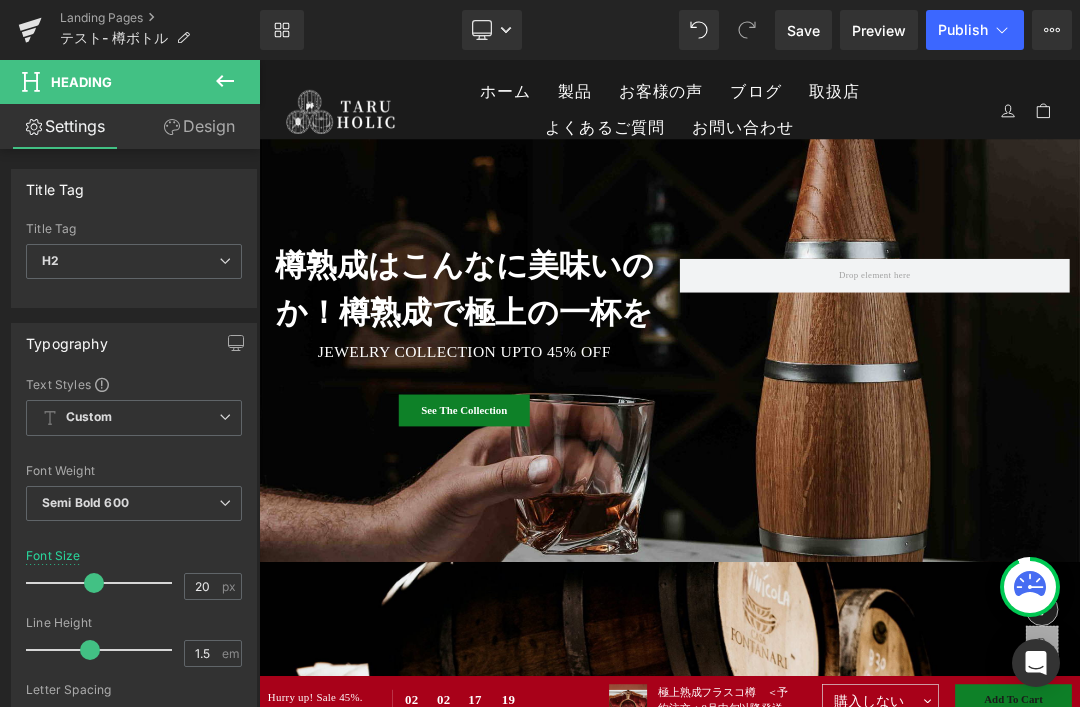 scroll, scrollTop: 0, scrollLeft: 0, axis: both 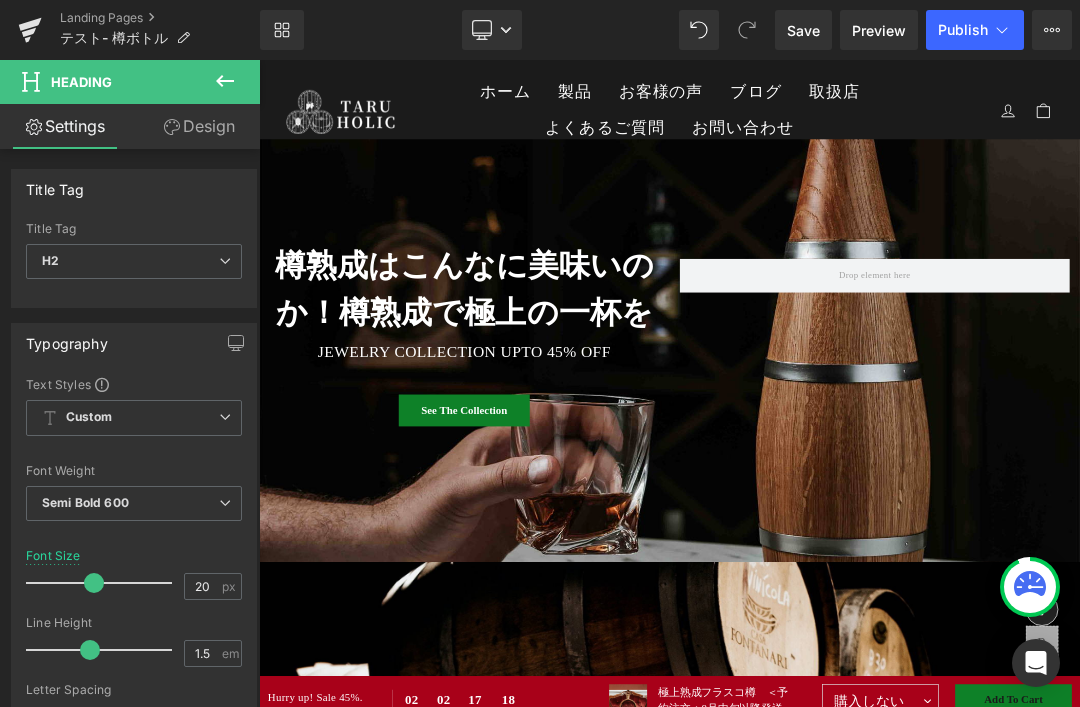 click at bounding box center [1166, 378] 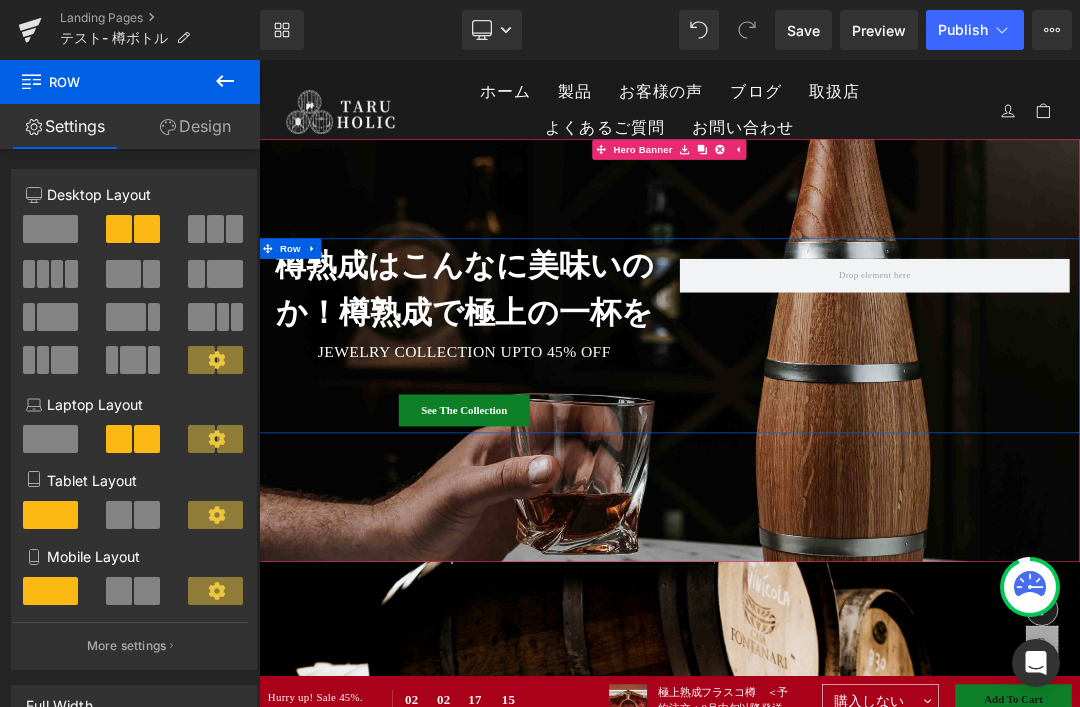 click at bounding box center (50, 229) 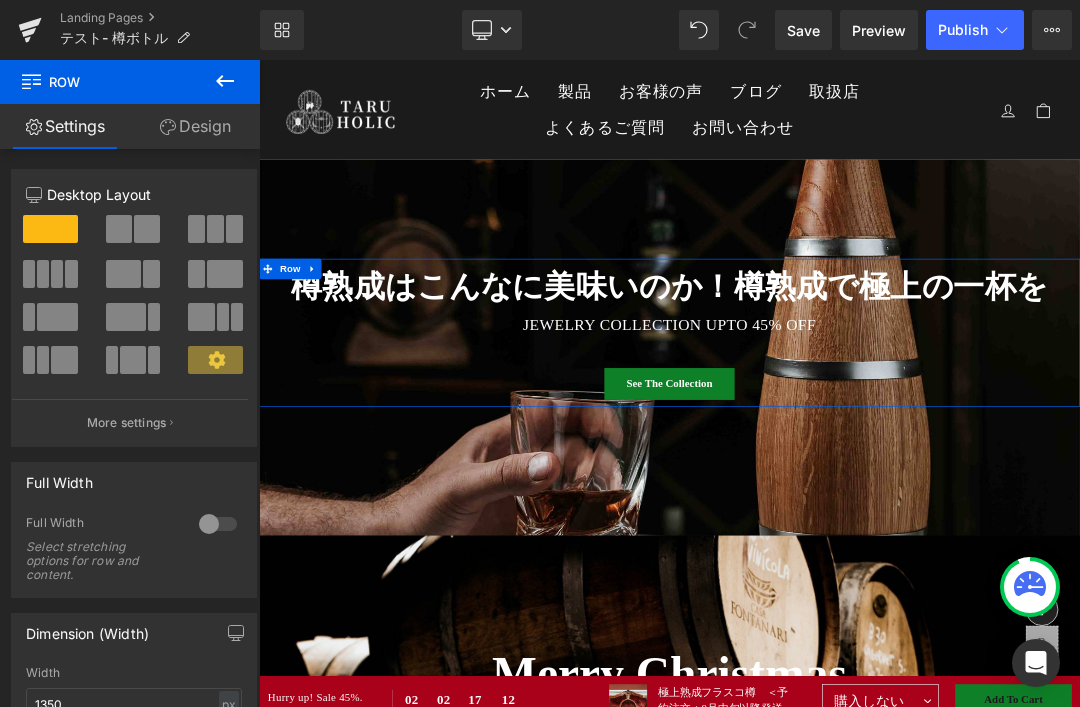 click on "JEWELRY COLLECTION UPTO 45% OFF" at bounding box center (864, 451) 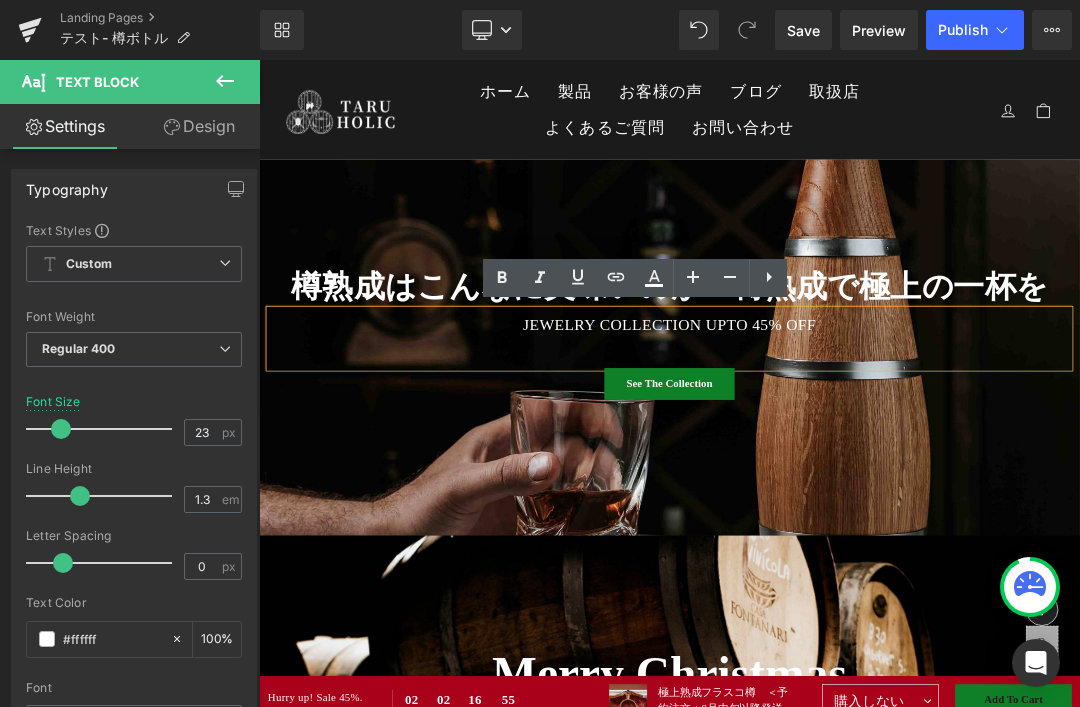 click on "JEWELRY COLLECTION UPTO 45% OFF" at bounding box center (864, 451) 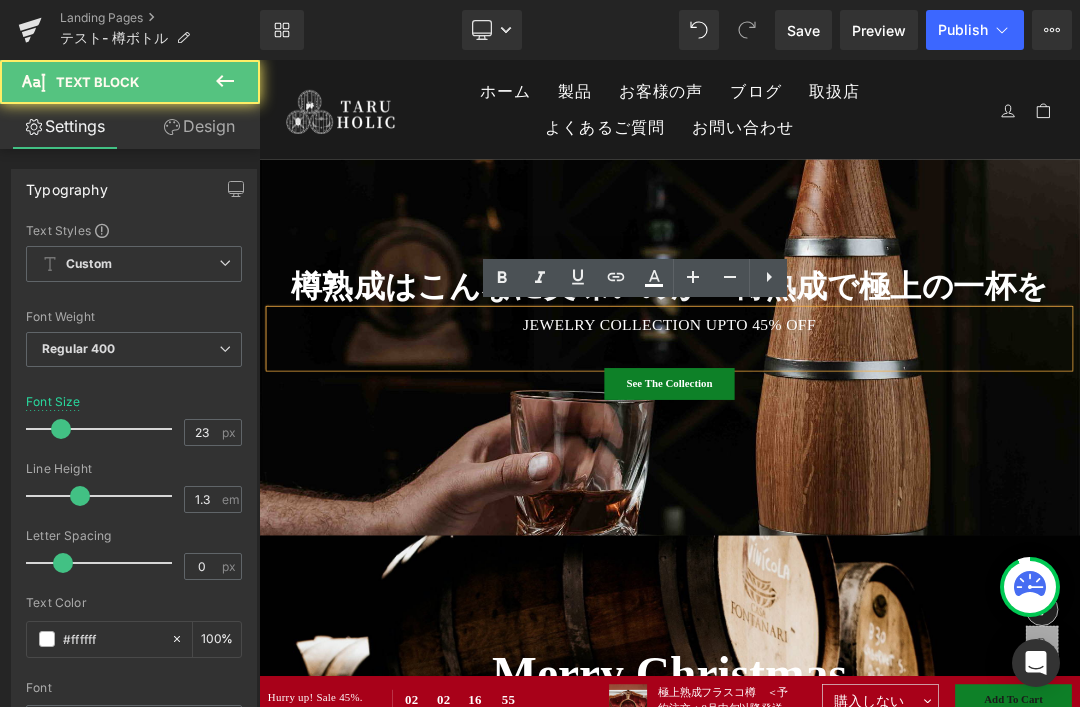click on "JEWELRY COLLECTION UPTO 45% OFF" at bounding box center (864, 451) 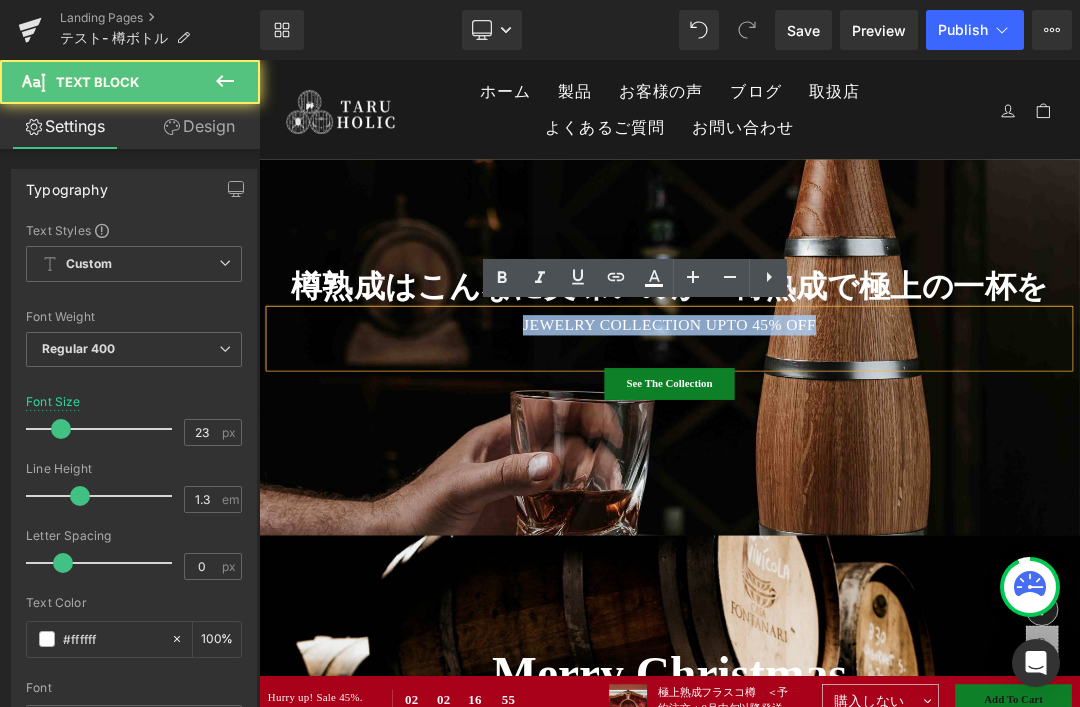 click on "JEWELRY COLLECTION UPTO 45% OFF" at bounding box center [864, 471] 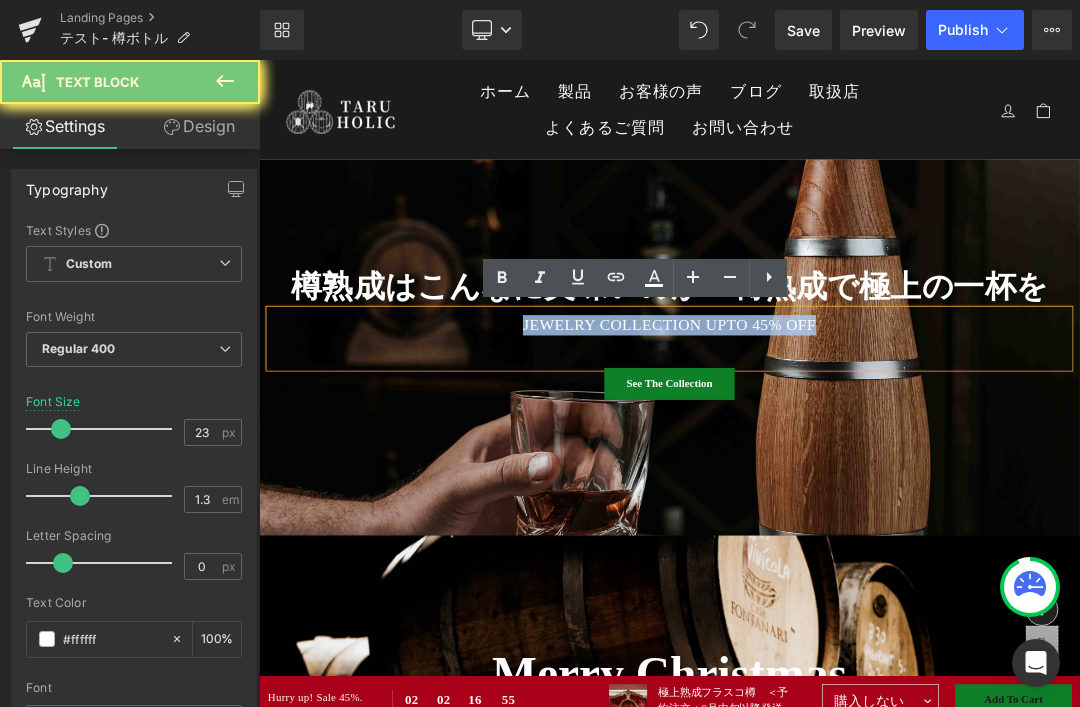 click on "JEWELRY COLLECTION UPTO 45% OFF" at bounding box center (864, 471) 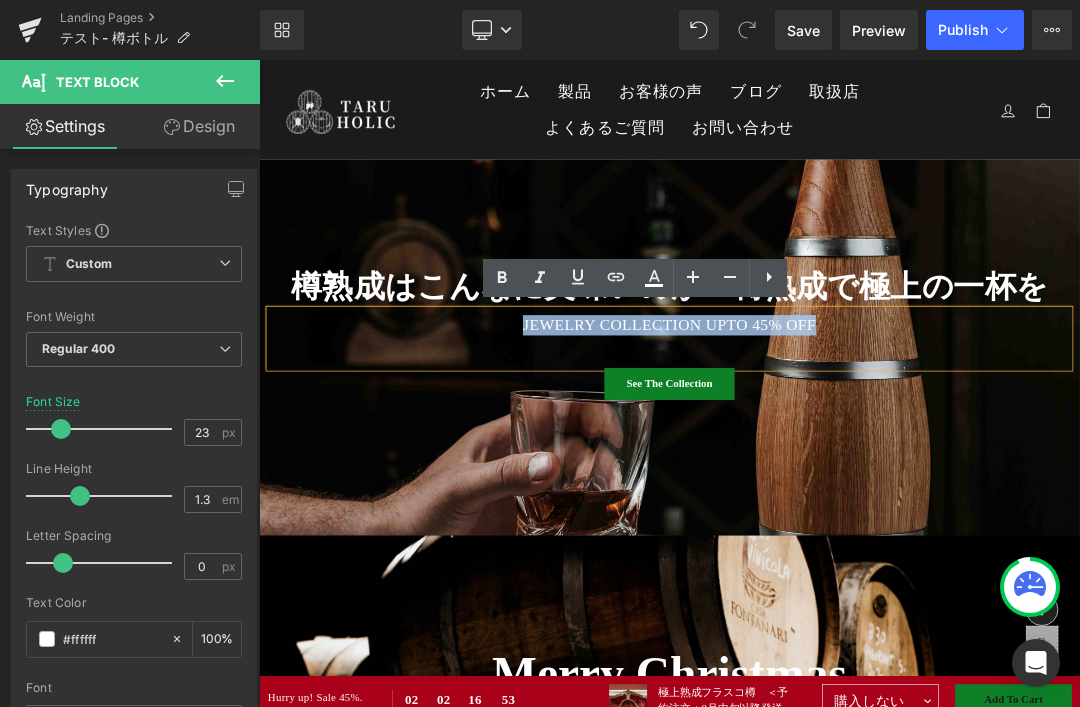 paste 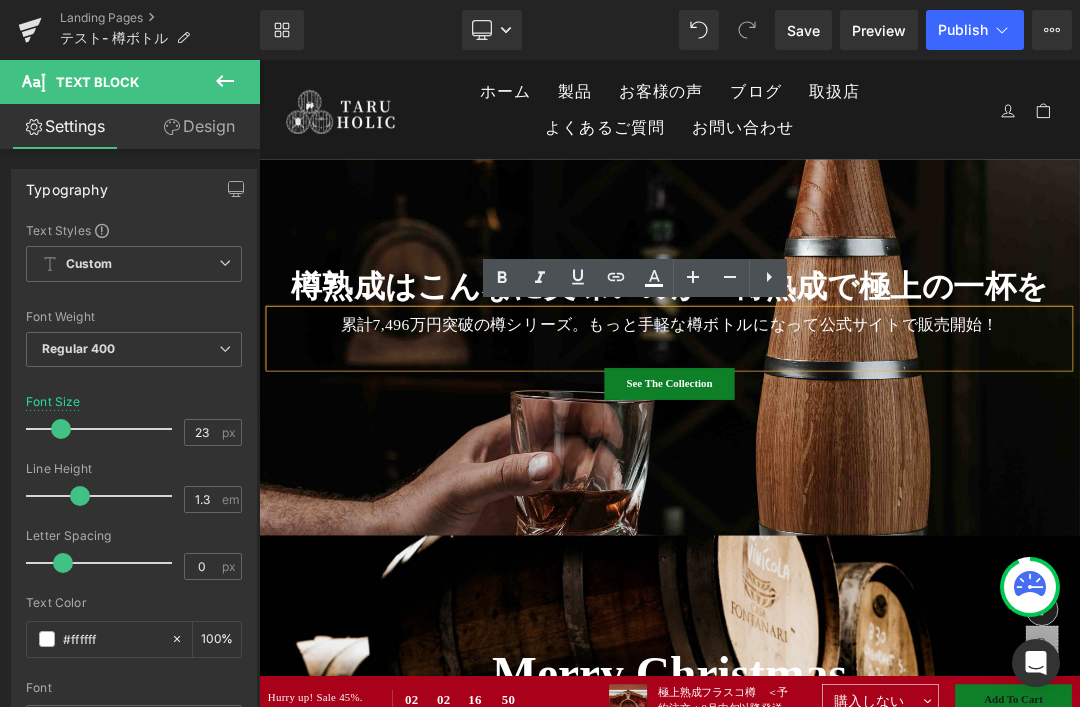 click at bounding box center [104, 429] 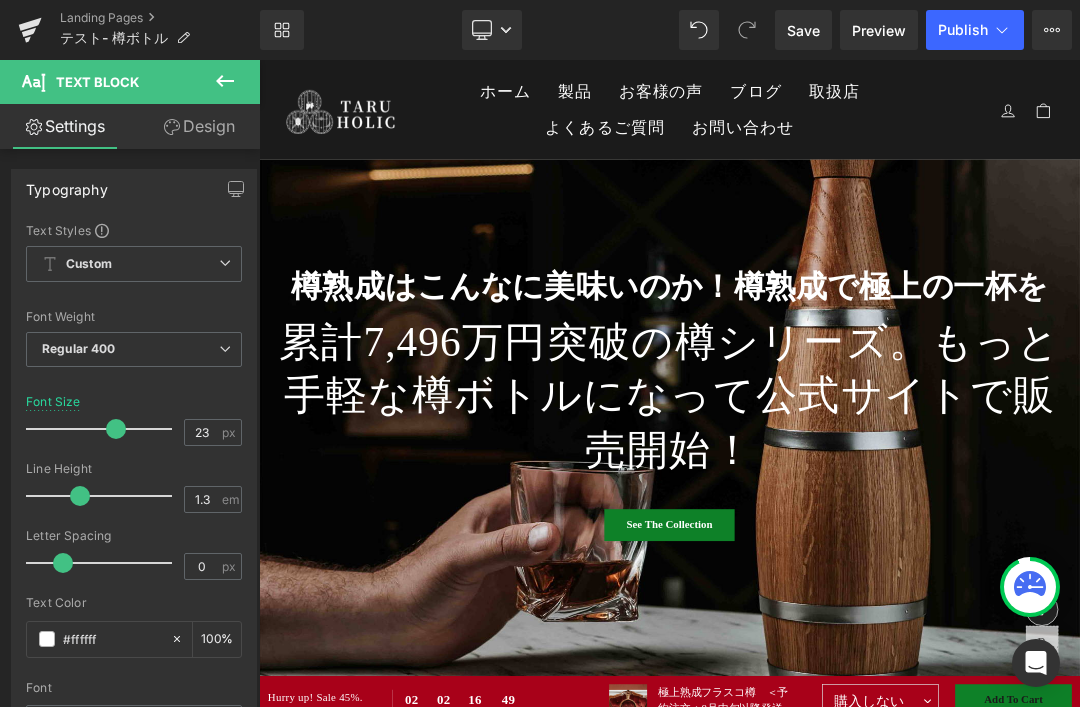 click at bounding box center [104, 429] 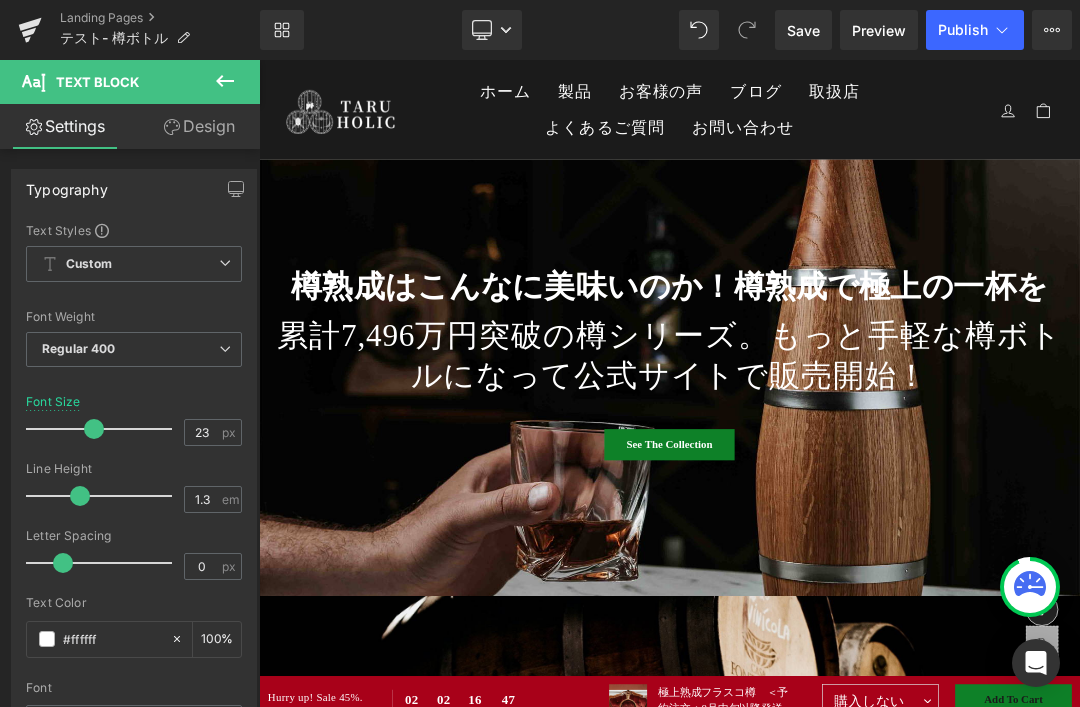 click at bounding box center (104, 429) 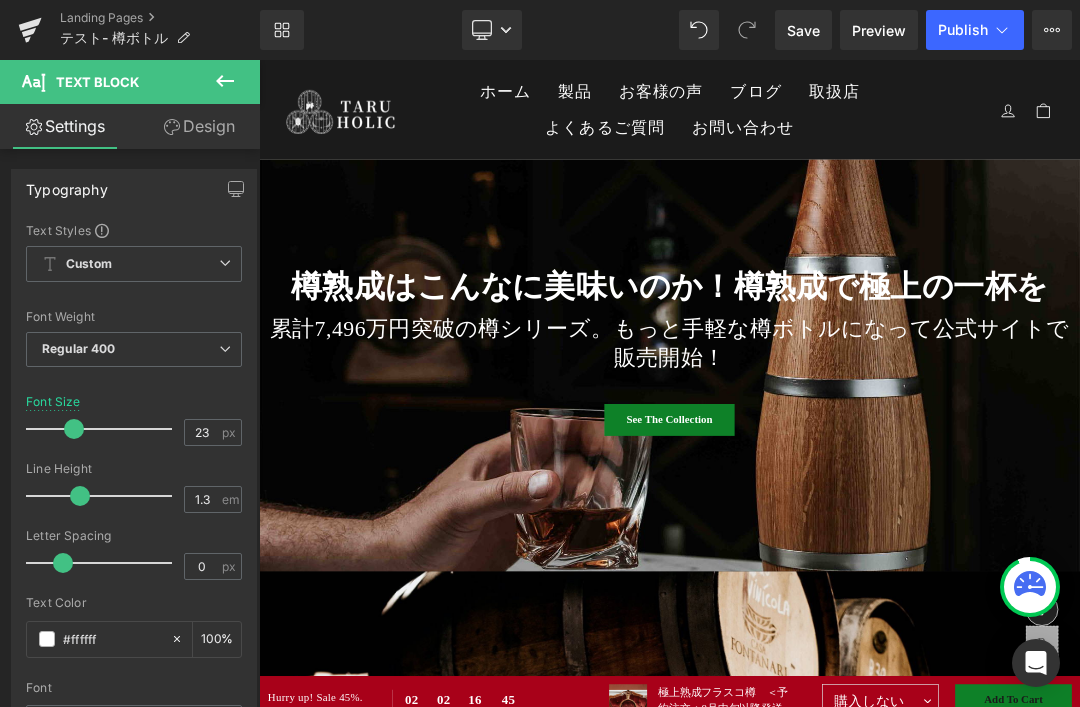 click on "累計7,496万円突破の樽シリーズ。もっと手軽な樽ボトルになって公式サイトで販売開始！" at bounding box center [864, 477] 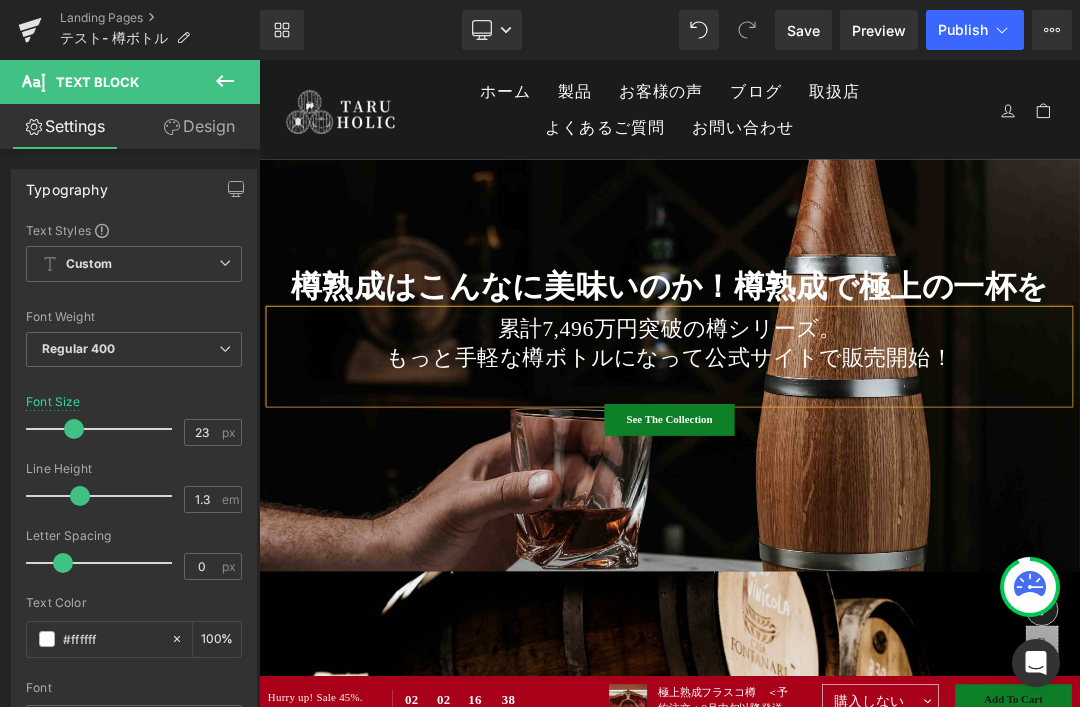 click at bounding box center (104, 429) 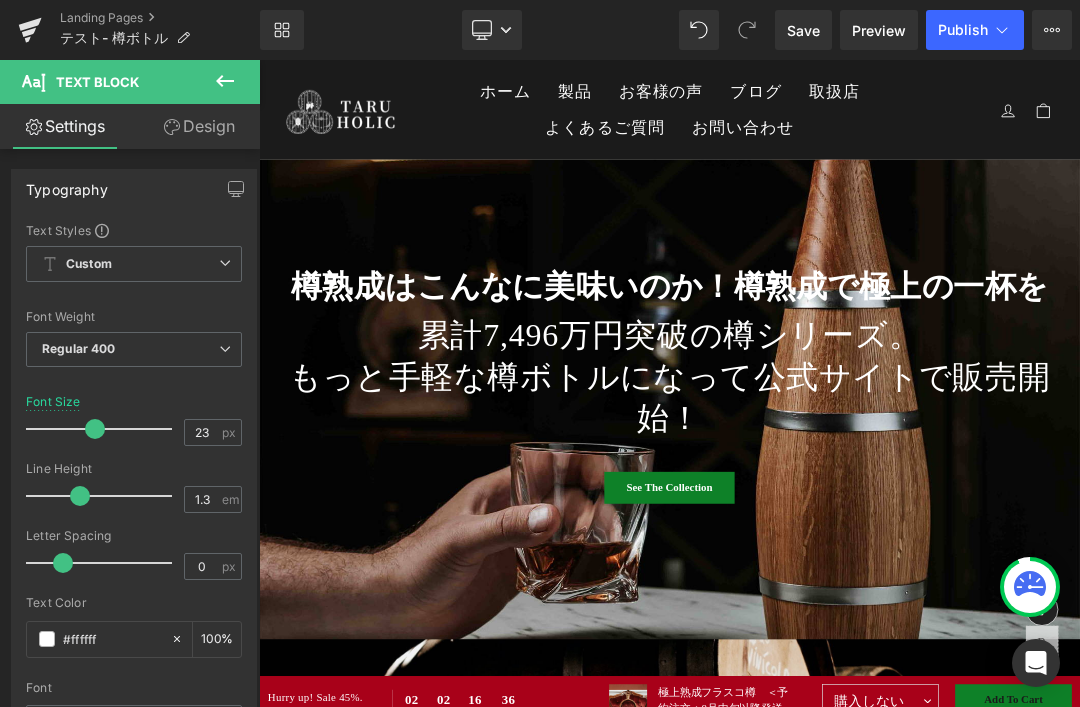 click at bounding box center (95, 429) 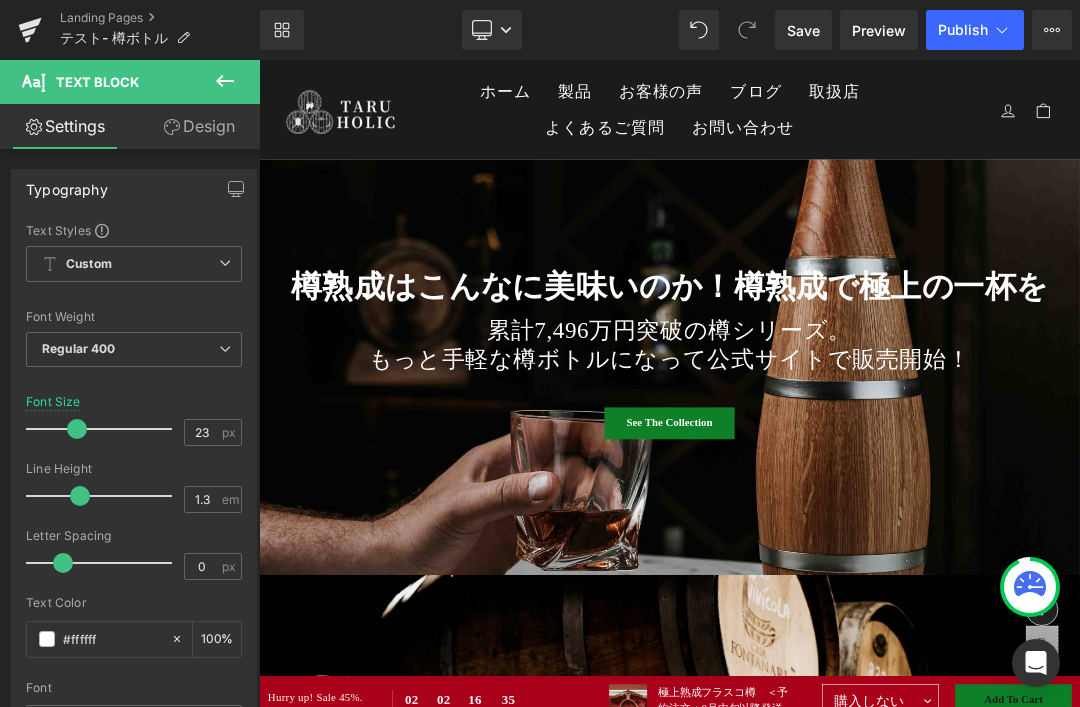 click at bounding box center [225, 349] 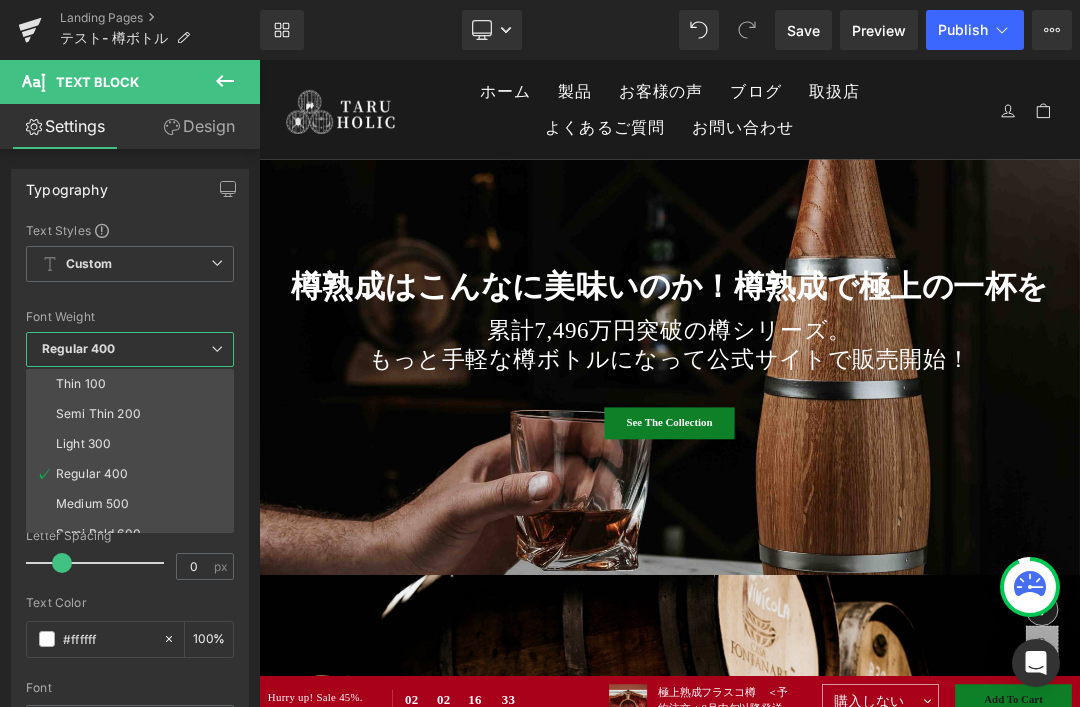 click on "Light 300" at bounding box center (134, 444) 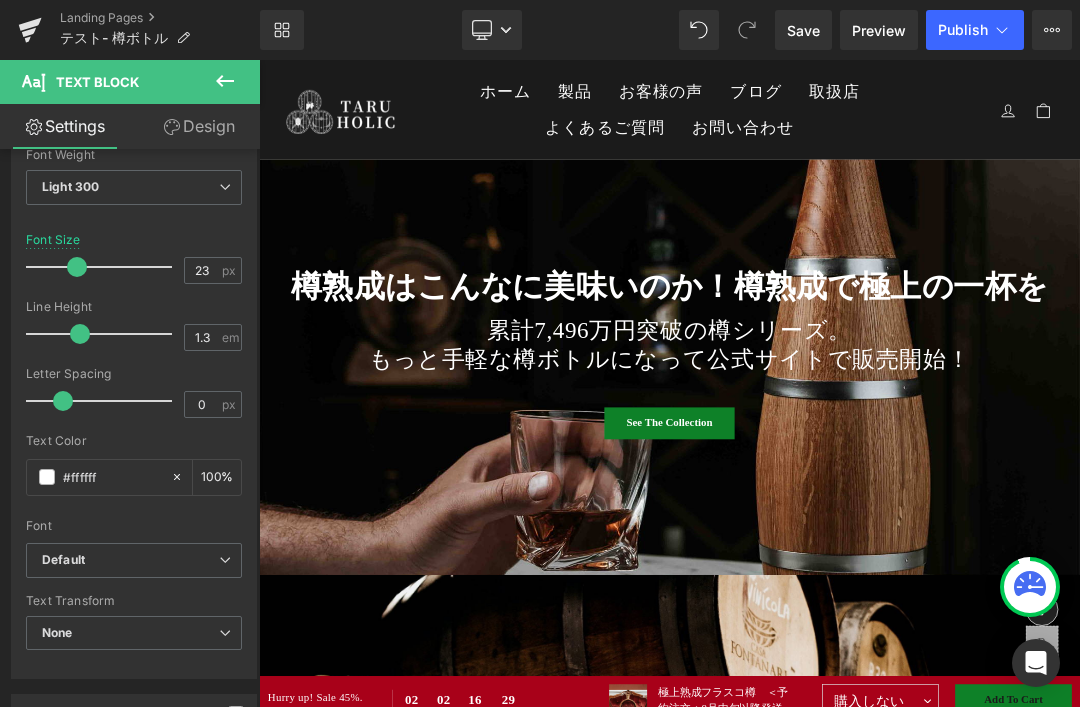 scroll, scrollTop: 163, scrollLeft: 0, axis: vertical 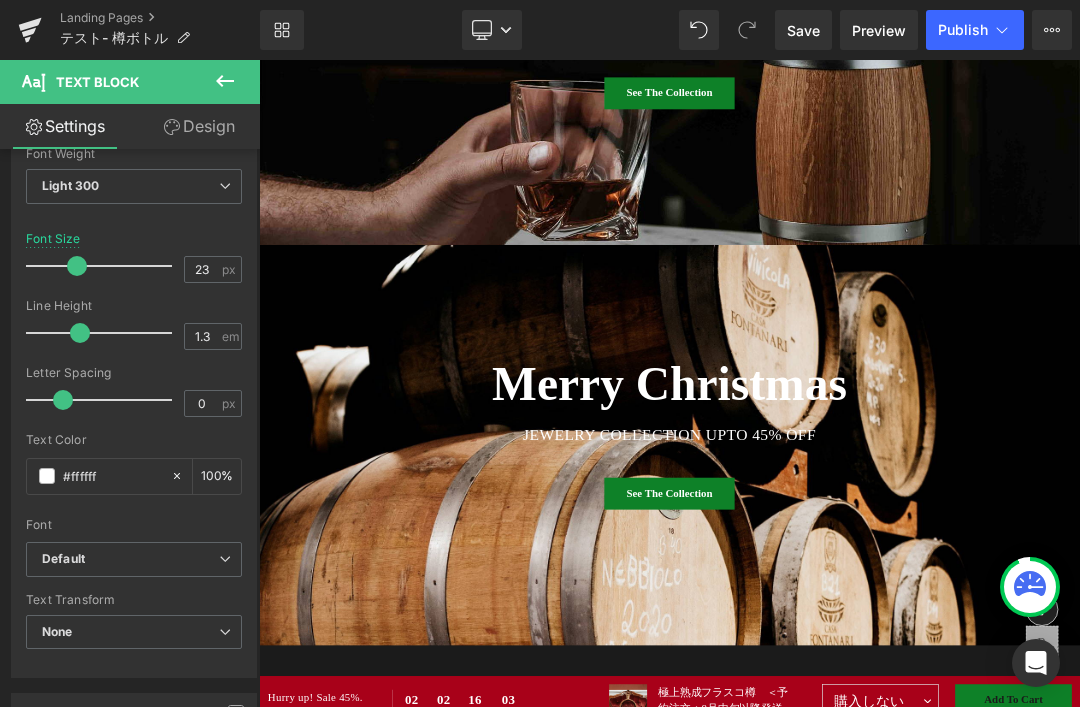 click at bounding box center [864, 584] 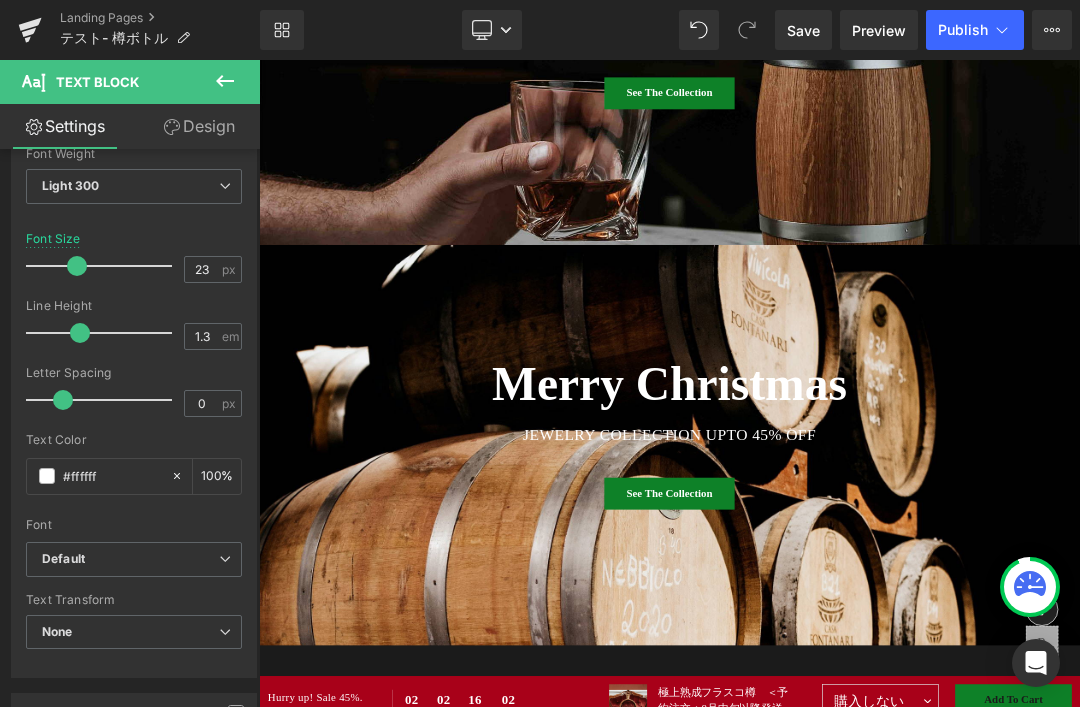 click at bounding box center (864, 584) 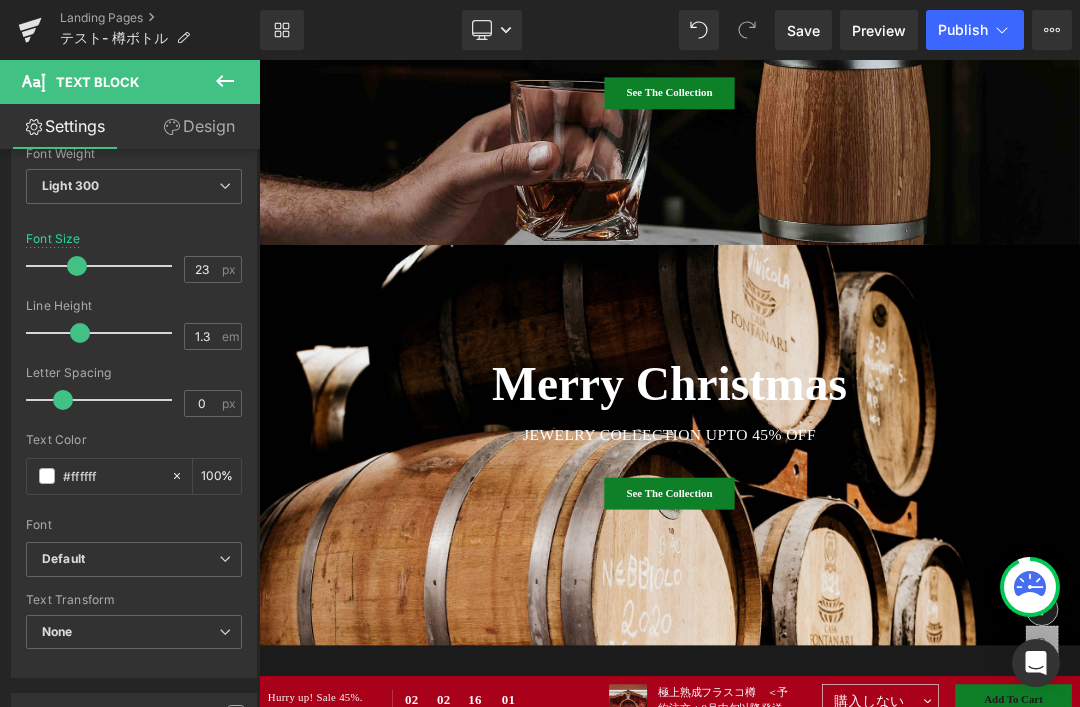 click at bounding box center [864, 584] 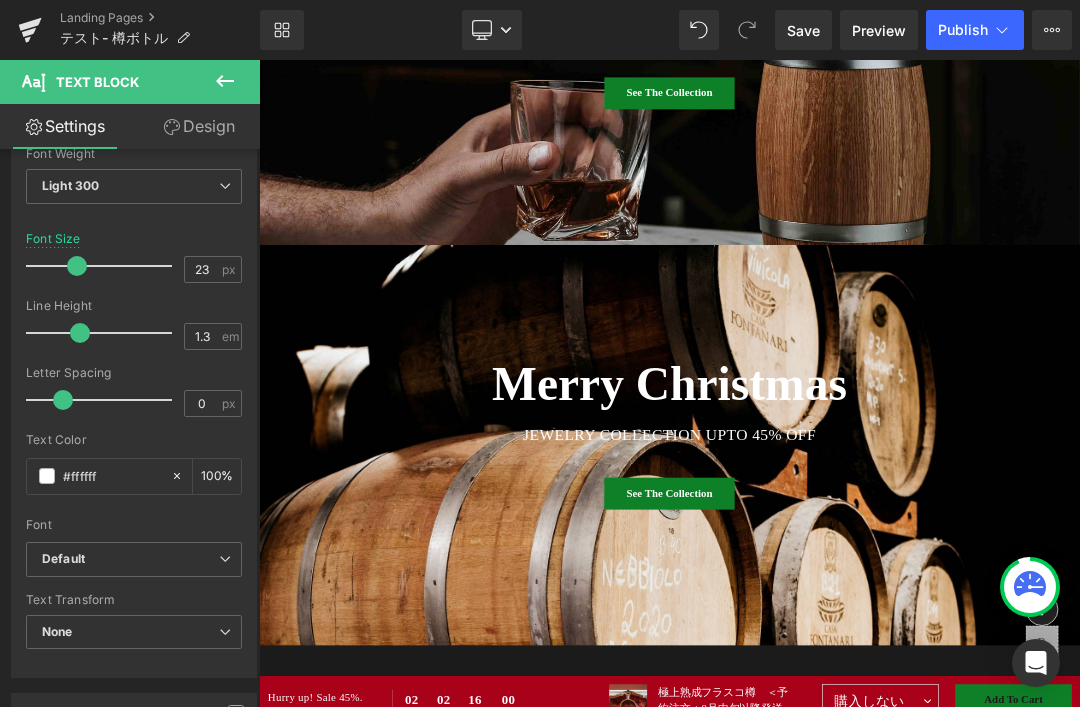 click at bounding box center [864, 584] 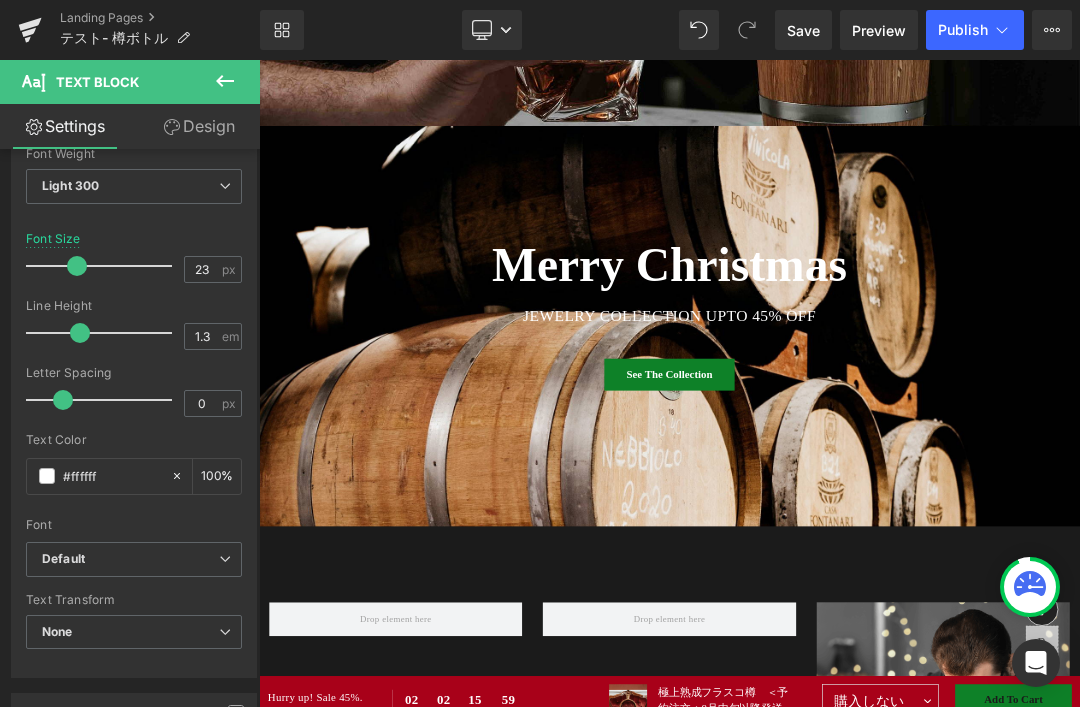 scroll, scrollTop: 664, scrollLeft: 0, axis: vertical 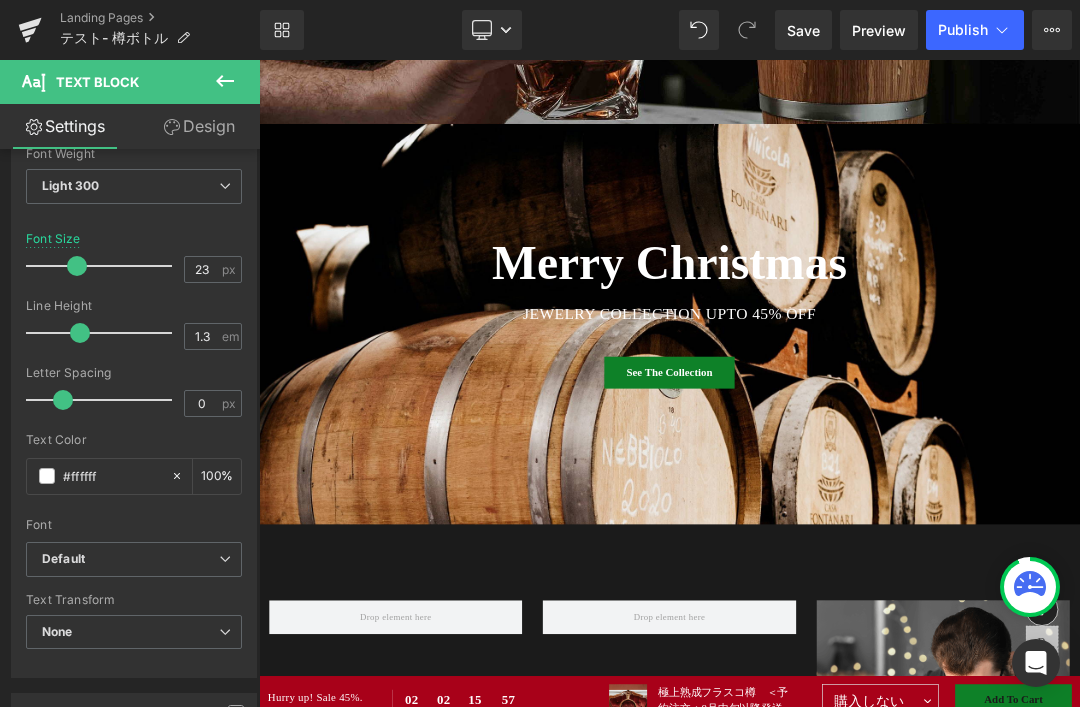 click at bounding box center [864, 584] 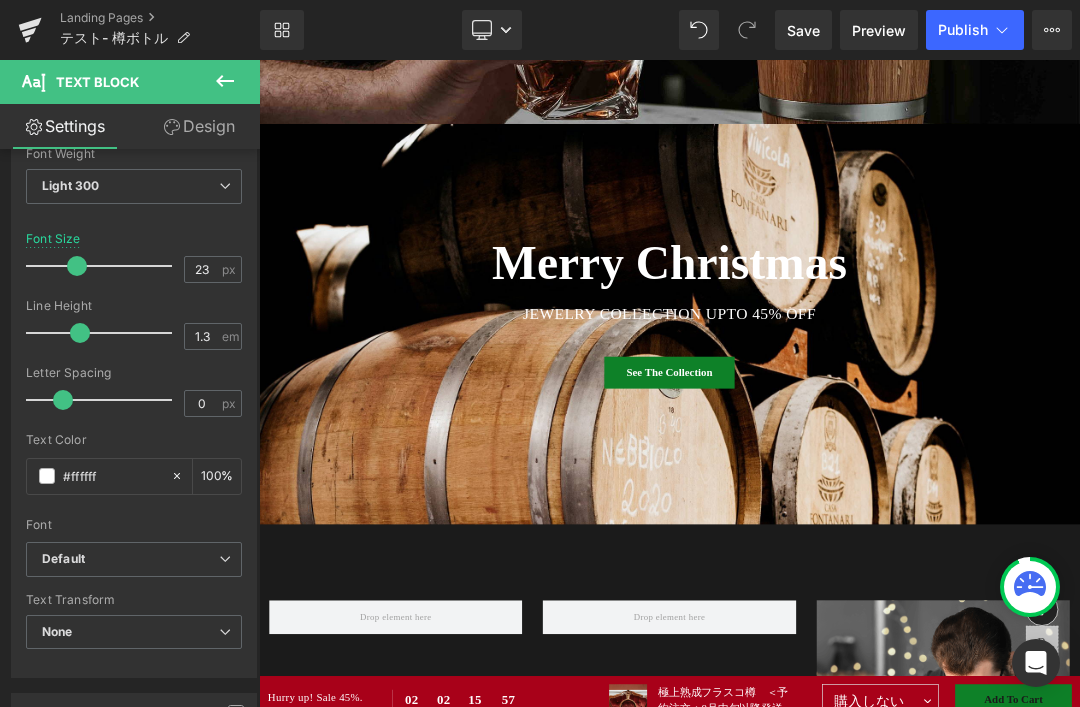 click at bounding box center [864, 584] 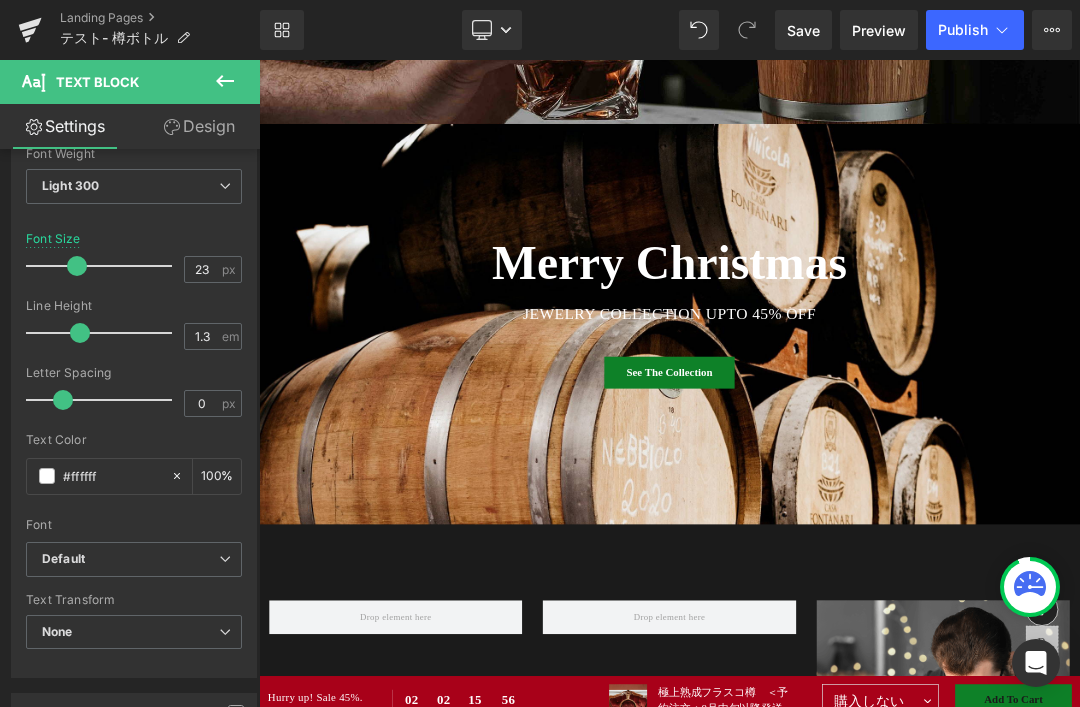 click at bounding box center [864, 584] 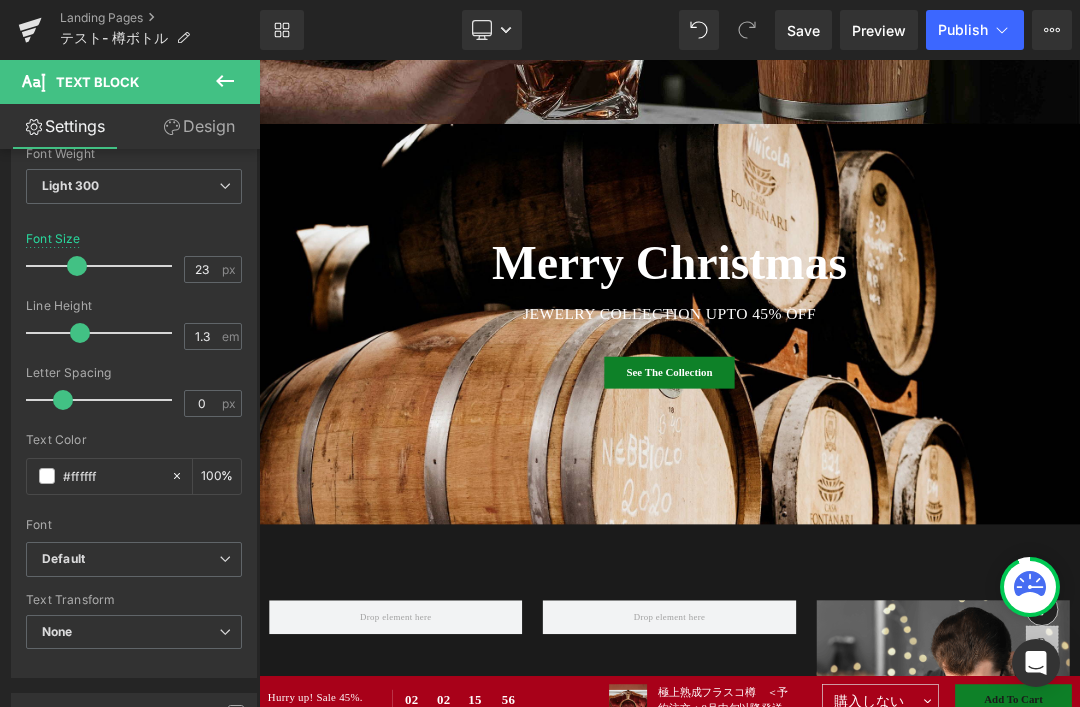 click at bounding box center (225, 82) 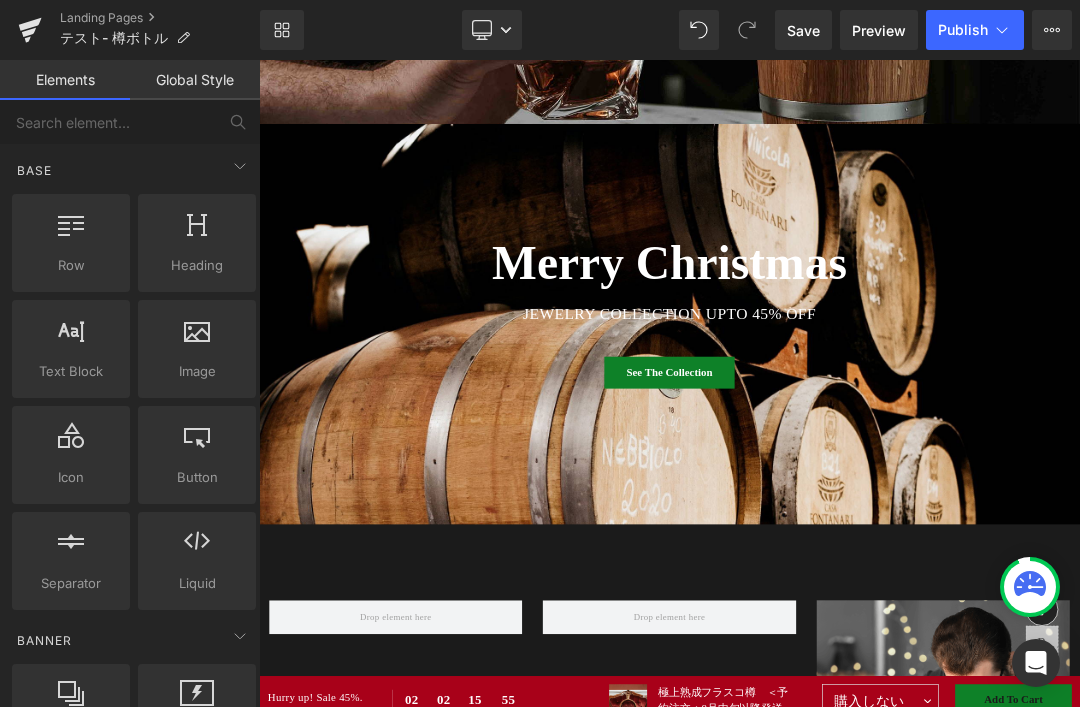 click on "Merry Christmas" at bounding box center [864, 359] 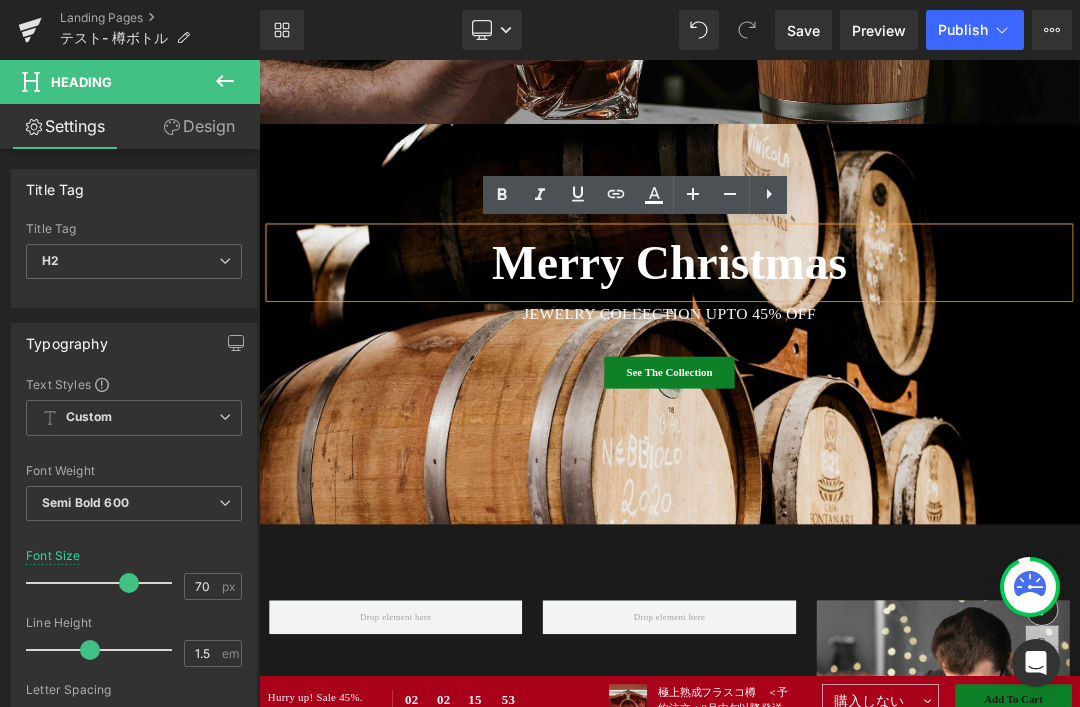 click on "Merry Christmas" at bounding box center [864, 359] 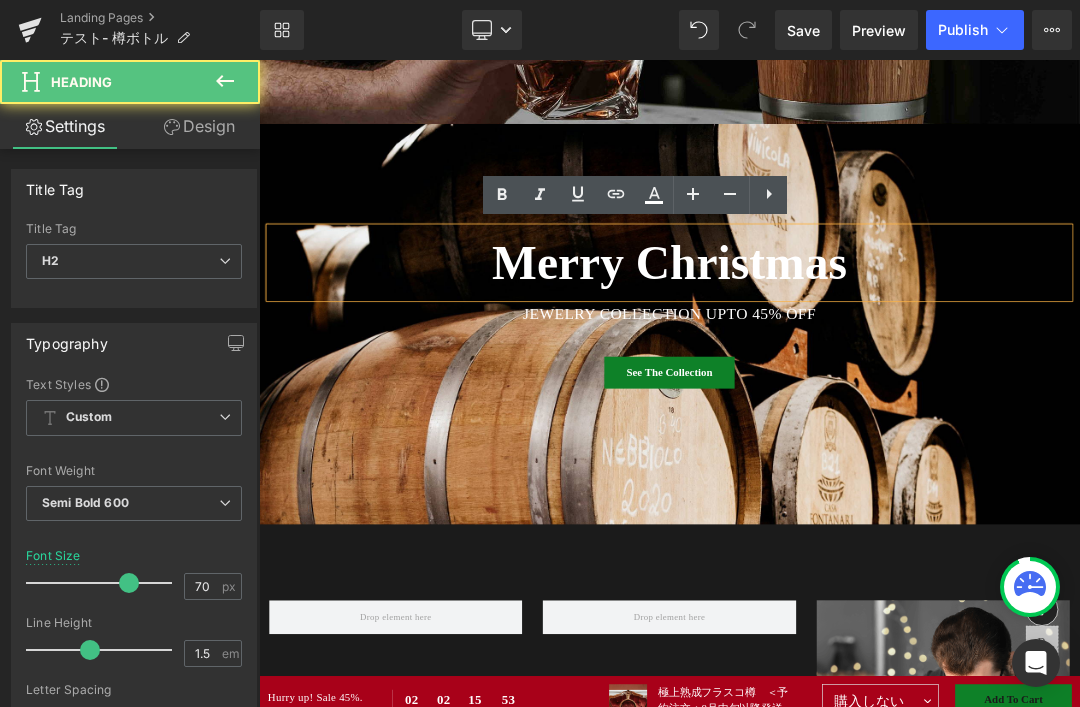 click on "Merry Christmas" at bounding box center [864, 359] 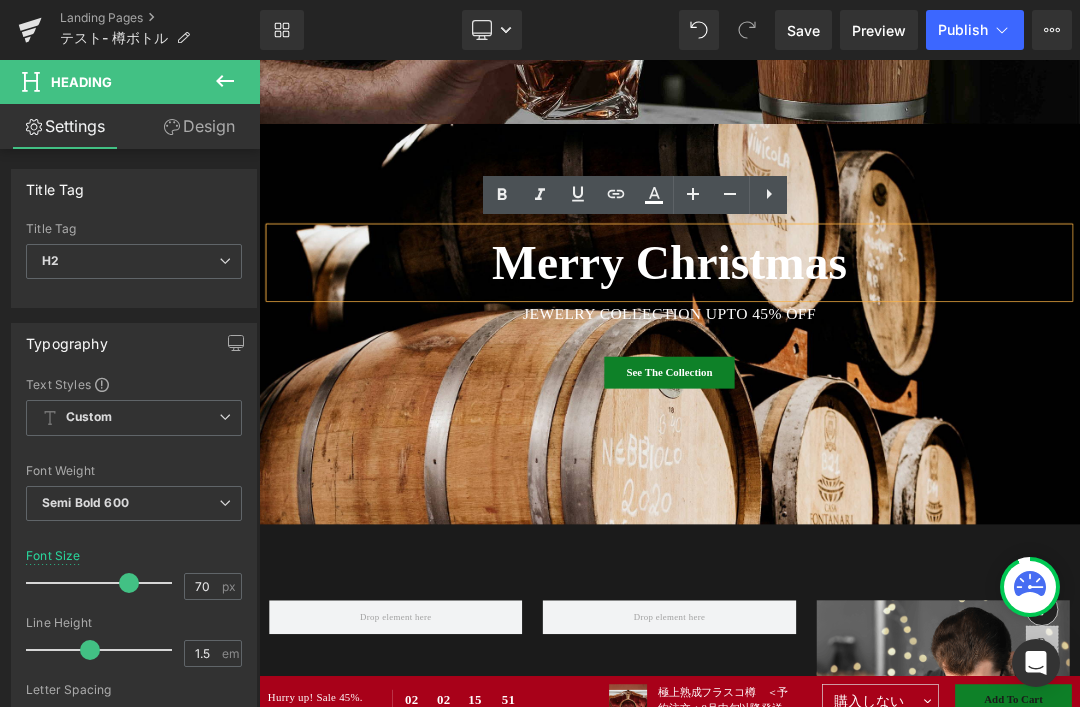 click on "Merry Christmas" at bounding box center (864, 359) 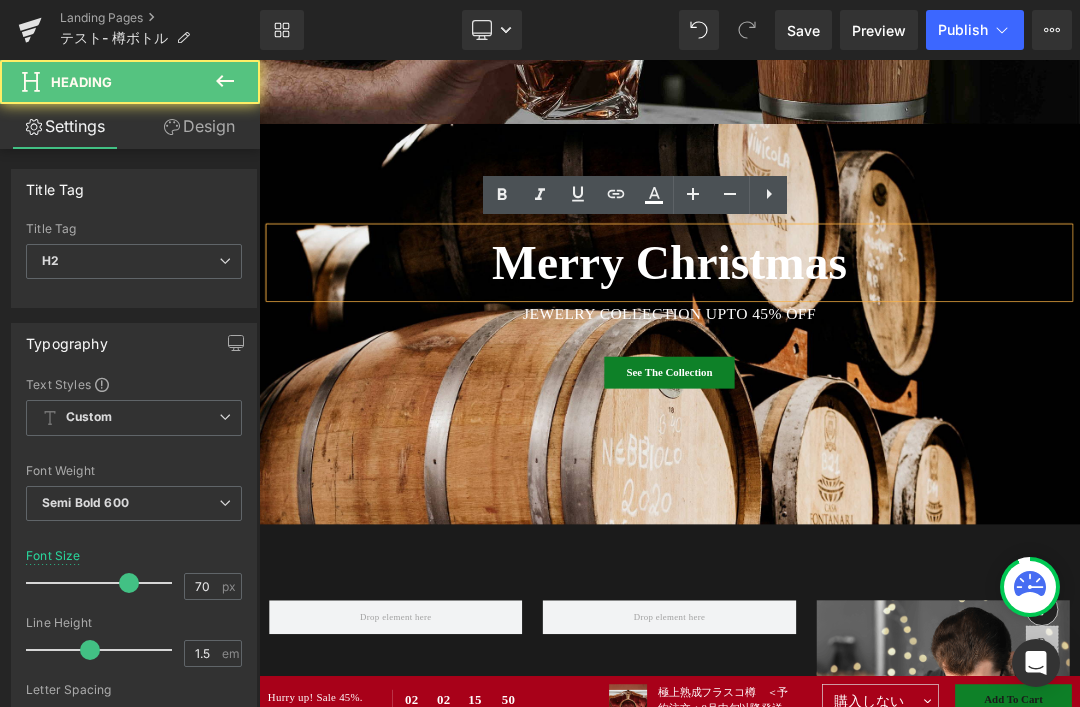 type 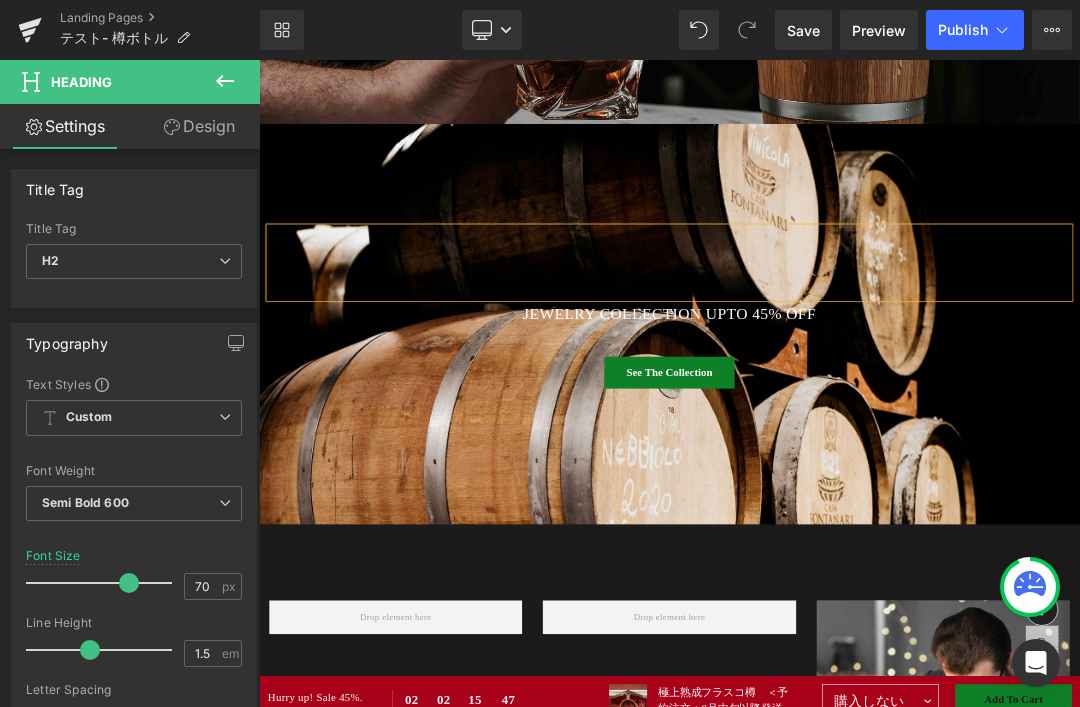 click at bounding box center (864, 359) 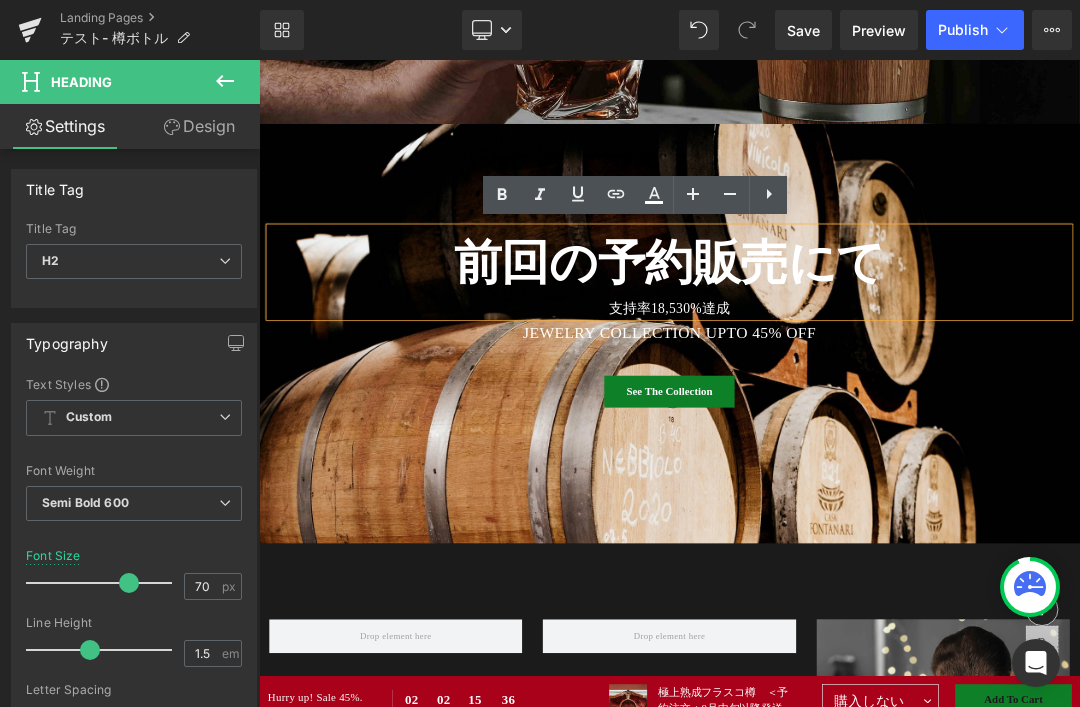click on "支持率18,530%達成" at bounding box center (864, 426) 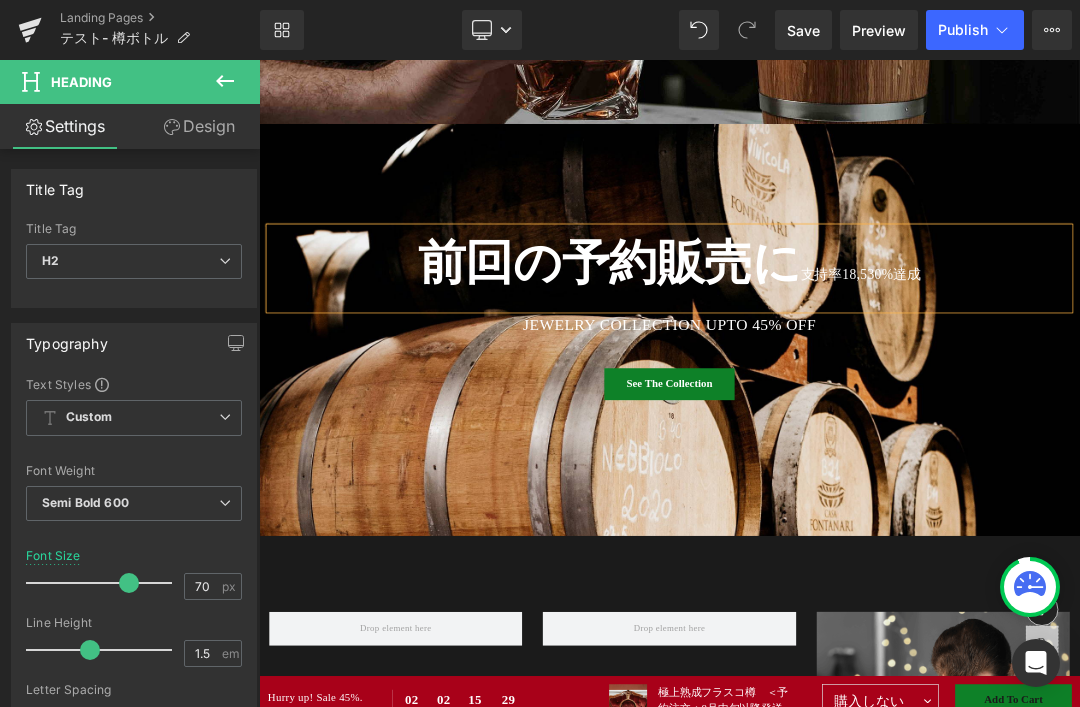 click on "前回の予約販売に 支持率18,530%達成" at bounding box center (864, 368) 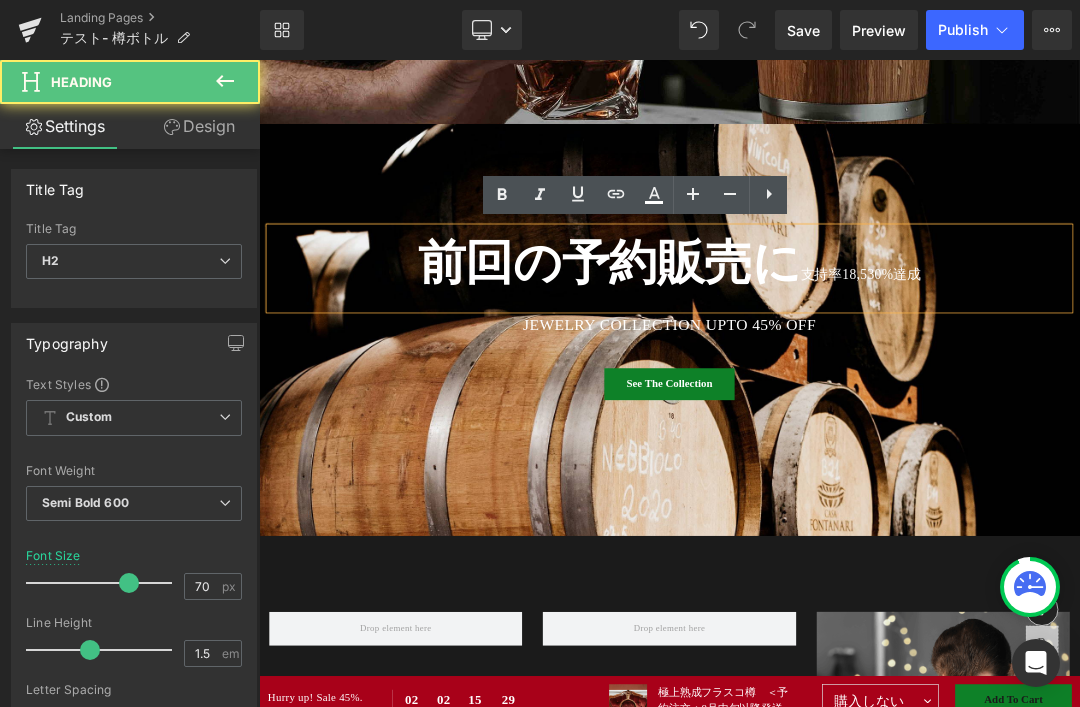 click on "前回の予約販売に 支持率18,530%達成" at bounding box center [864, 368] 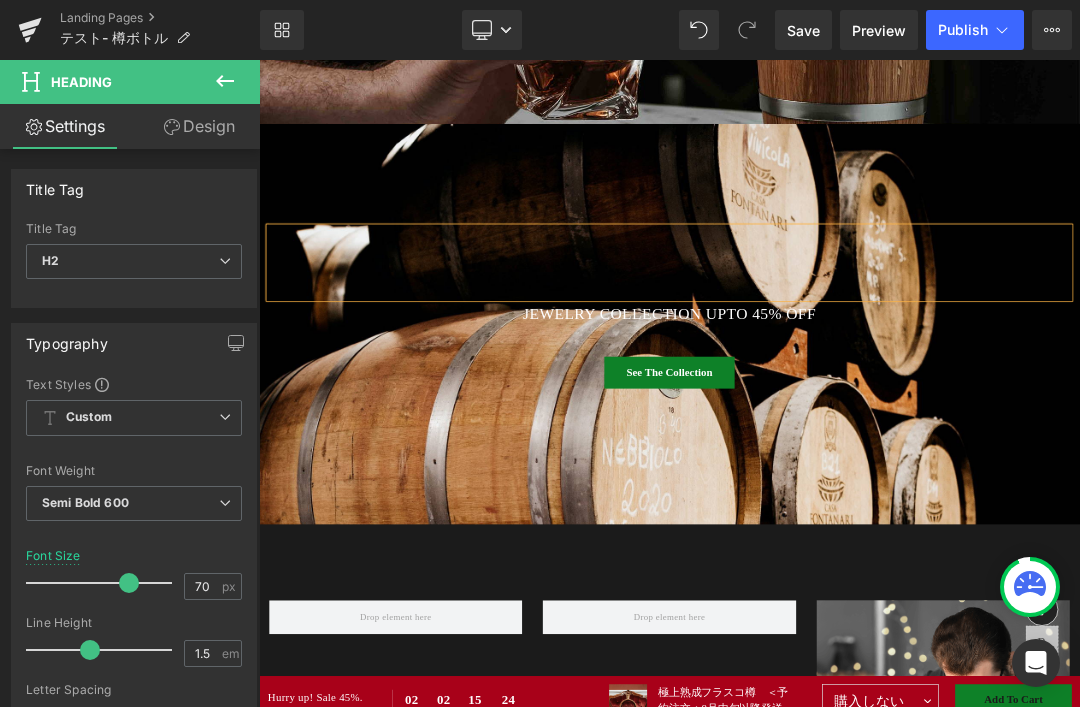 click at bounding box center [864, 359] 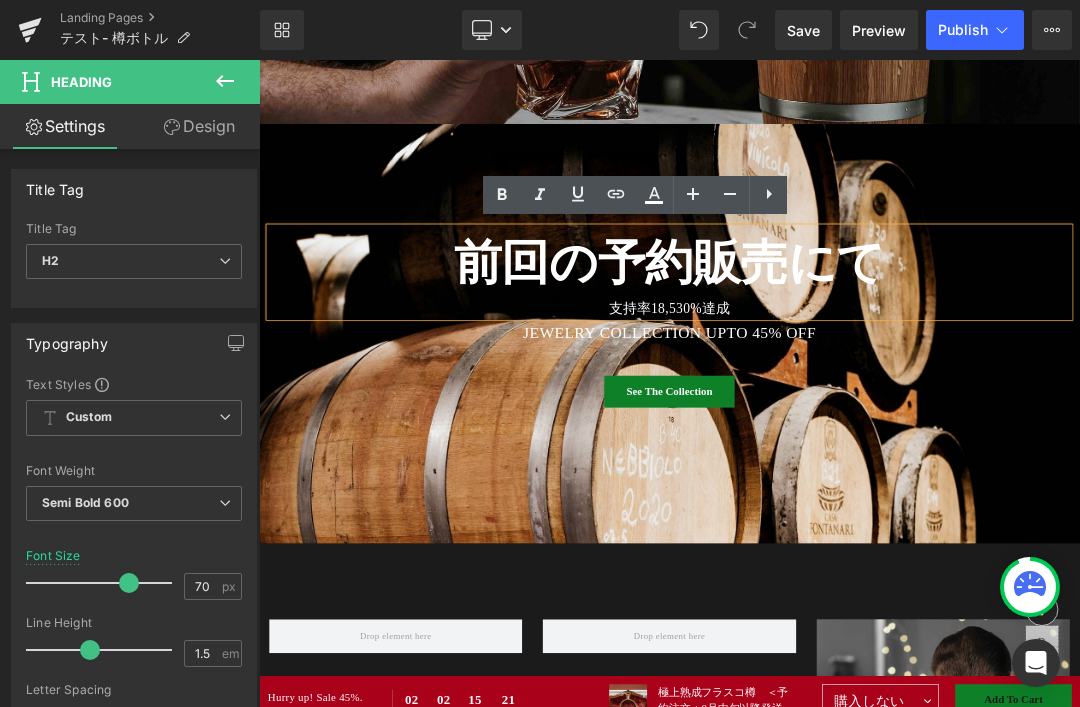 click on "支持率18,530%達成" at bounding box center [864, 426] 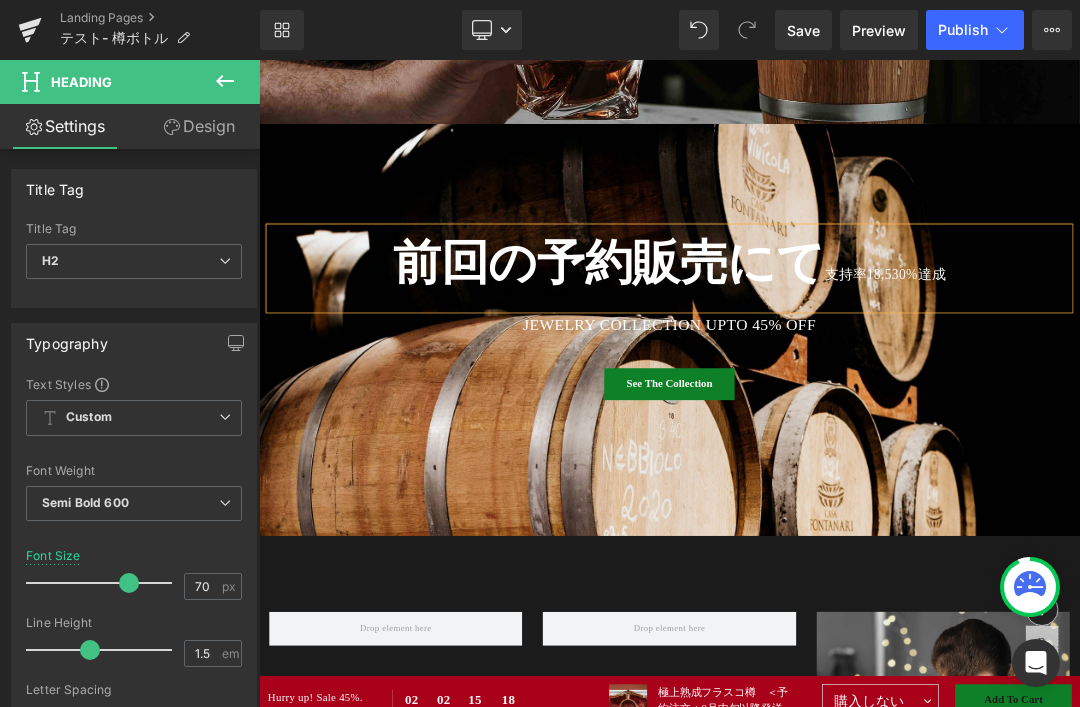 click on "前回の予約販売にて 支持率18,530%達成" at bounding box center [864, 368] 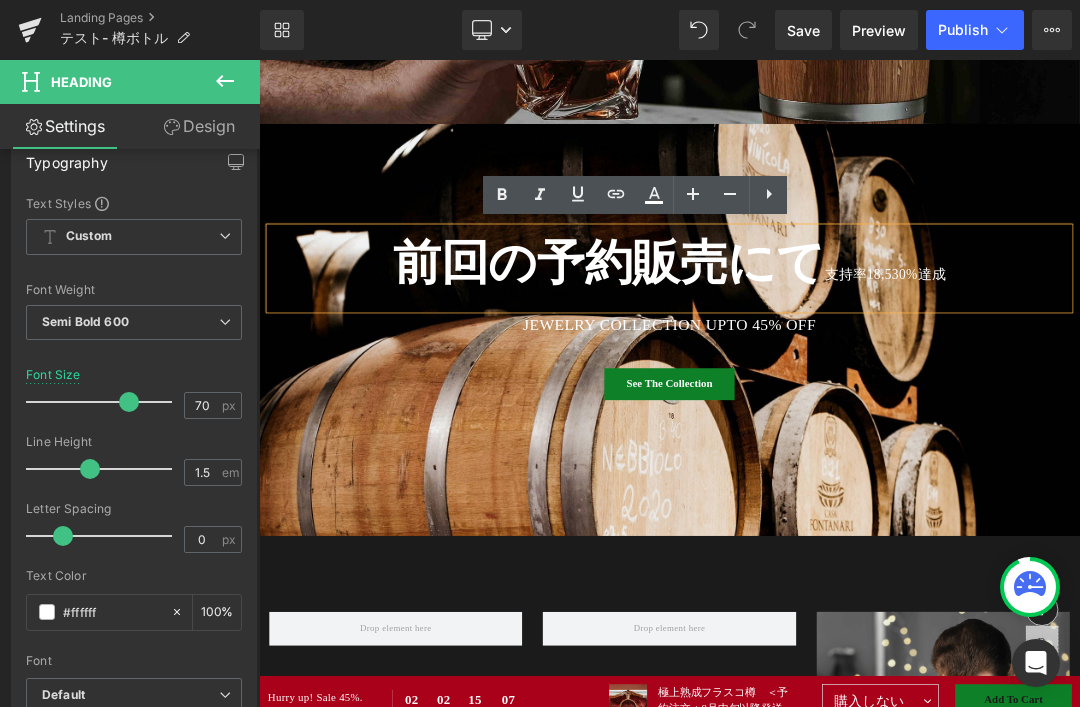 scroll, scrollTop: 183, scrollLeft: 0, axis: vertical 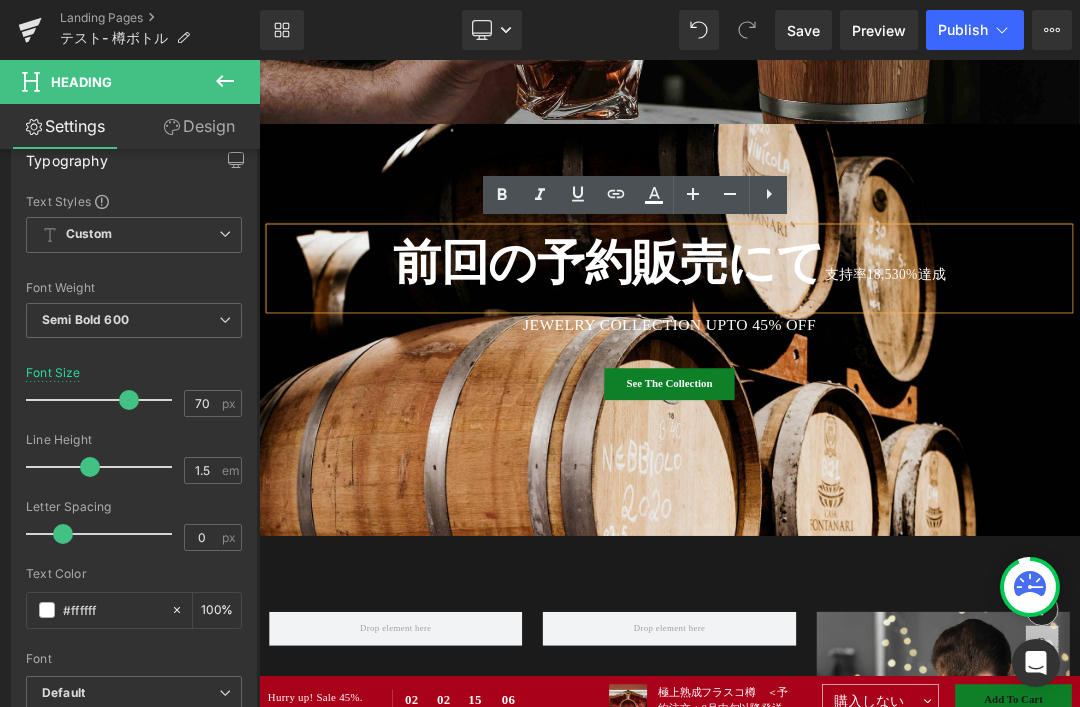 click at bounding box center (104, 400) 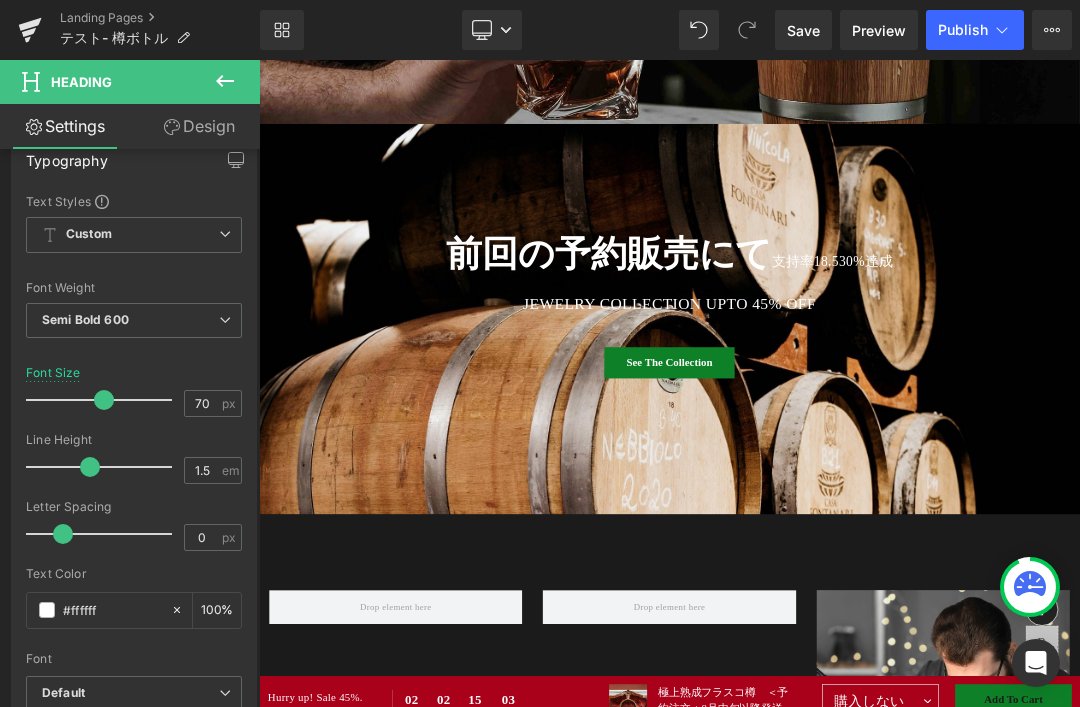 click on "前回の予約販売にて 支持率18,530%達成" at bounding box center [864, 352] 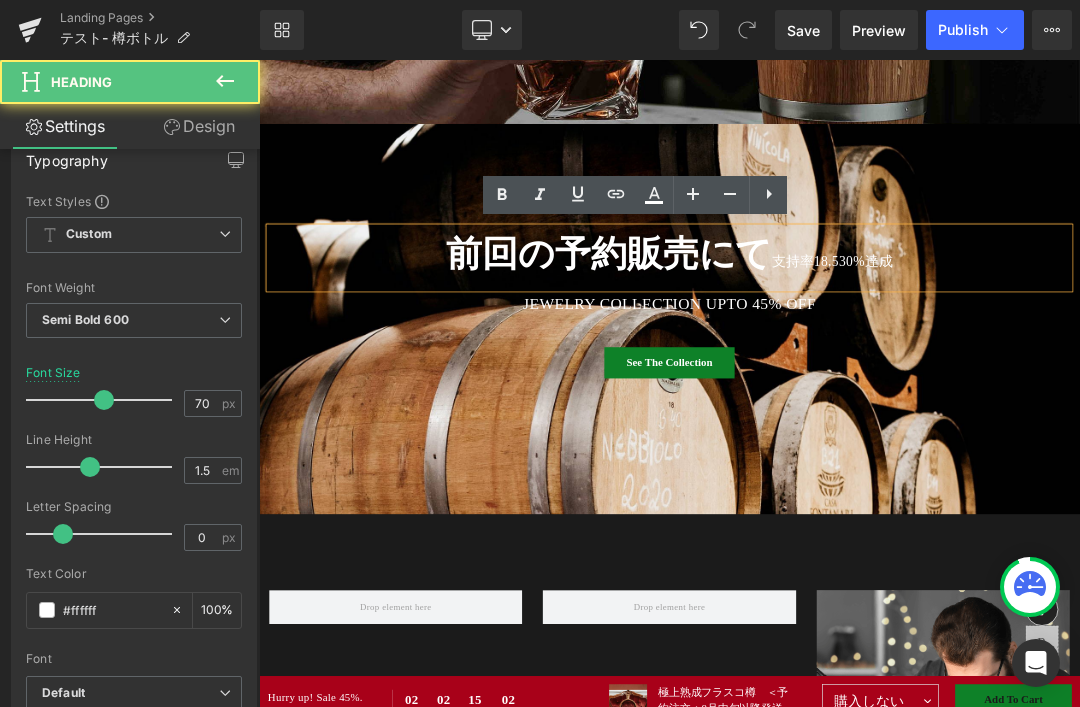 click on "前回の予約販売にて 支持率18,530%達成" at bounding box center [864, 352] 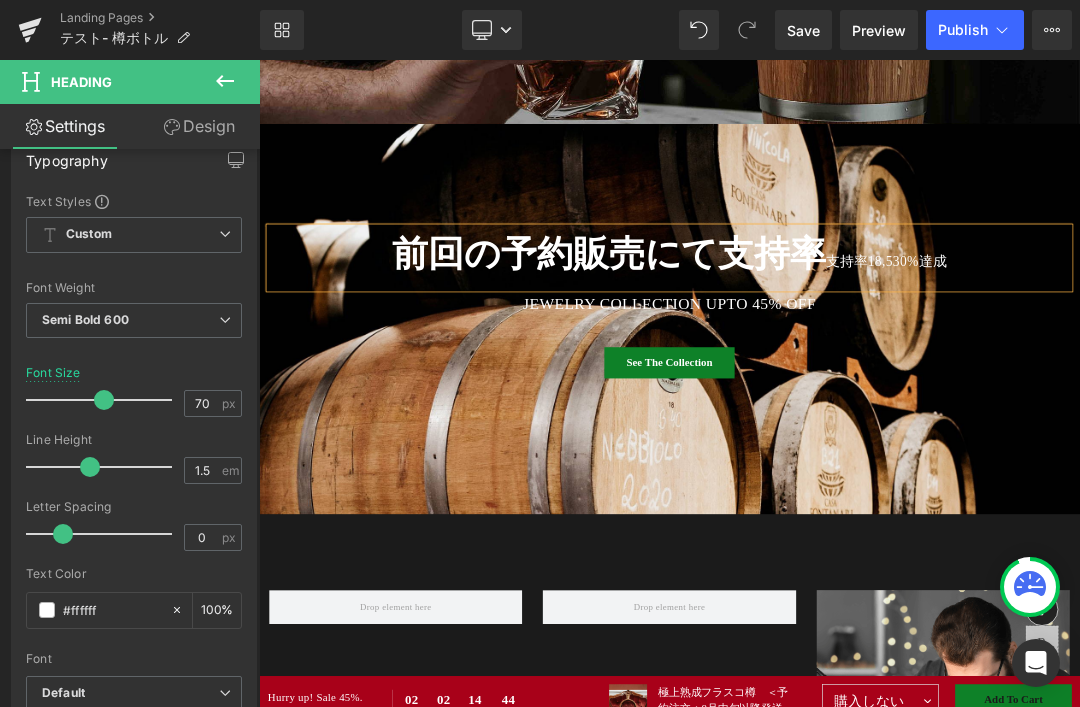 click on "支持率18,530%達成" at bounding box center (1184, 357) 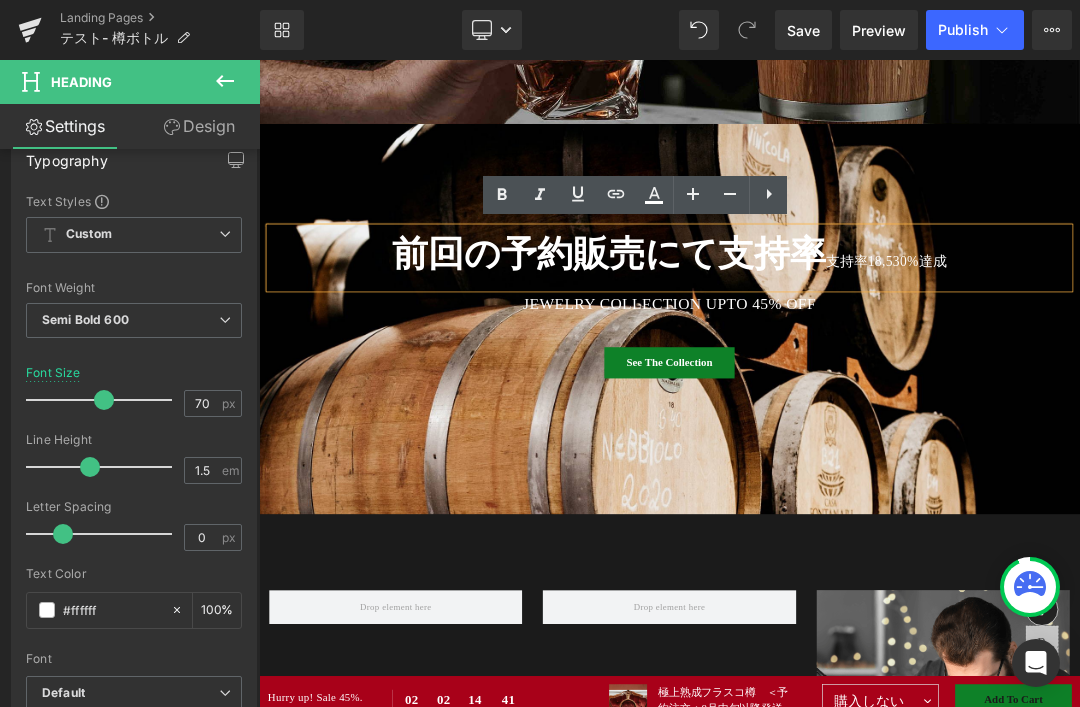 click on "支持率18,530%達成" at bounding box center [1184, 357] 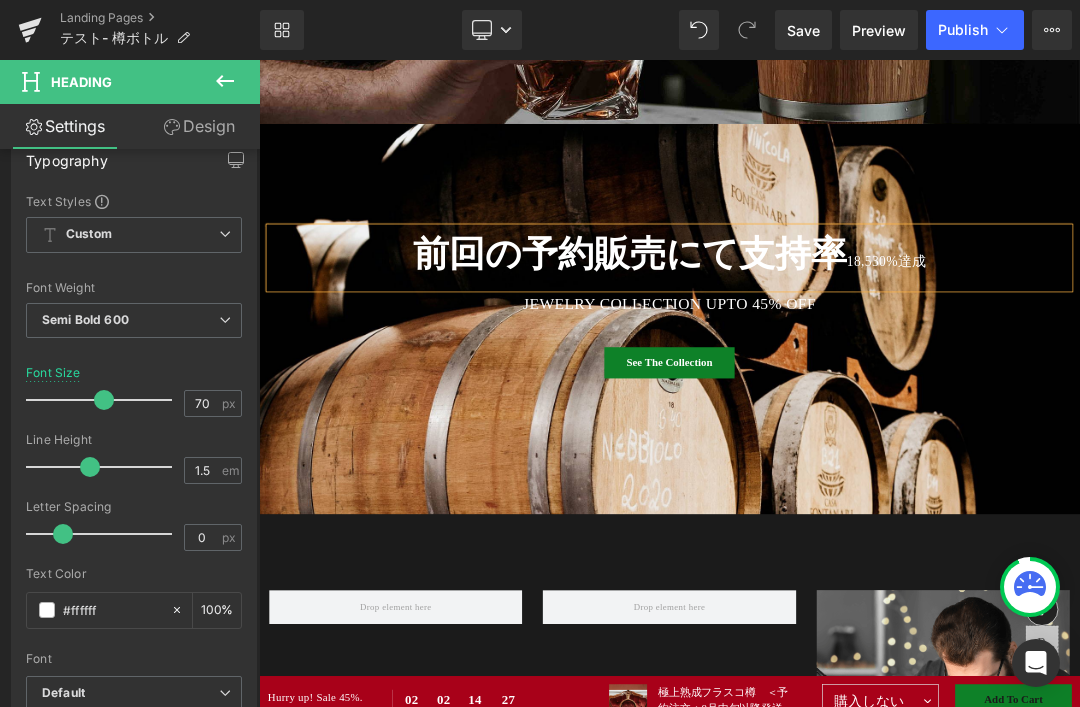 click on "前回の予約販売にて支持率 18,530%達成" at bounding box center [864, 352] 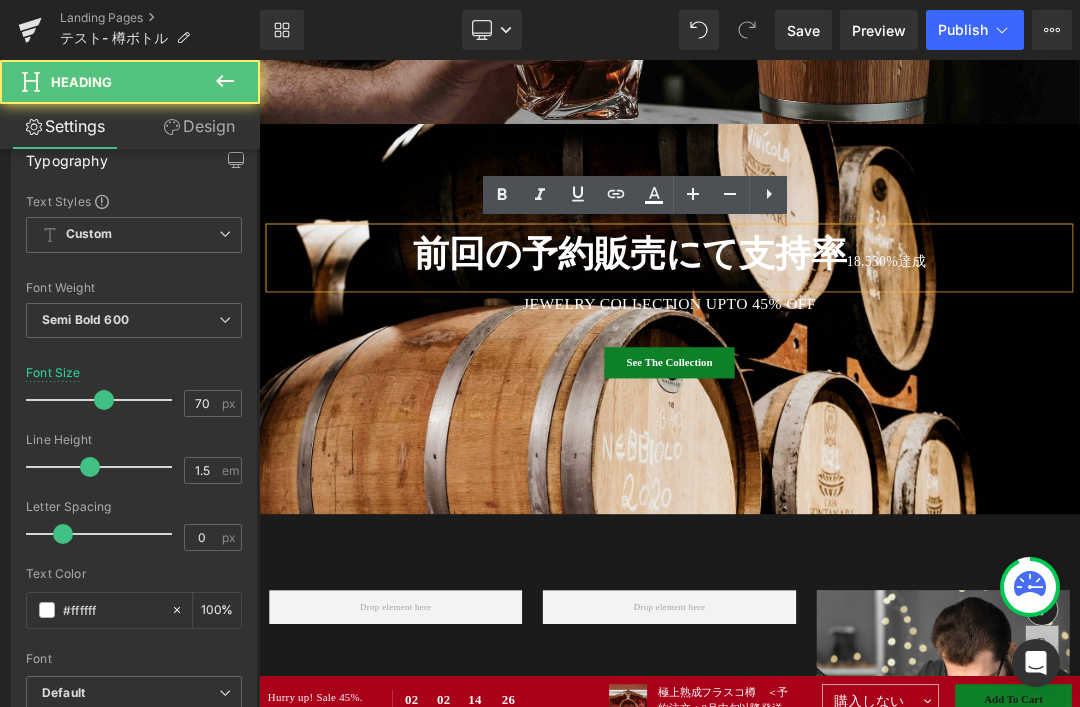click on "前回の予約販売にて支持率 18,530%達成" at bounding box center [864, 352] 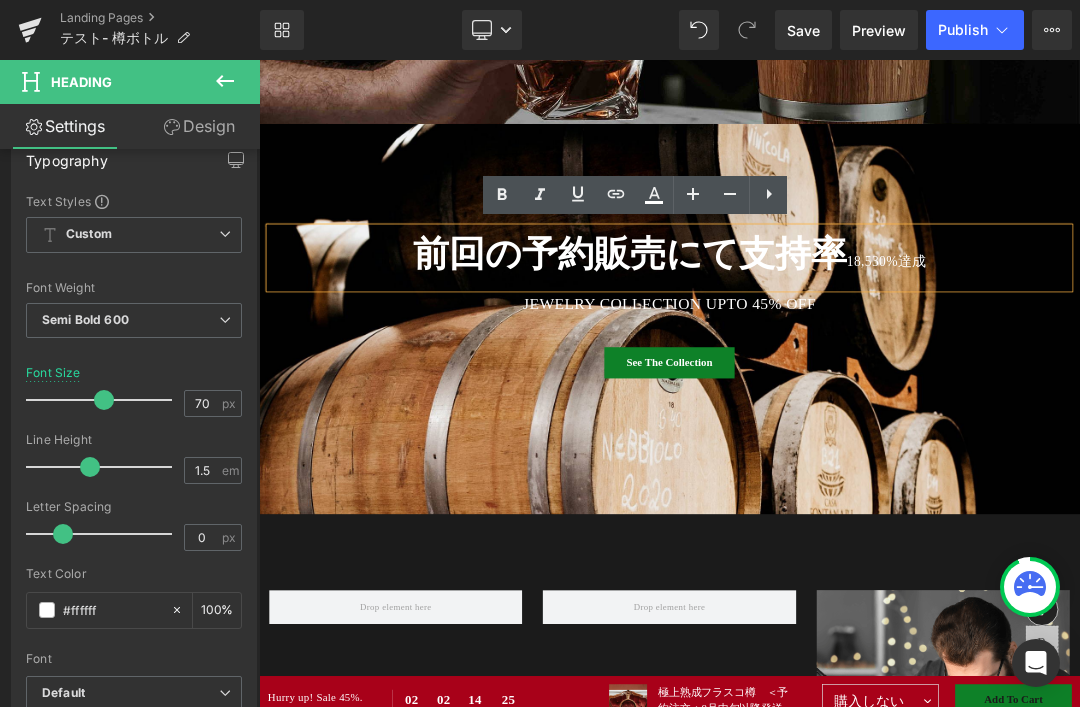click on "前回の予約販売にて支持率 18,530%達成" at bounding box center (864, 352) 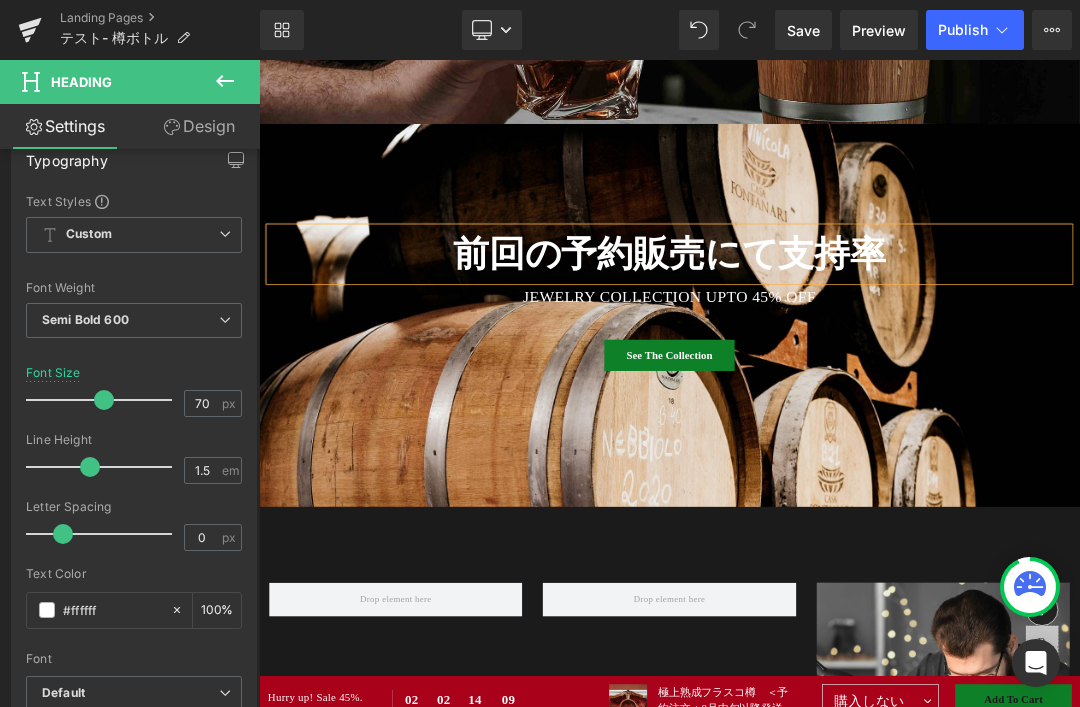 click on "Save" at bounding box center (803, 30) 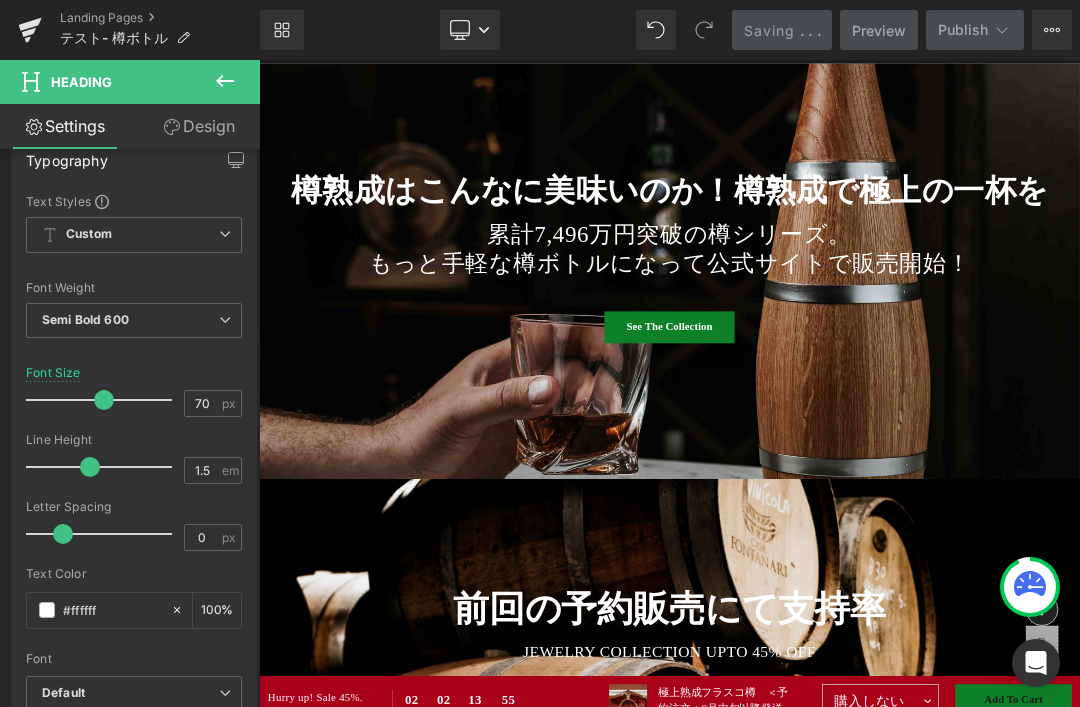 scroll, scrollTop: 168, scrollLeft: 0, axis: vertical 